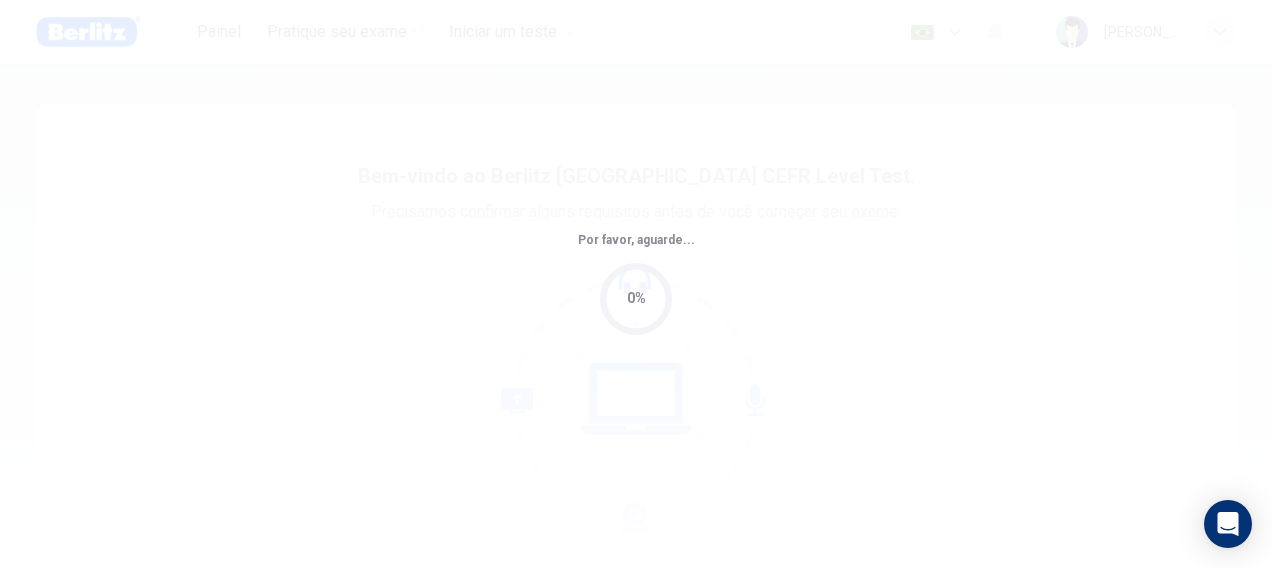 scroll, scrollTop: 0, scrollLeft: 0, axis: both 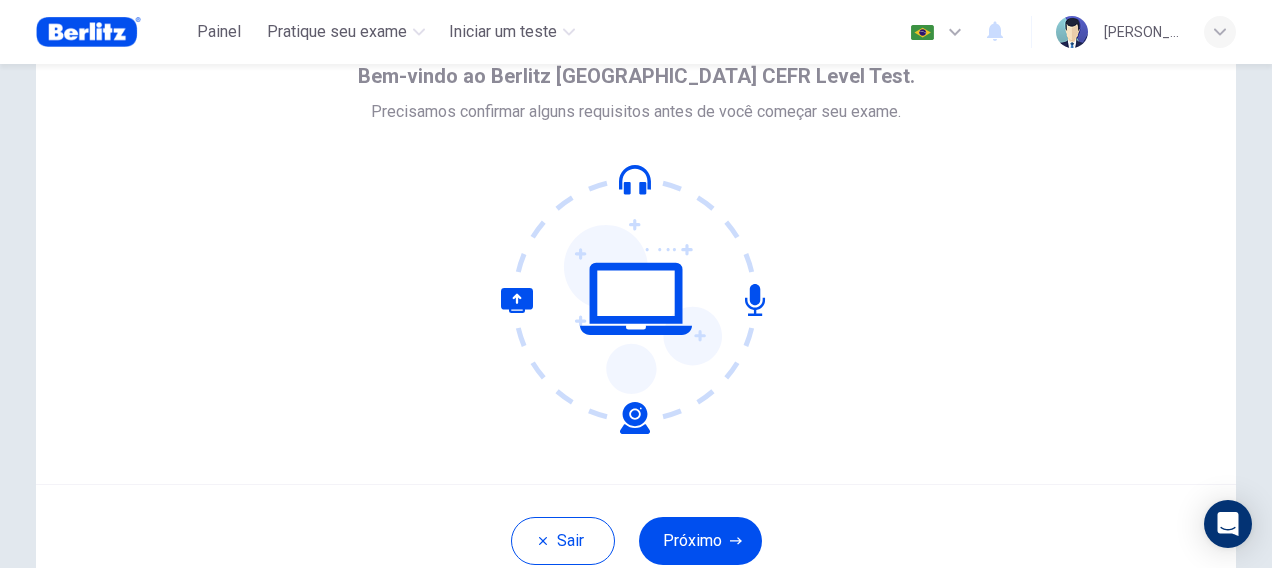 click on "Sair Próximo" at bounding box center [636, 540] 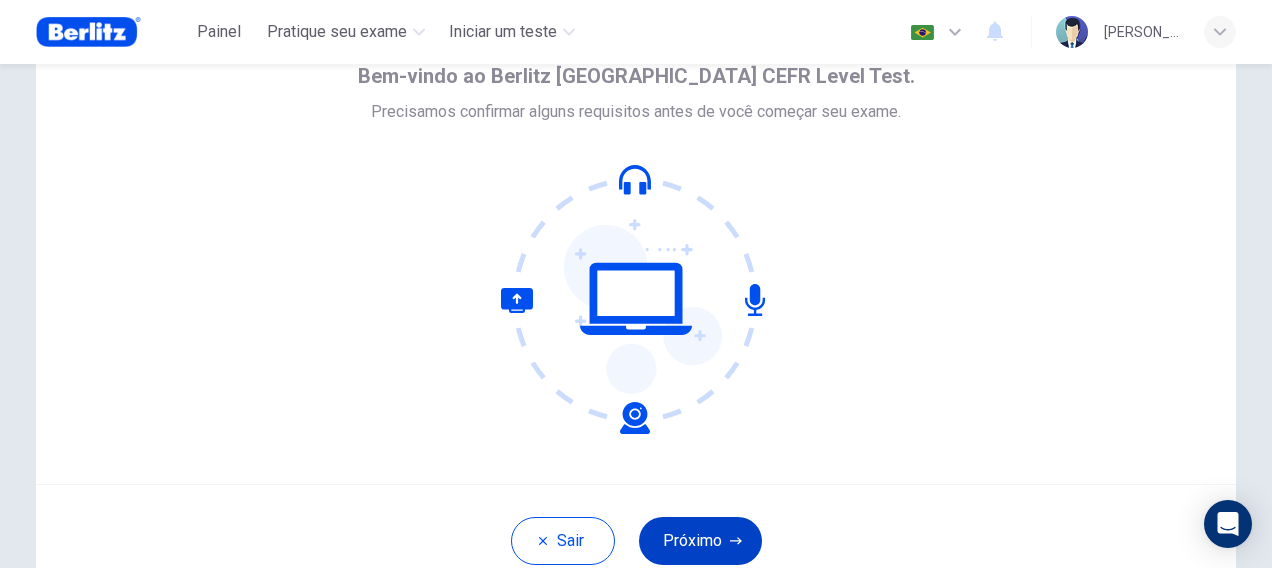 click on "Próximo" at bounding box center [700, 541] 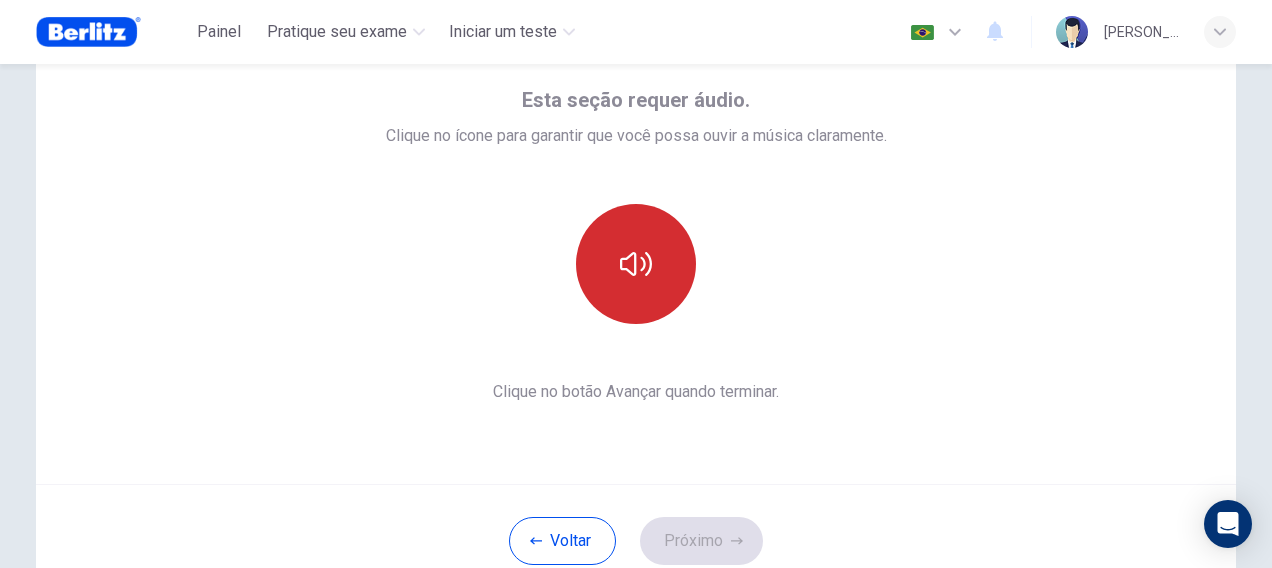 click at bounding box center (636, 264) 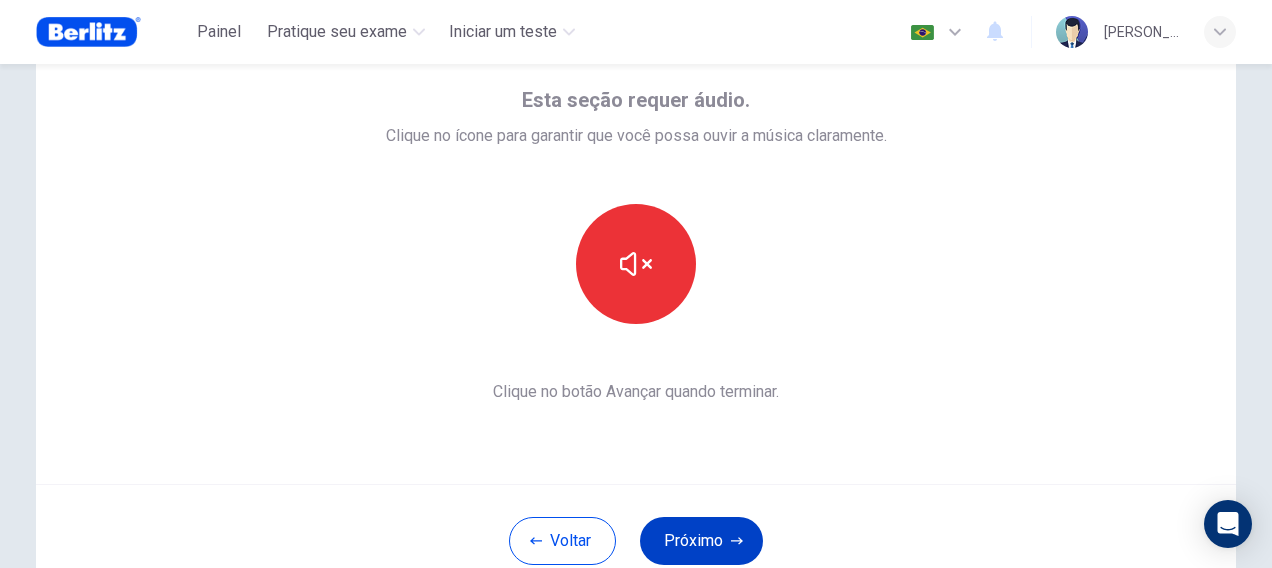 click on "Próximo" at bounding box center [701, 541] 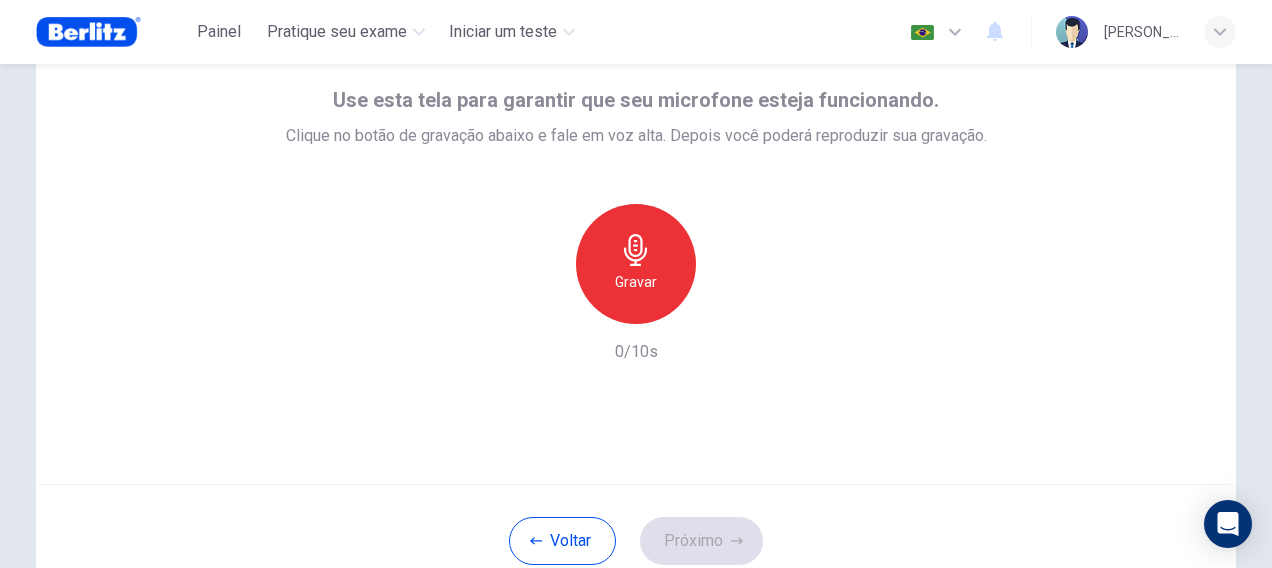 click 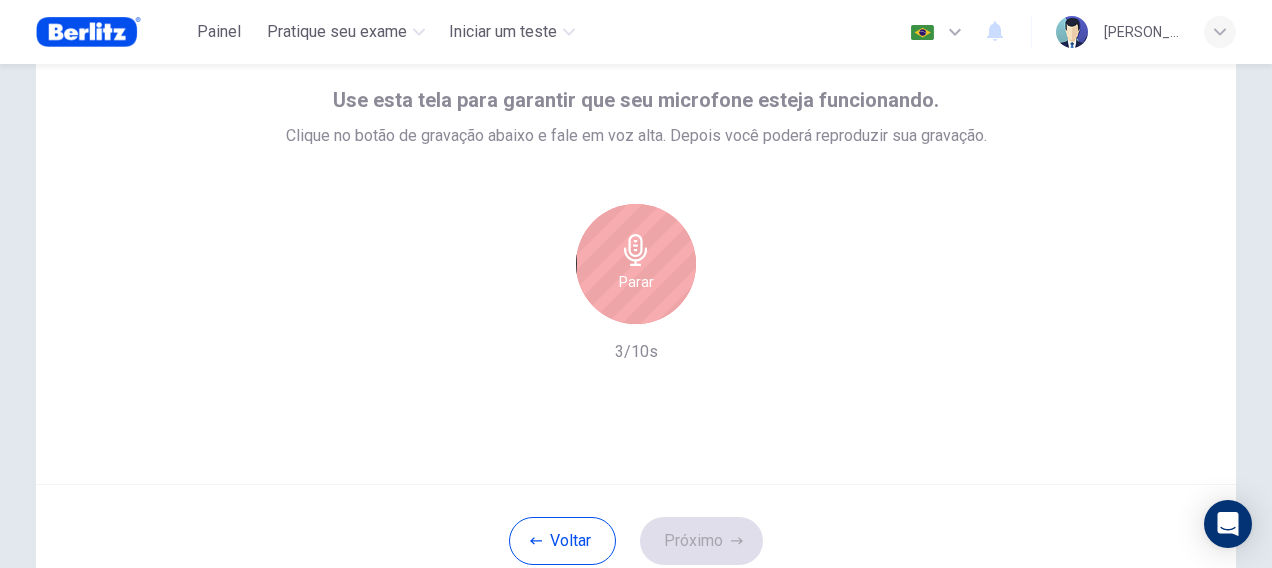 click 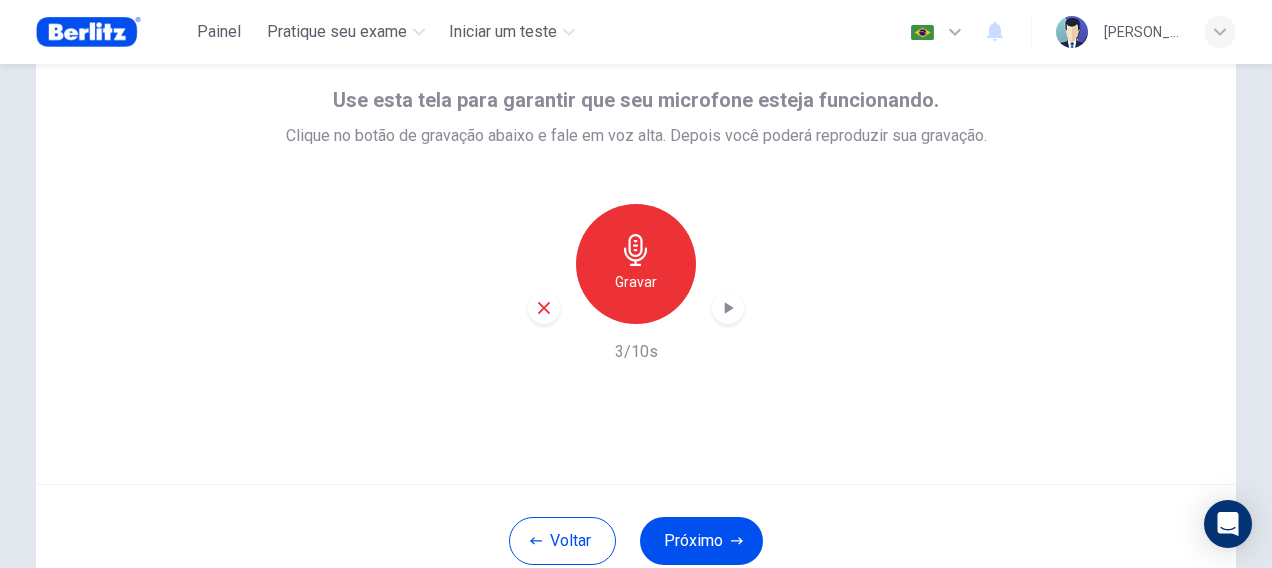 click 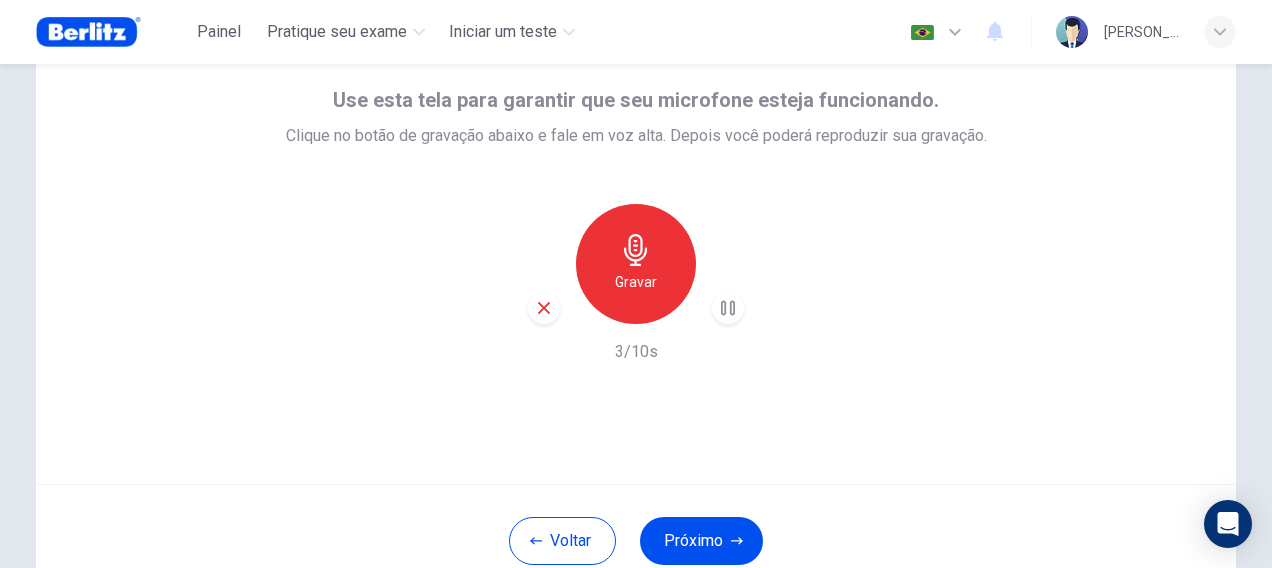 click 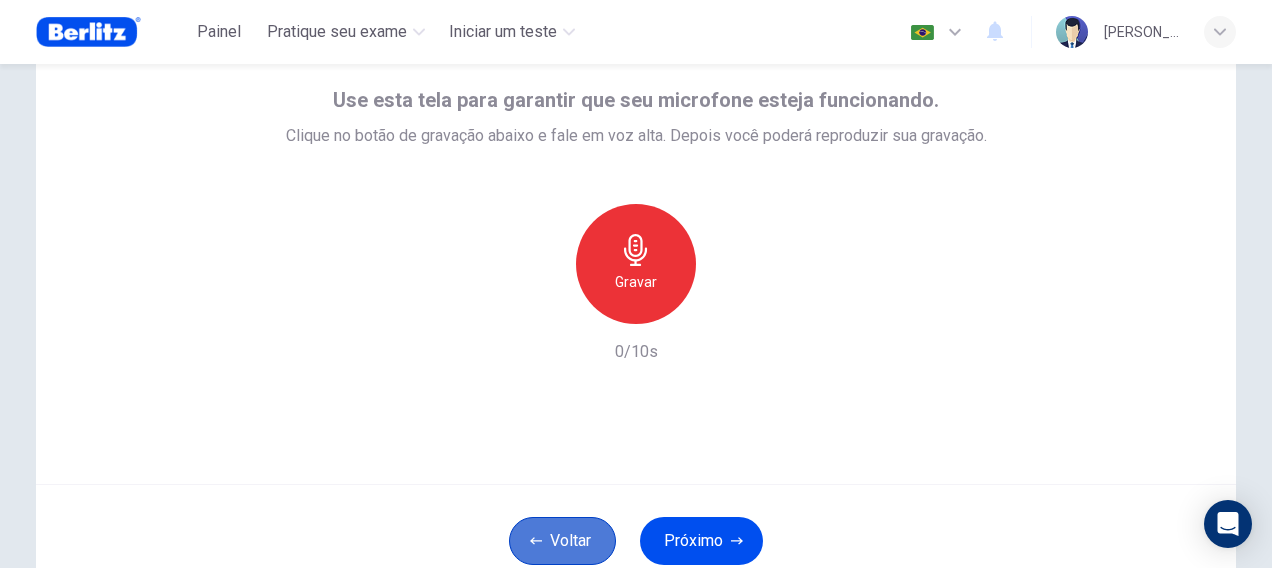 click on "Voltar" at bounding box center (562, 541) 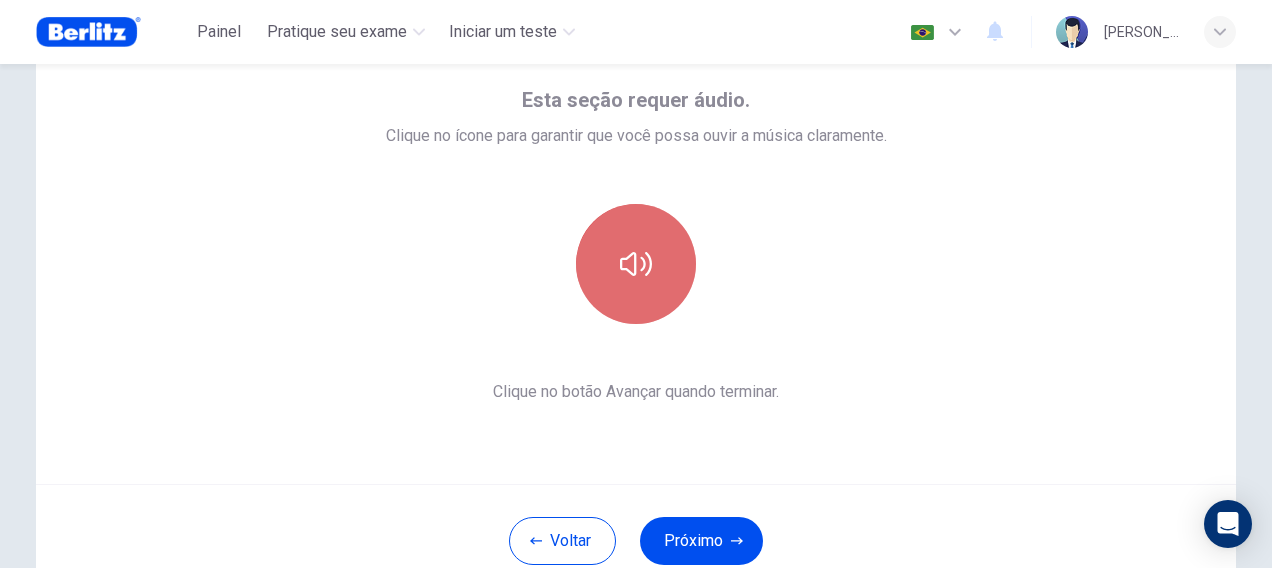 click at bounding box center (636, 264) 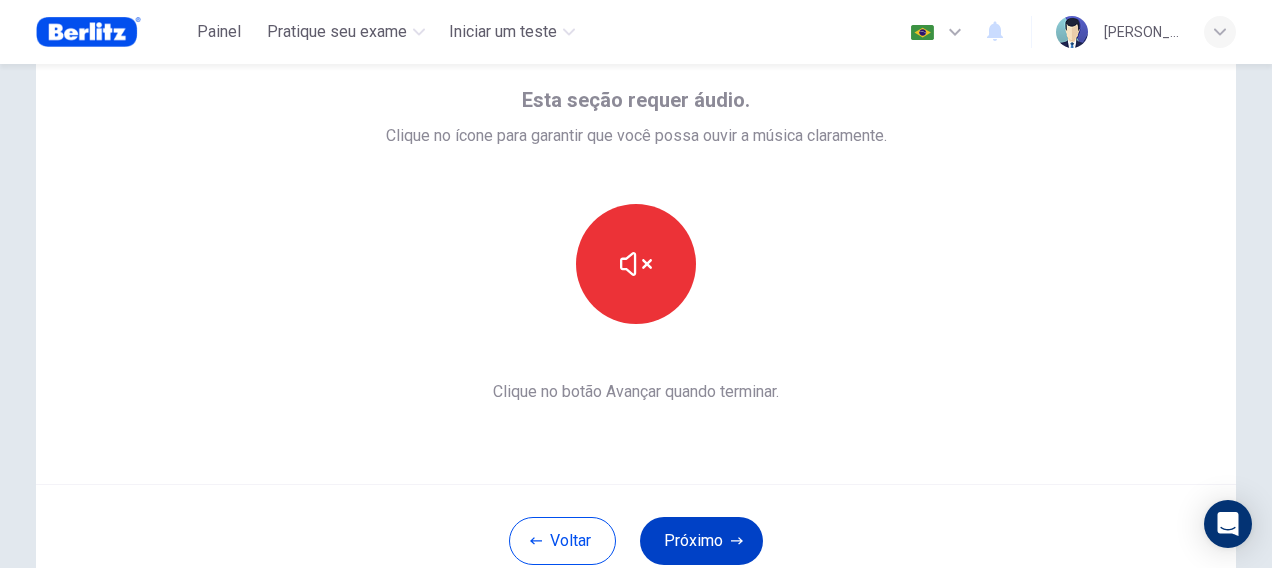 click on "Próximo" at bounding box center [701, 541] 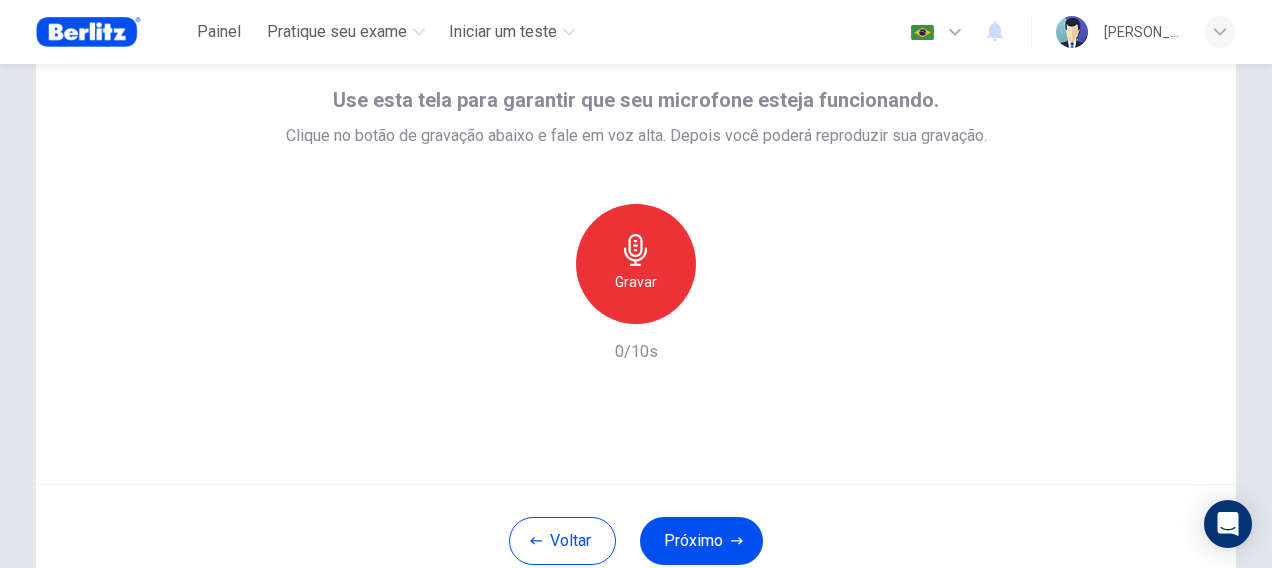click on "Gravar" at bounding box center [636, 264] 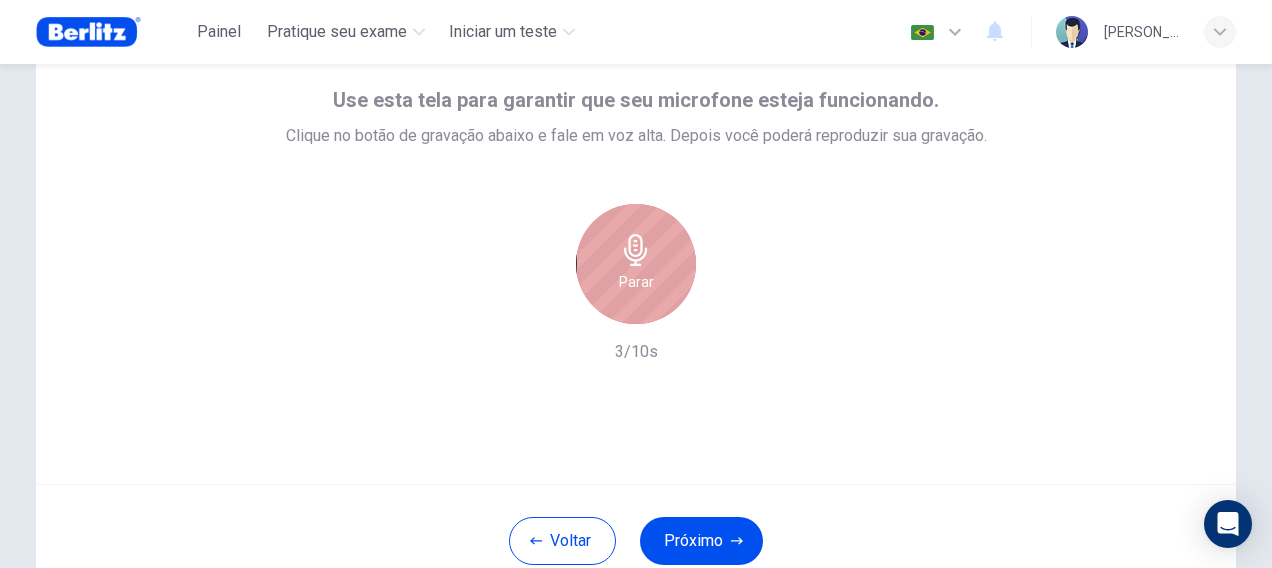 click on "Parar" at bounding box center (636, 264) 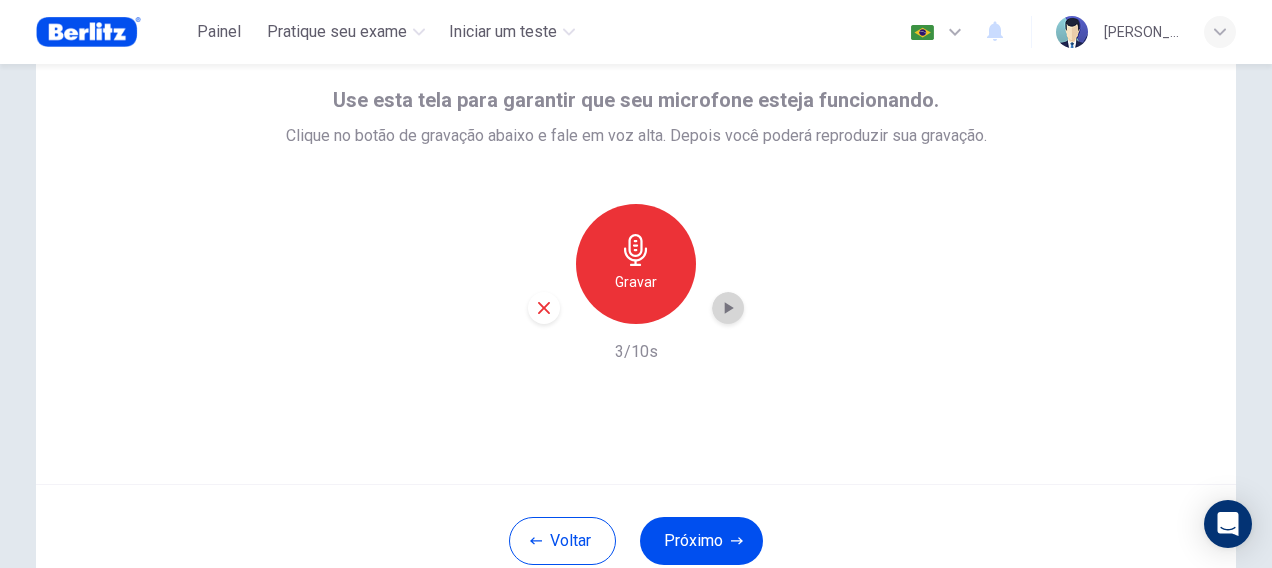 click 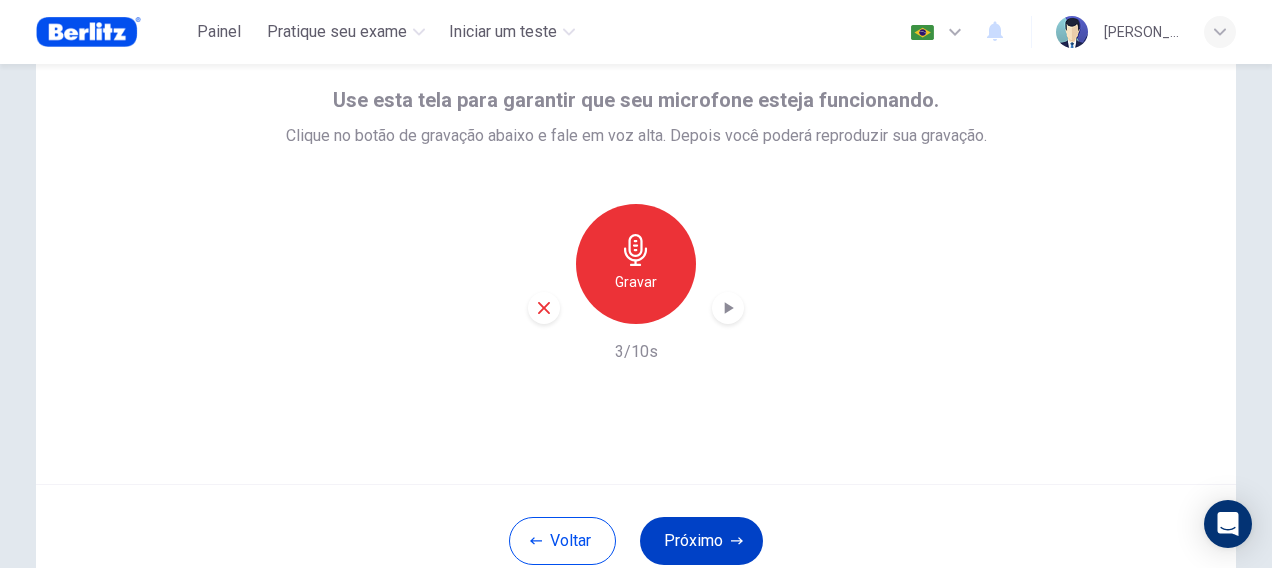 click on "Próximo" at bounding box center [701, 541] 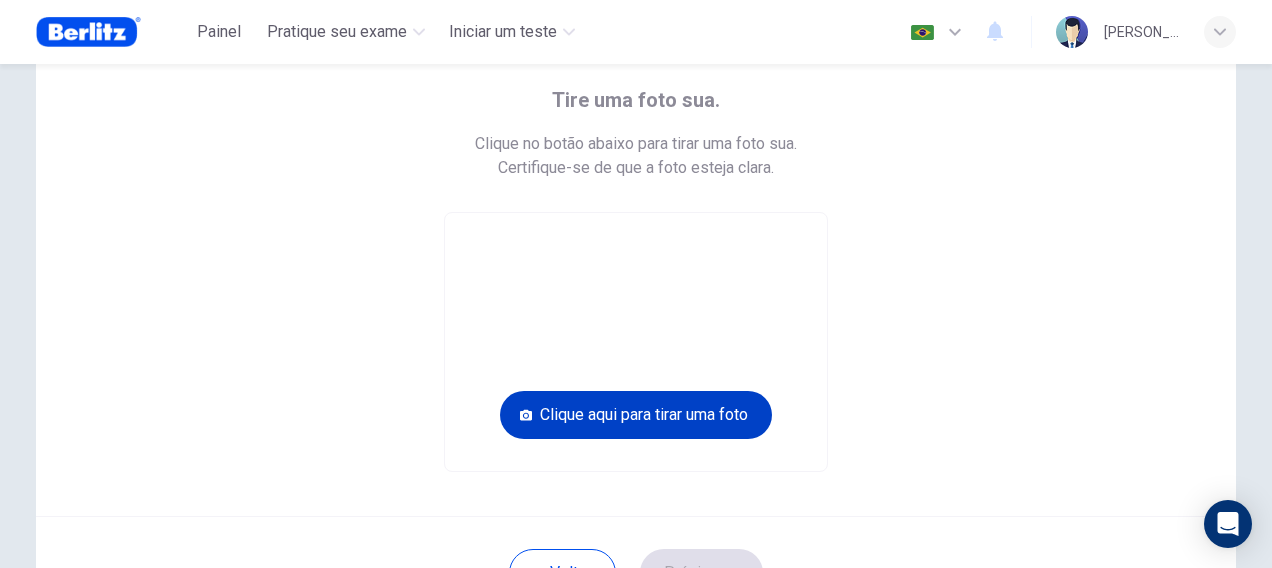 click on "Clique aqui para tirar uma foto" at bounding box center [636, 415] 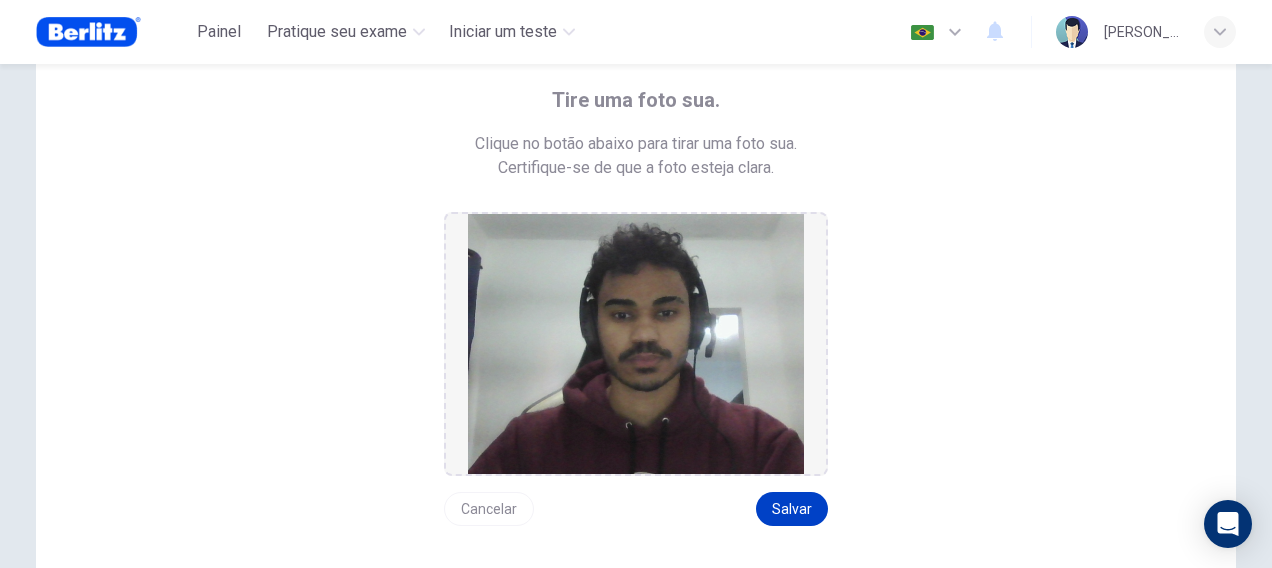 click on "Salvar" at bounding box center (792, 509) 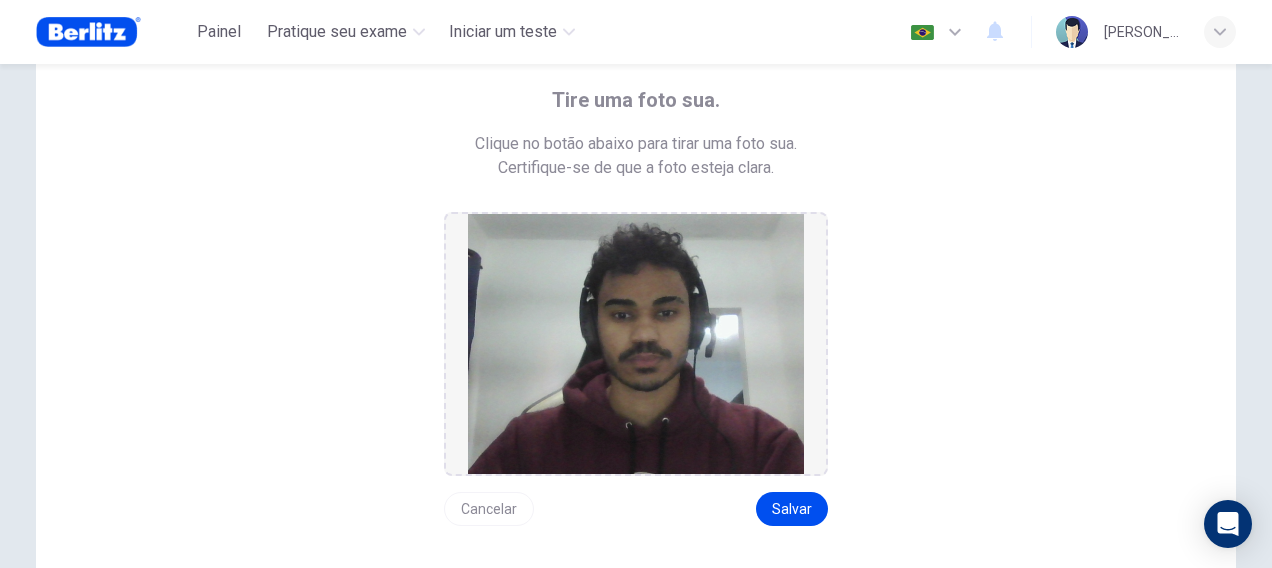 scroll, scrollTop: 311, scrollLeft: 0, axis: vertical 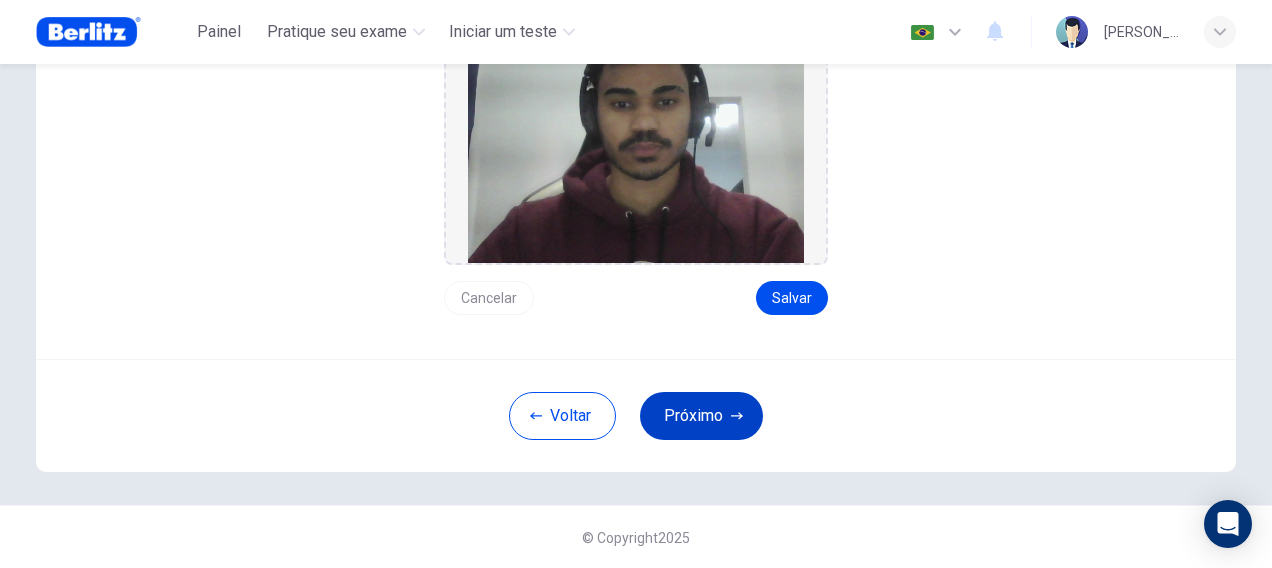 click on "Próximo" at bounding box center (701, 416) 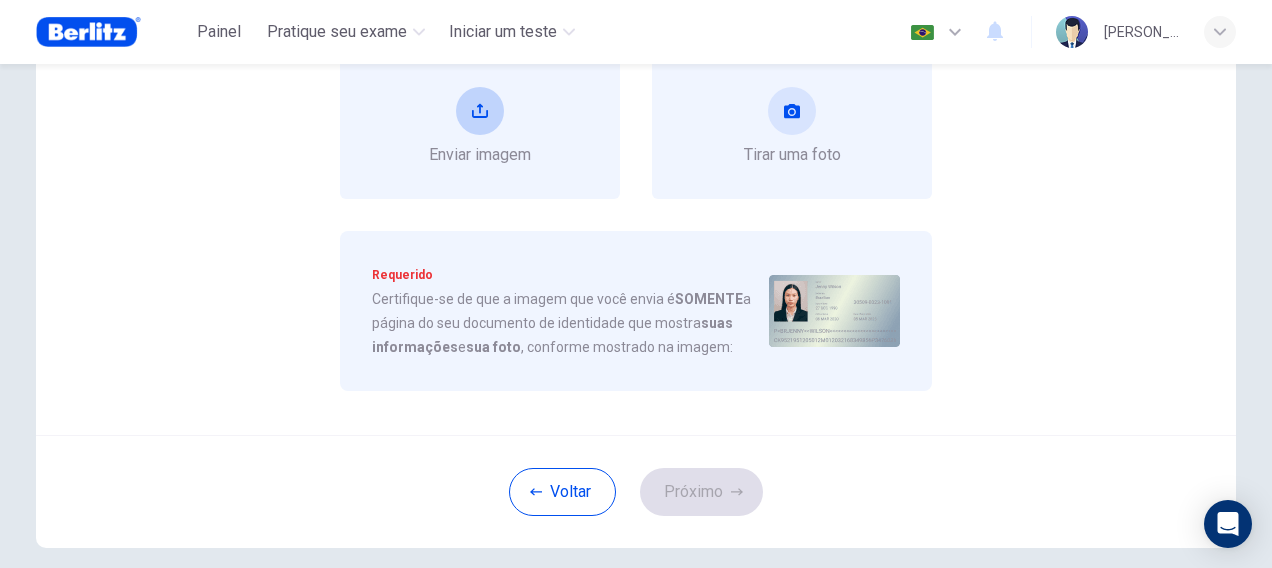 scroll, scrollTop: 211, scrollLeft: 0, axis: vertical 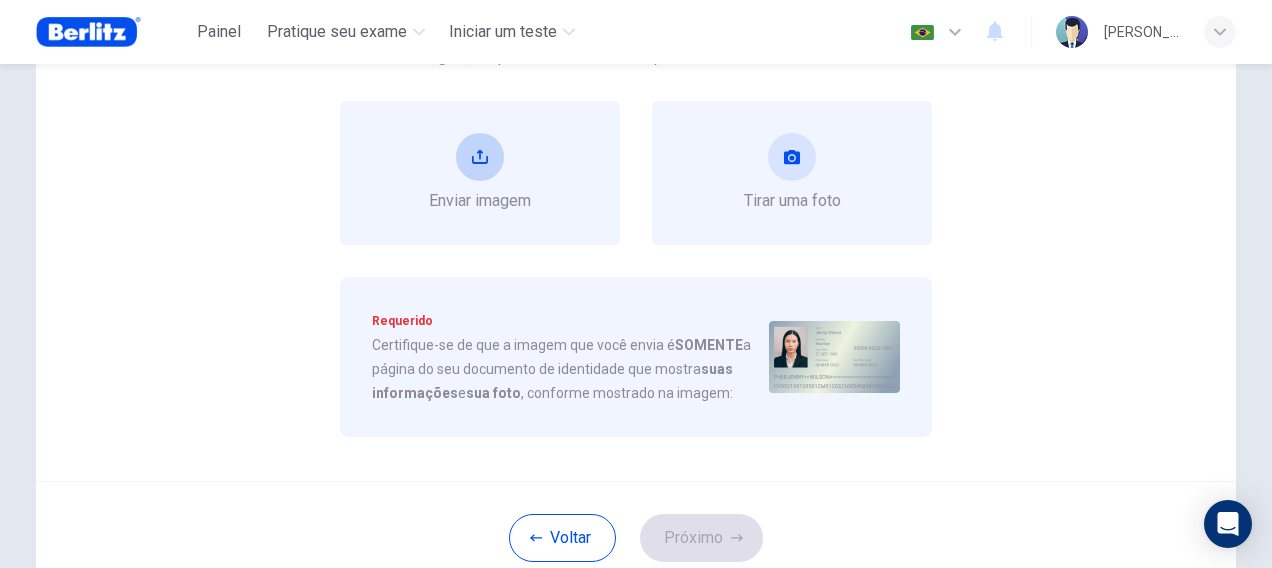 click on "Enviar imagem" at bounding box center [480, 173] 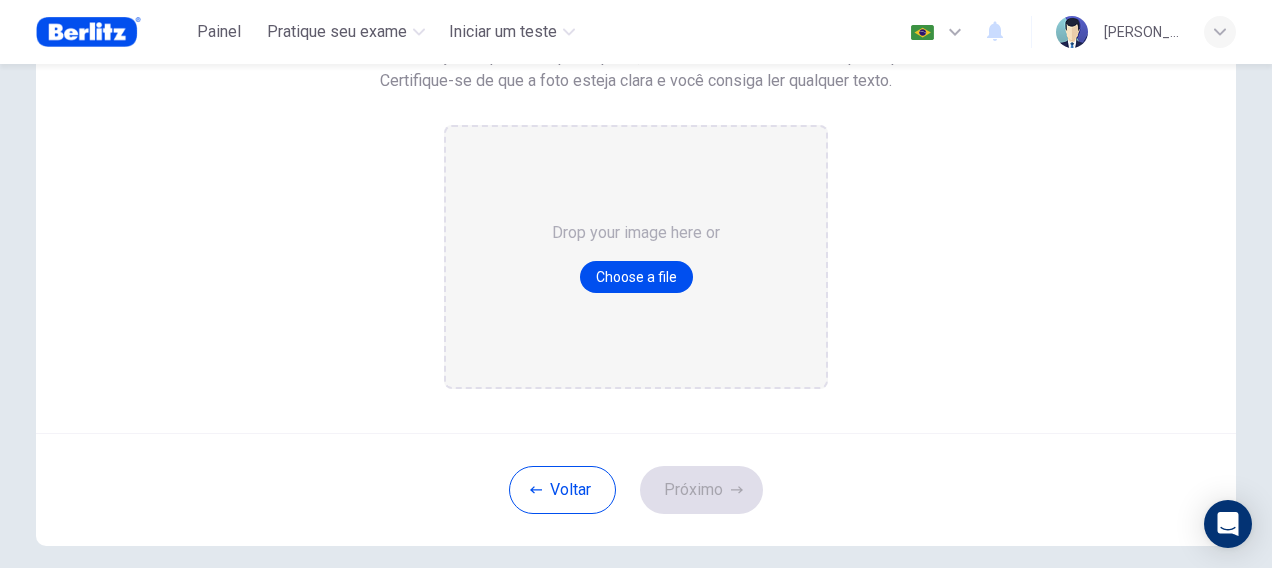 click on "Drop your image here or Choose a file" at bounding box center [636, 257] 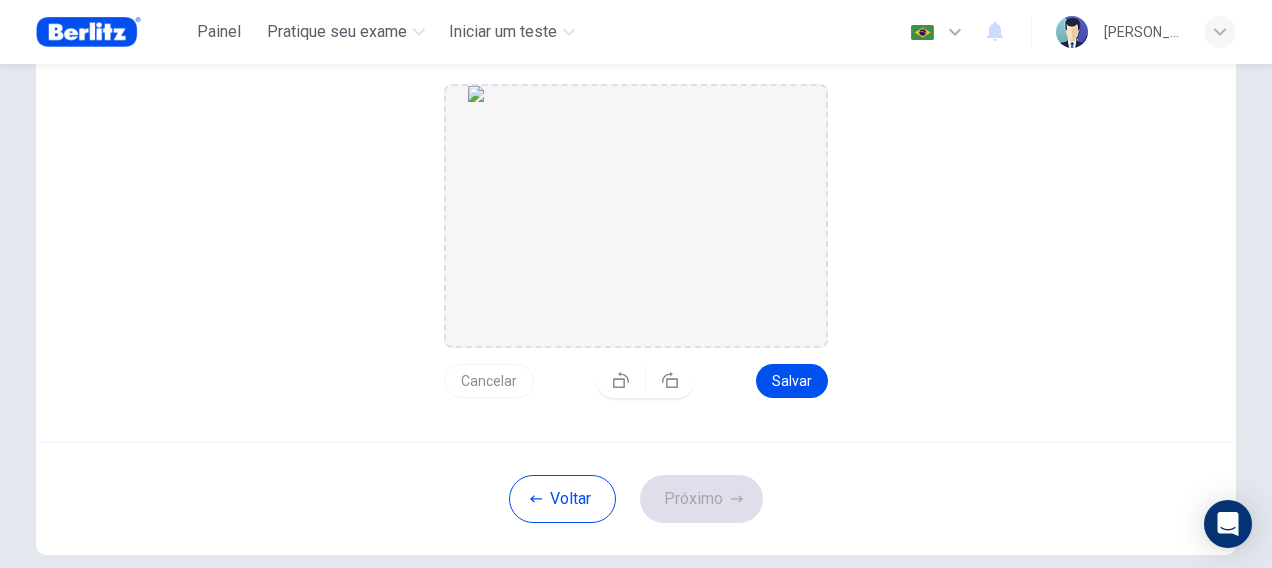 scroll, scrollTop: 311, scrollLeft: 0, axis: vertical 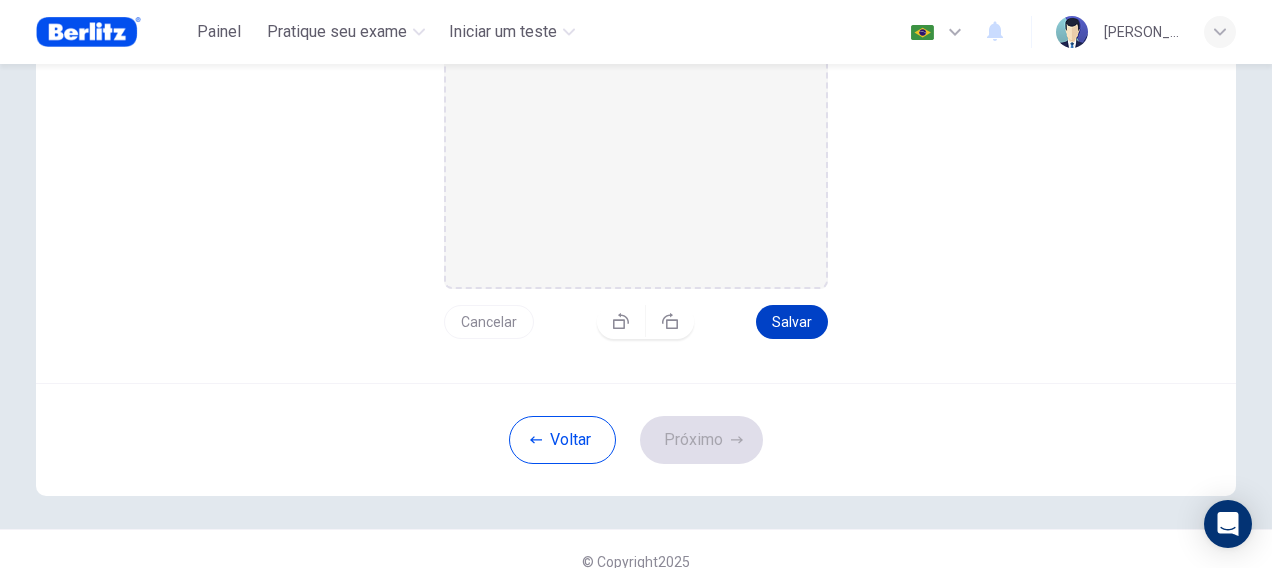 click on "Salvar" at bounding box center (792, 322) 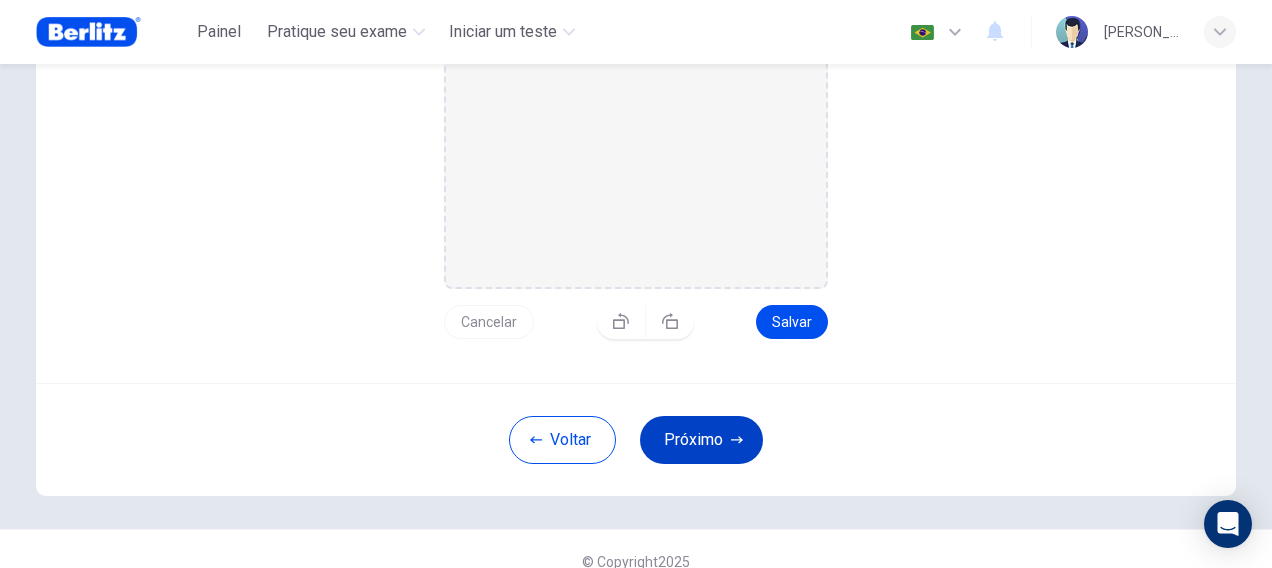 click 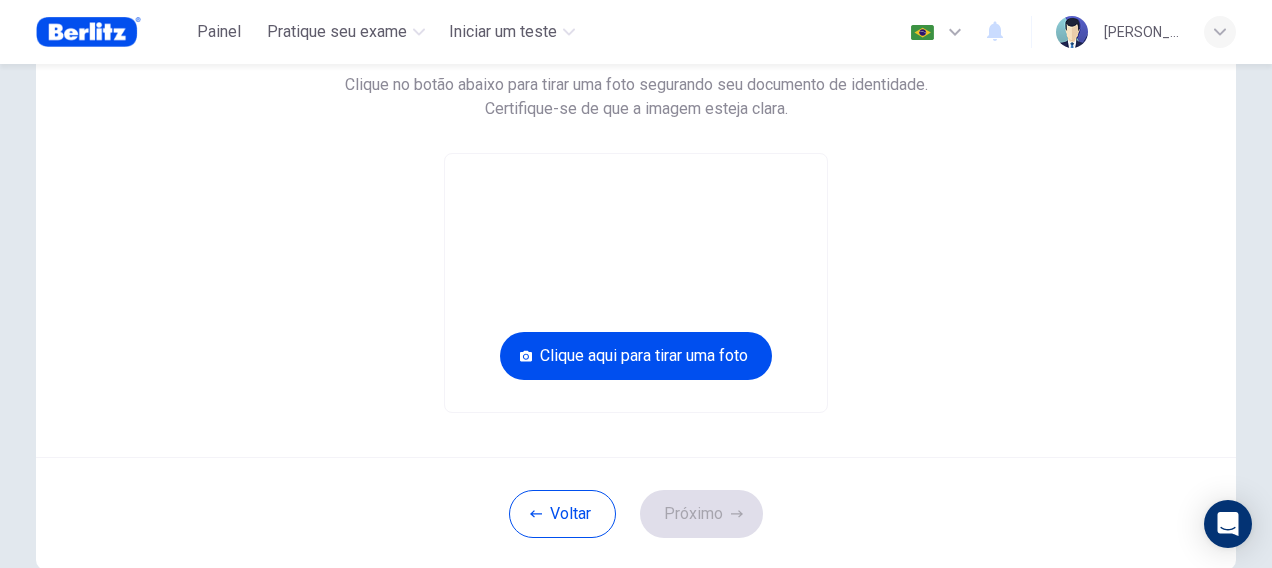 scroll, scrollTop: 158, scrollLeft: 0, axis: vertical 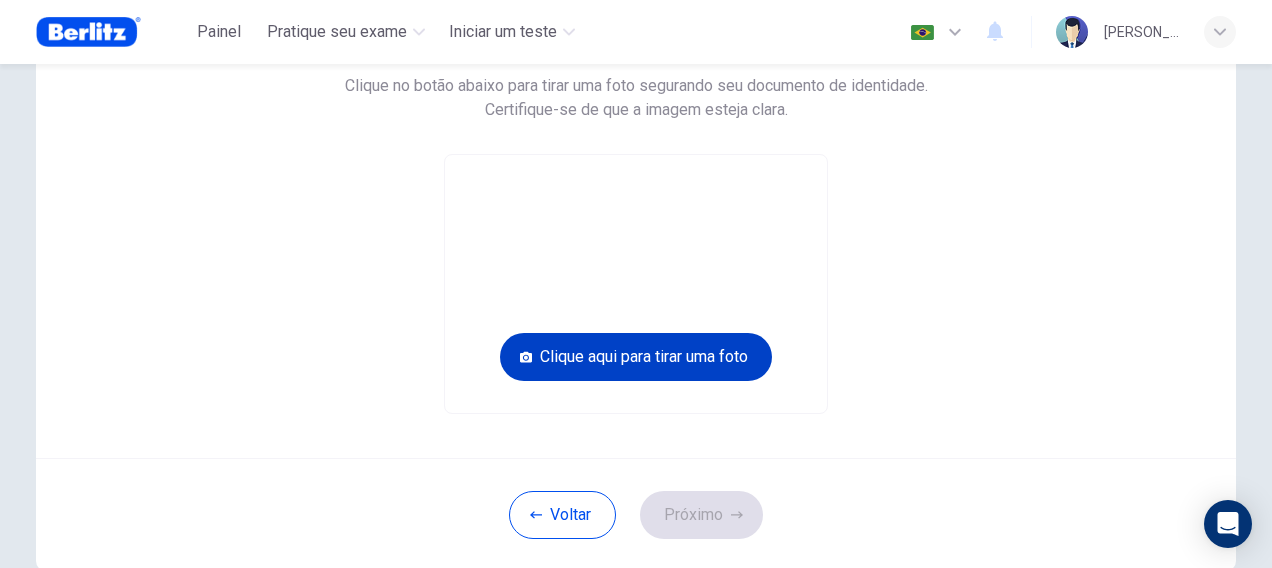 click on "Clique aqui para tirar uma foto" at bounding box center (636, 357) 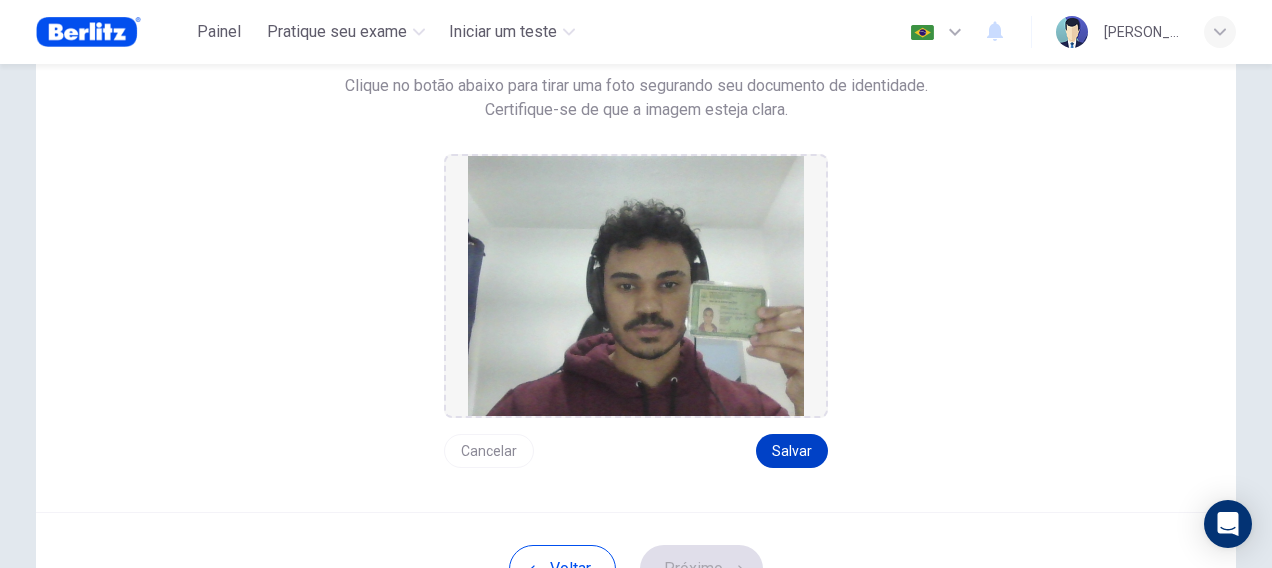 click on "Salvar" at bounding box center [792, 451] 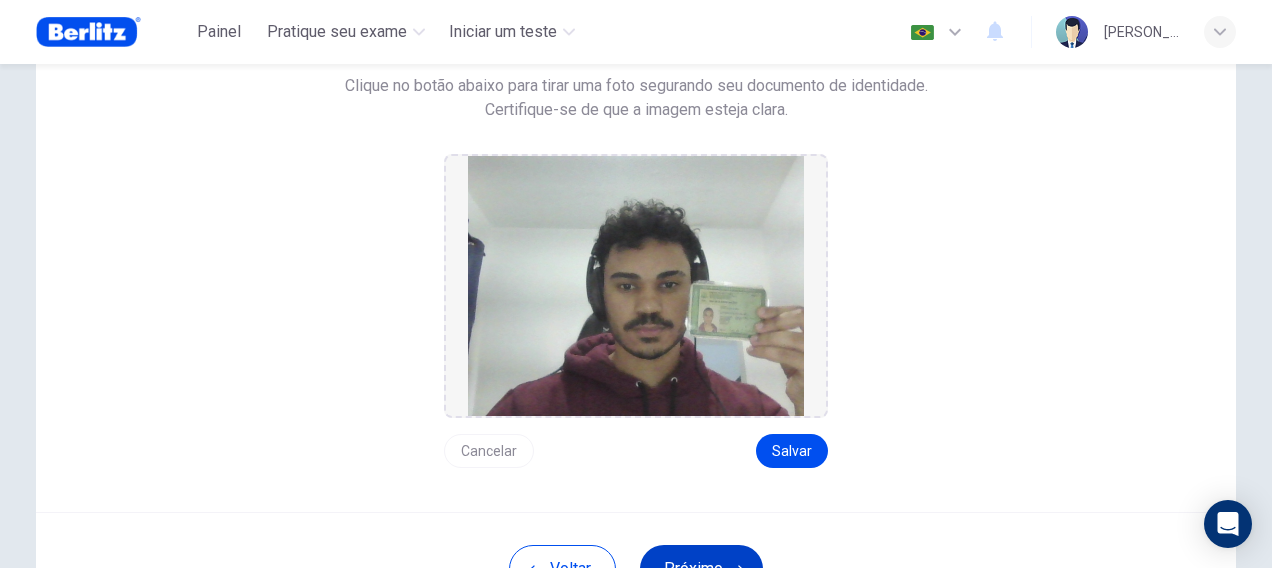 click on "Próximo" at bounding box center [701, 569] 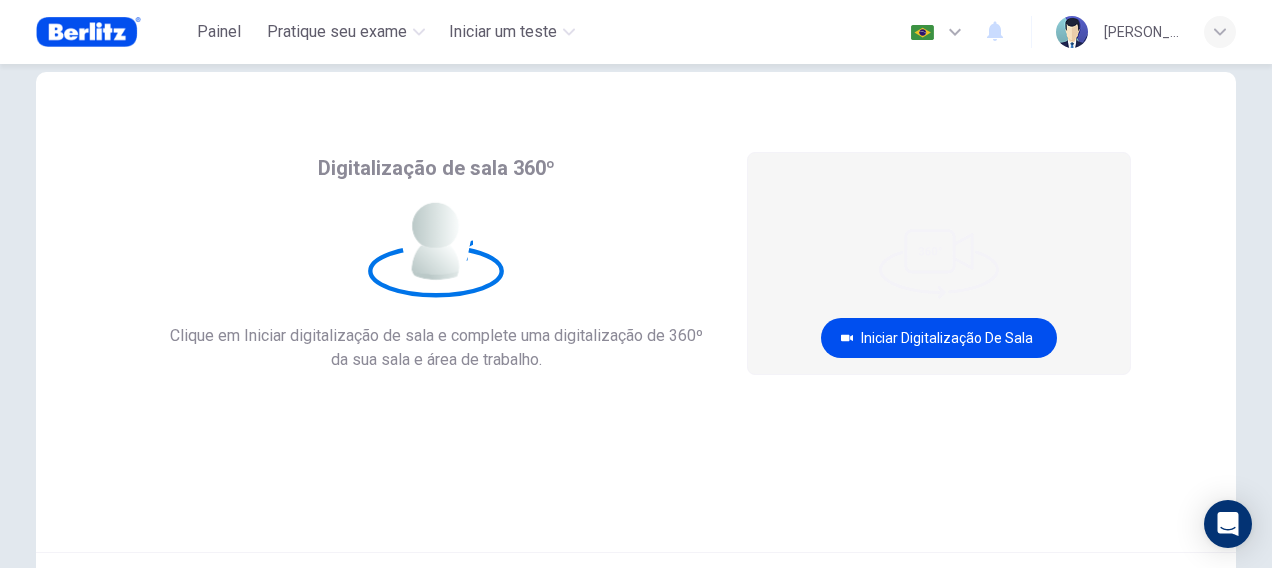 scroll, scrollTop: 0, scrollLeft: 0, axis: both 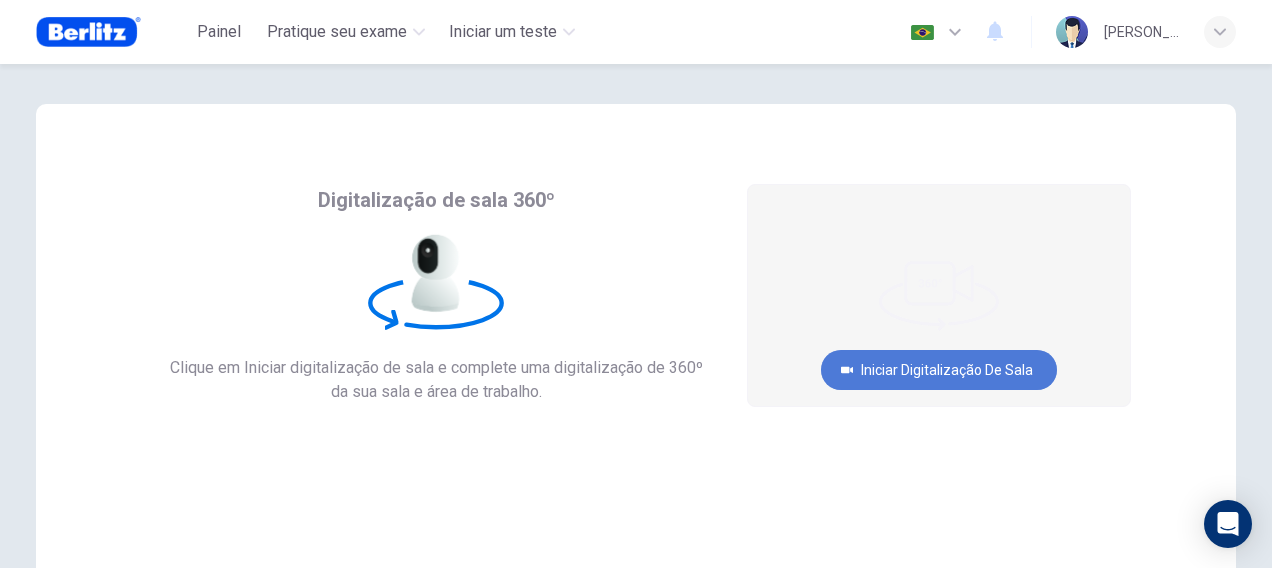 click on "Iniciar digitalização de sala" at bounding box center (939, 370) 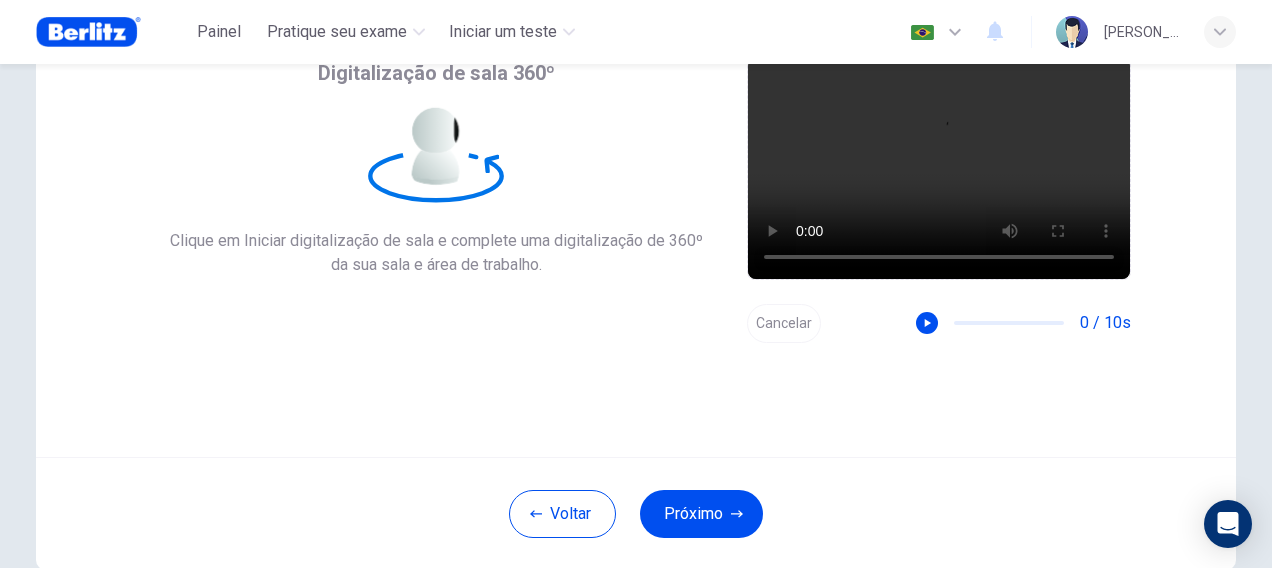 scroll, scrollTop: 226, scrollLeft: 0, axis: vertical 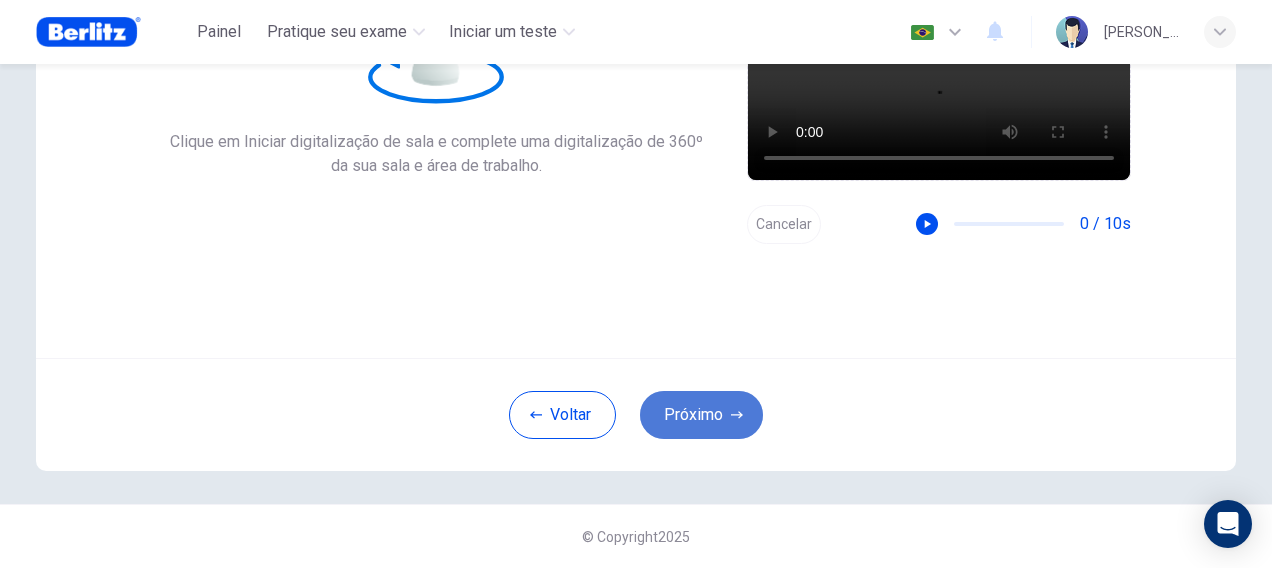 click on "Próximo" at bounding box center [701, 415] 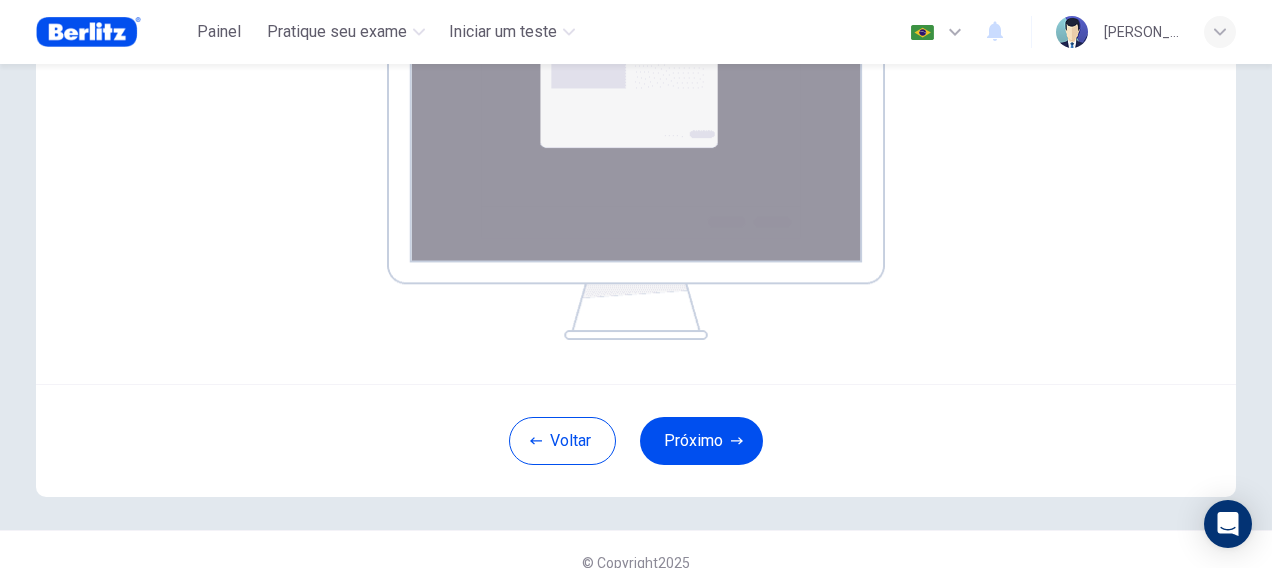 scroll, scrollTop: 431, scrollLeft: 0, axis: vertical 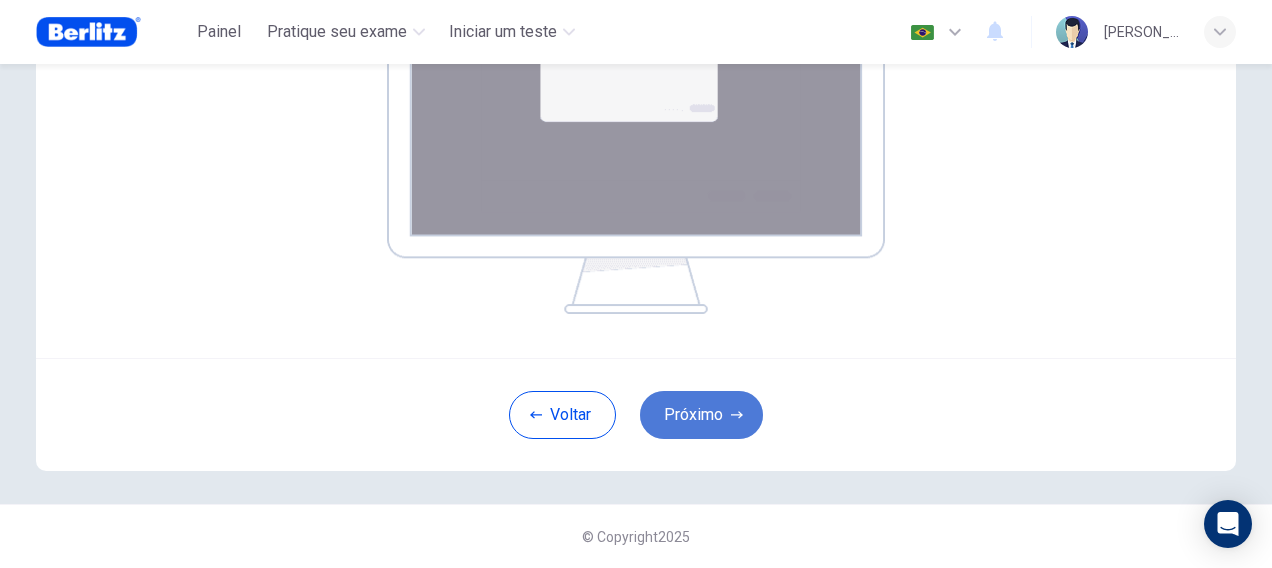 click on "Próximo" at bounding box center [701, 415] 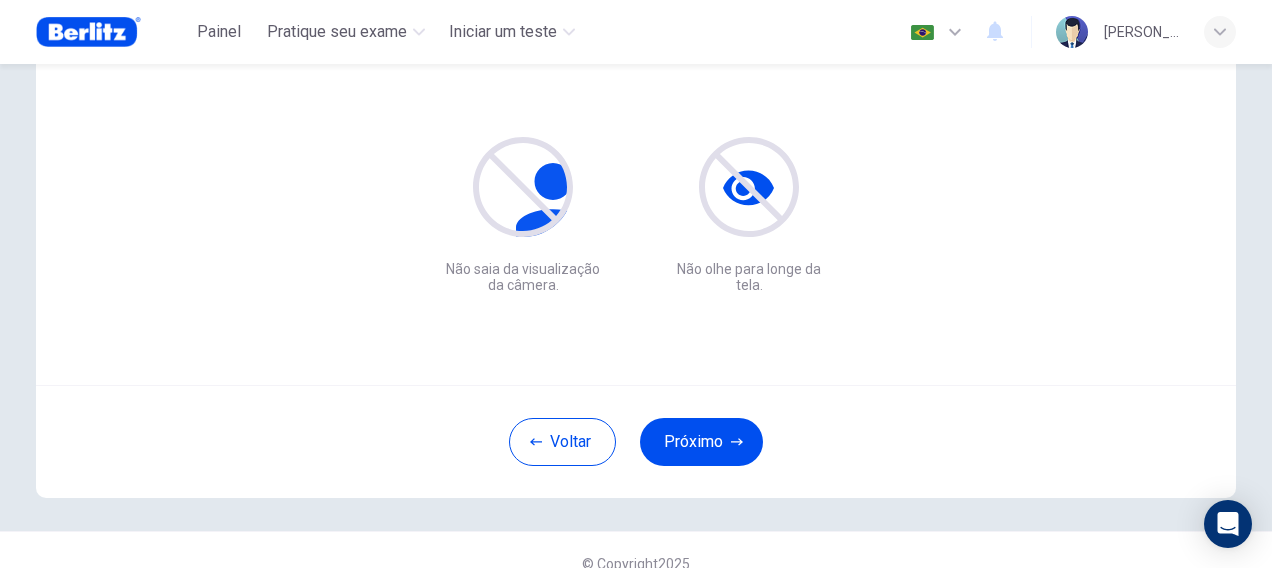 scroll, scrollTop: 226, scrollLeft: 0, axis: vertical 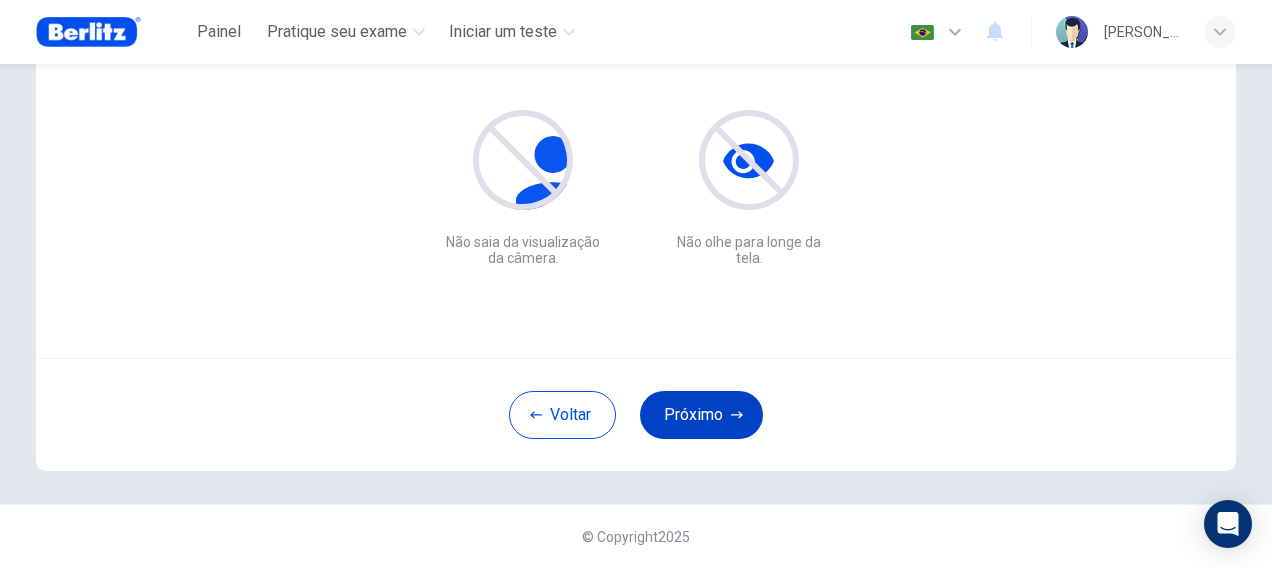 click on "Próximo" at bounding box center (701, 415) 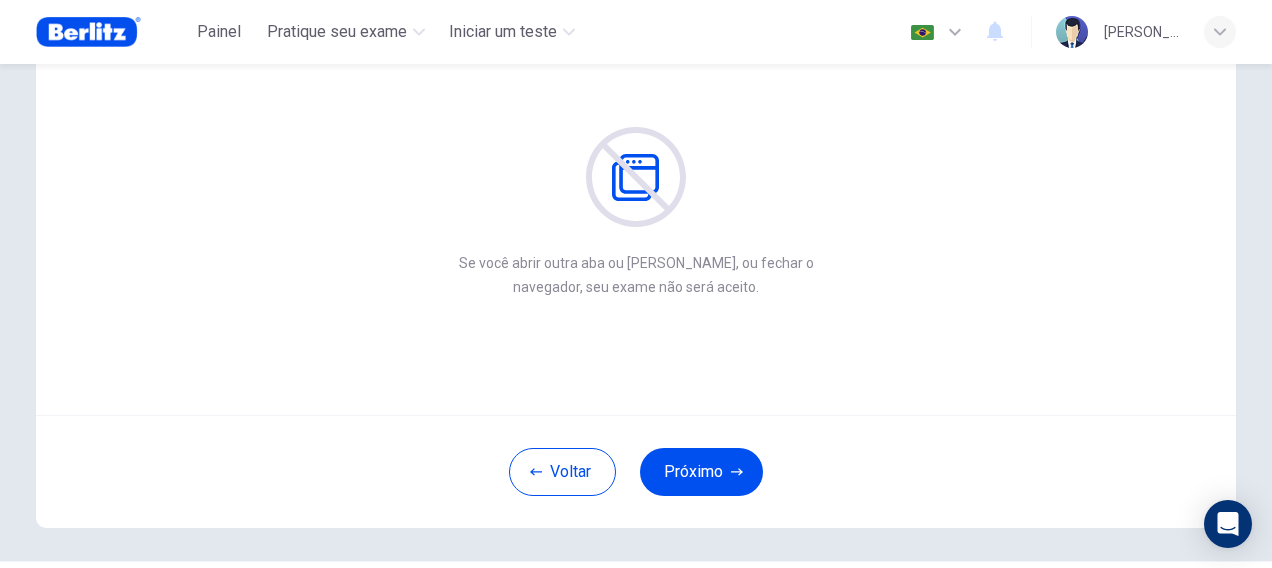 scroll, scrollTop: 126, scrollLeft: 0, axis: vertical 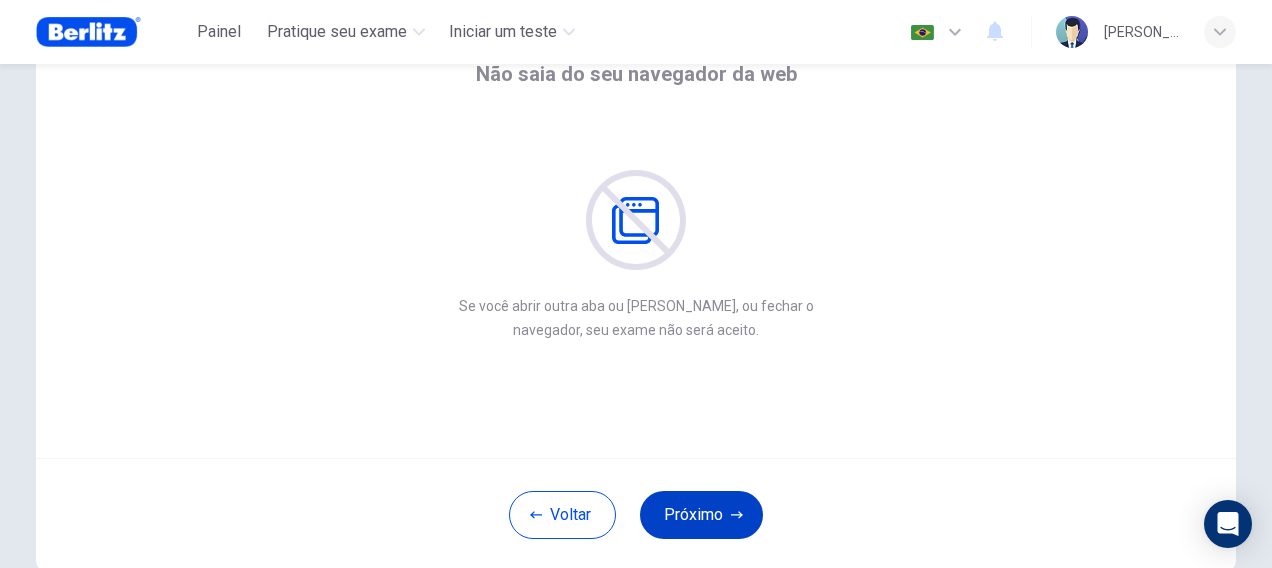 click on "Próximo" at bounding box center (701, 515) 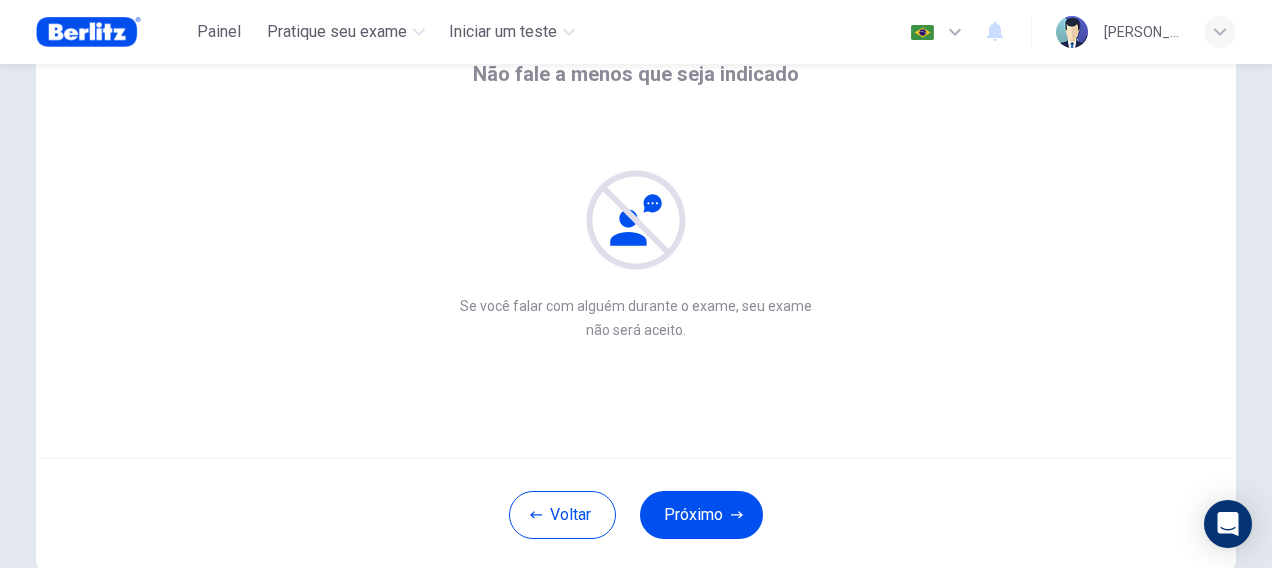 click on "Este site usa cookies, conforme explicado em nossa  Política de Privacidade . Se você concorda com o uso de cookies, clique no botão Aceitar e continue navegando em nosso site.   Política de Privacidade Aceitar Painel Pratique seu exame Iniciar um teste Português ** ​ ISAC DE OLIVEIRA MACEDO Não fale a menos que seja indicado Se você falar com alguém durante o exame, seu exame não será aceito. Se você falar com alguém durante o exame, seu exame não será aceito. Voltar Próximo © Copyright  2025 Berlitz - Online Testing Platform
Painel Pratique seu exame Iniciar um teste Notificações © Copyright  2025" at bounding box center (636, 284) 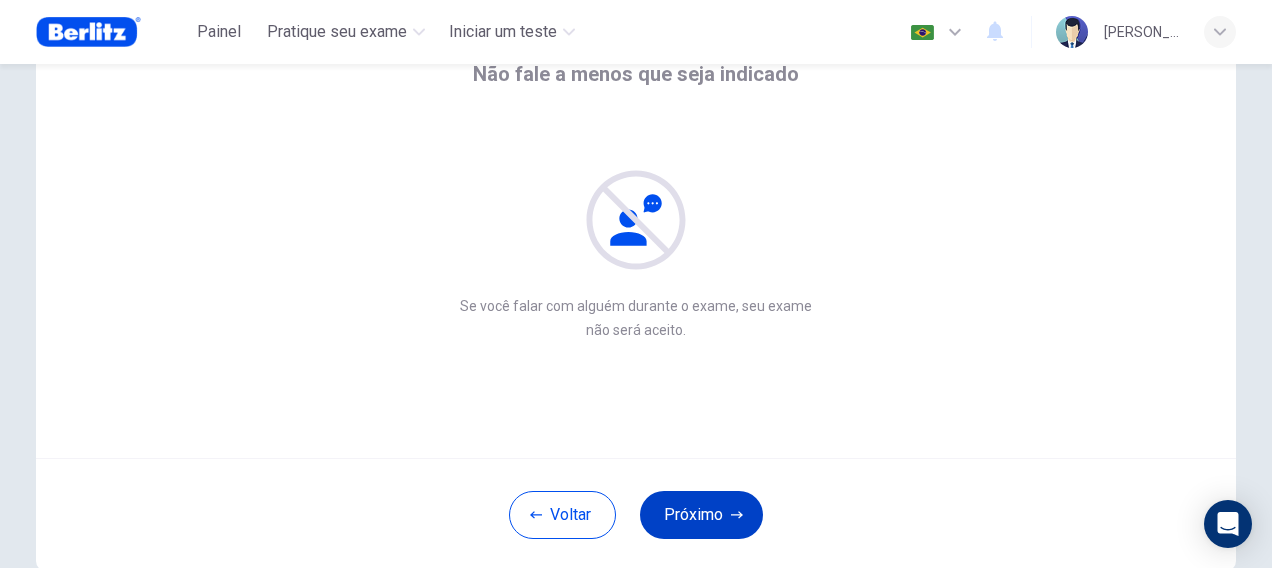 click on "Próximo" at bounding box center [701, 515] 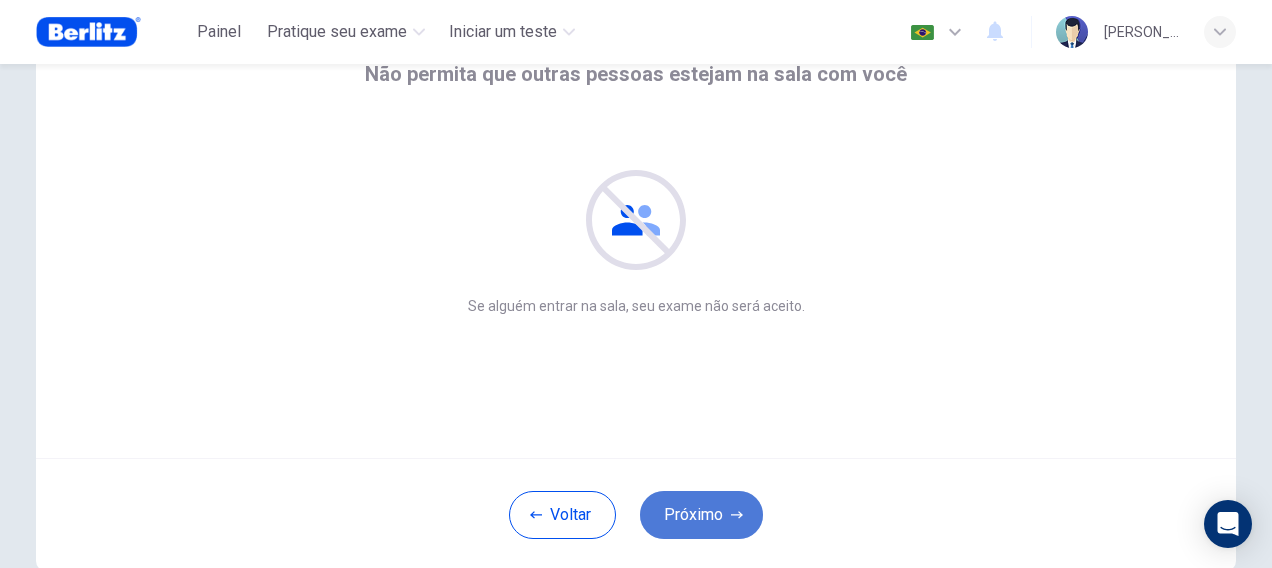 click on "Próximo" at bounding box center (701, 515) 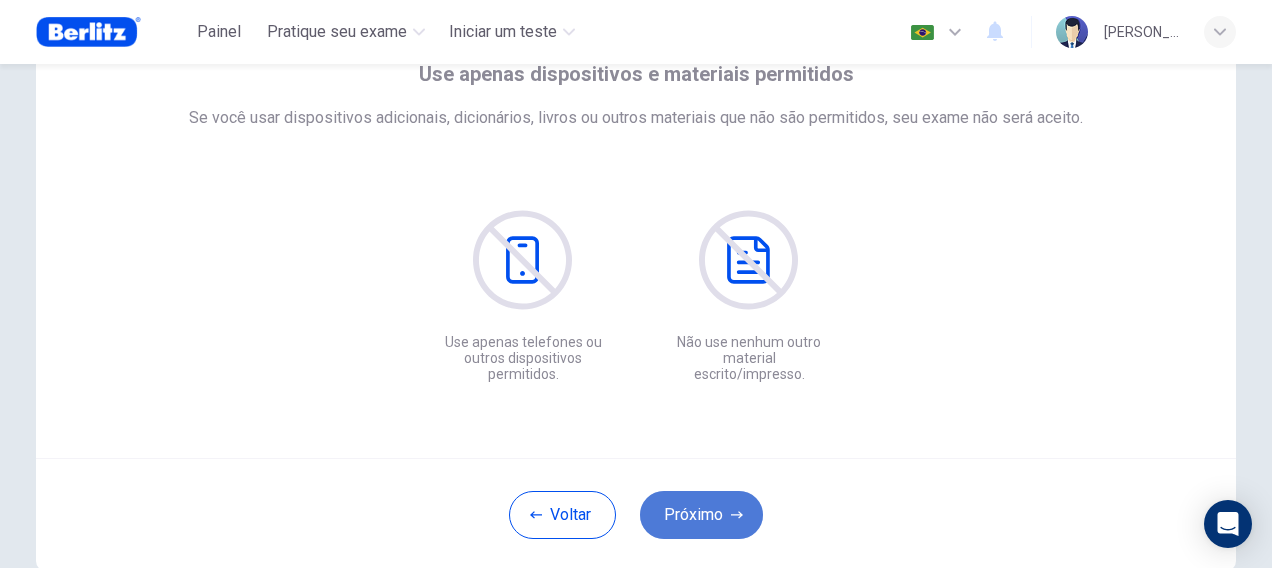 click on "Próximo" at bounding box center (701, 515) 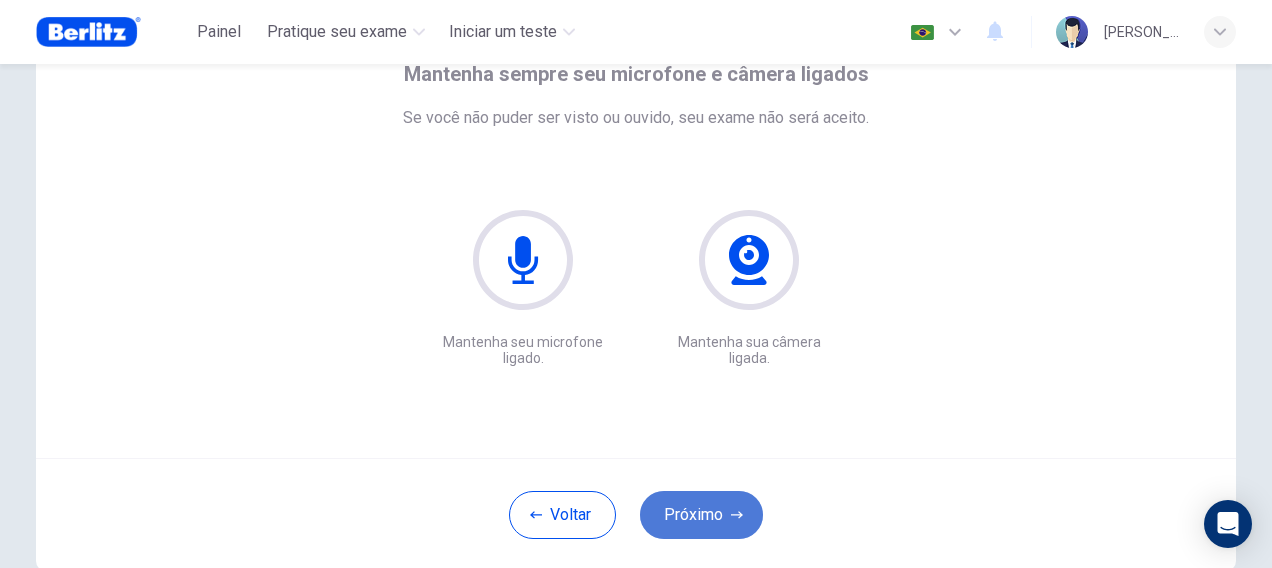 click on "Próximo" at bounding box center (701, 515) 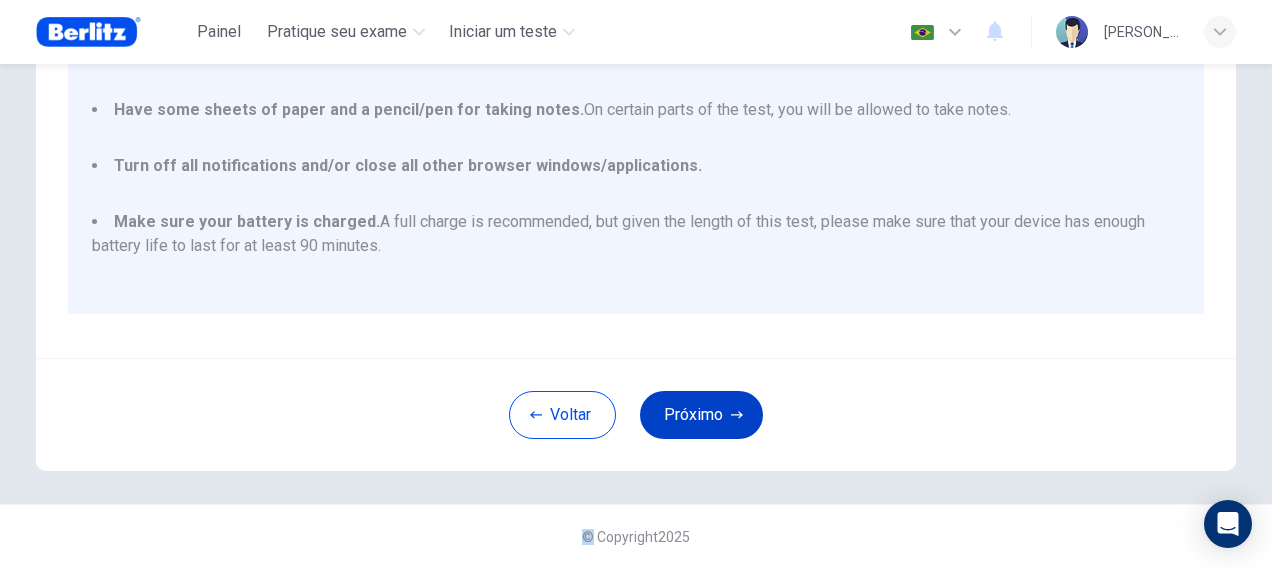 click on "Próximo" at bounding box center (701, 415) 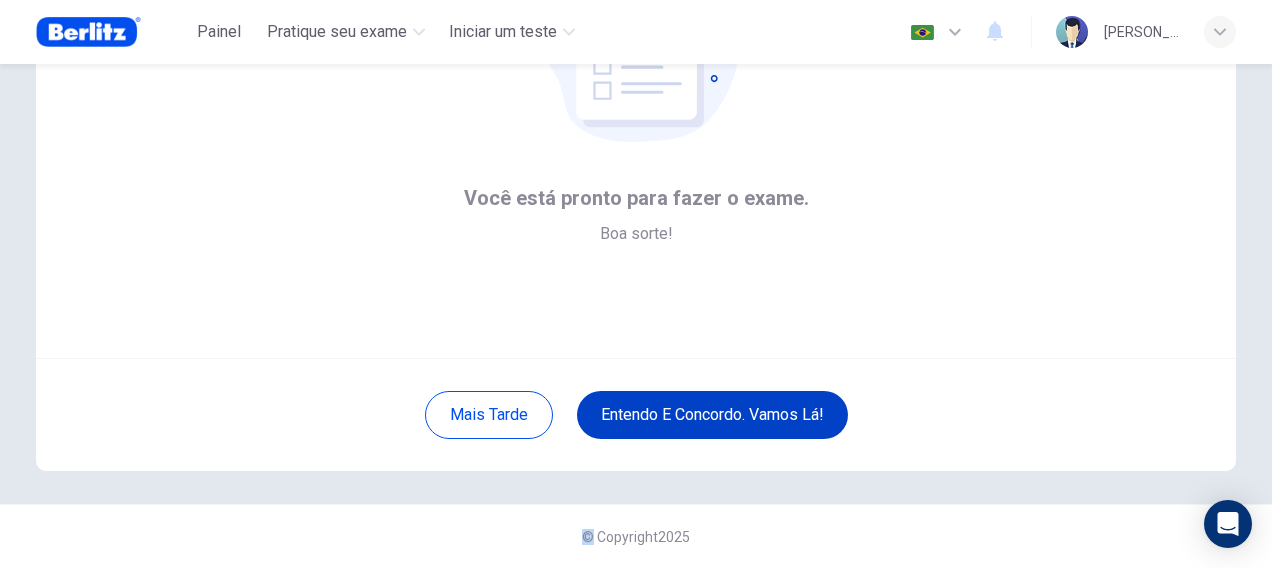 scroll, scrollTop: 226, scrollLeft: 0, axis: vertical 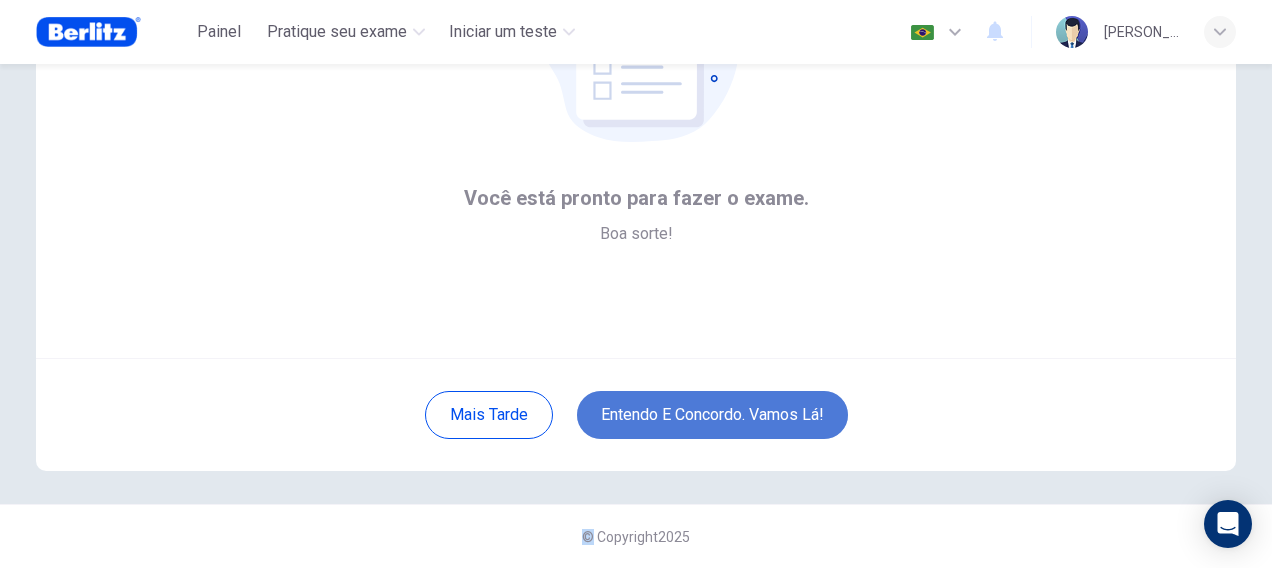 click on "Entendo e concordo. Vamos lá!" at bounding box center (712, 415) 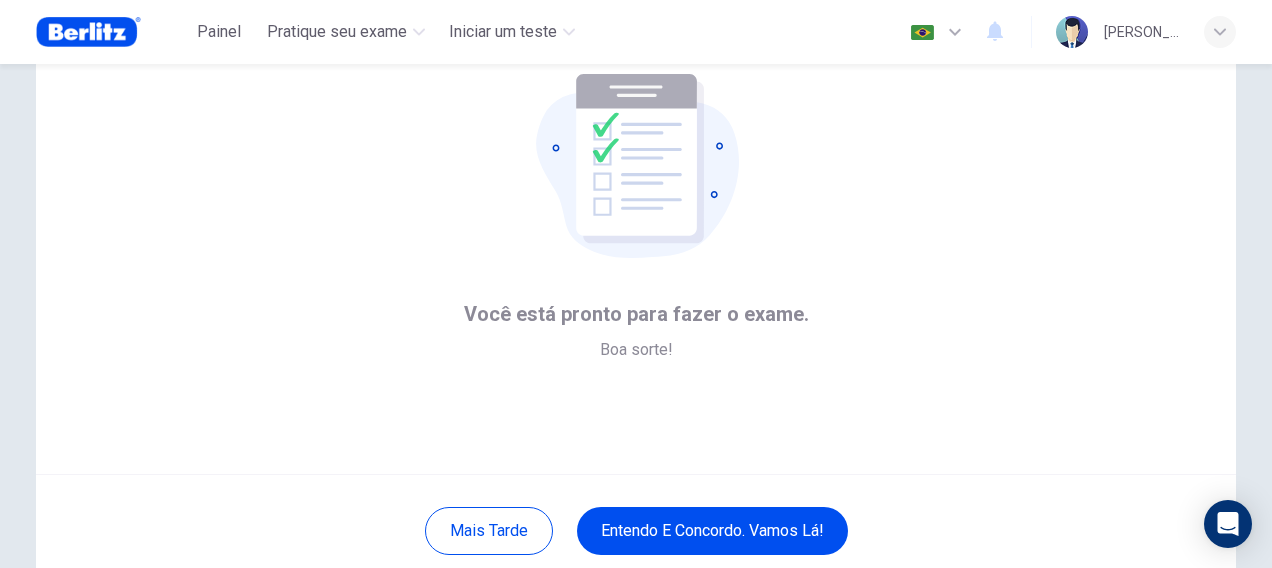 scroll, scrollTop: 0, scrollLeft: 0, axis: both 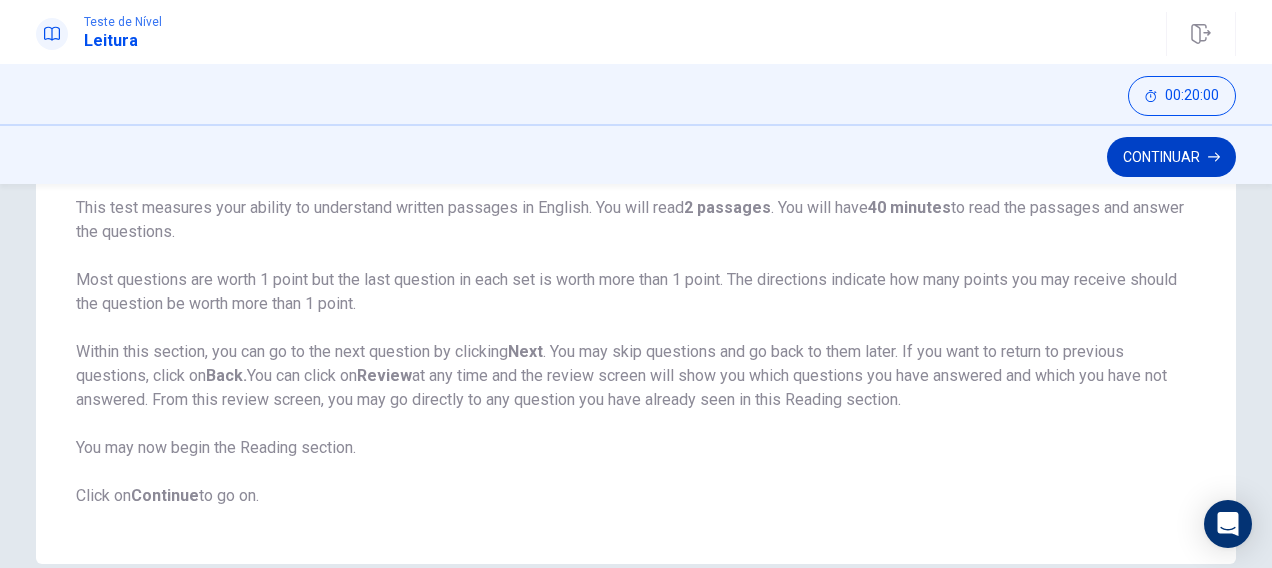 click on "Continuar" at bounding box center (1171, 157) 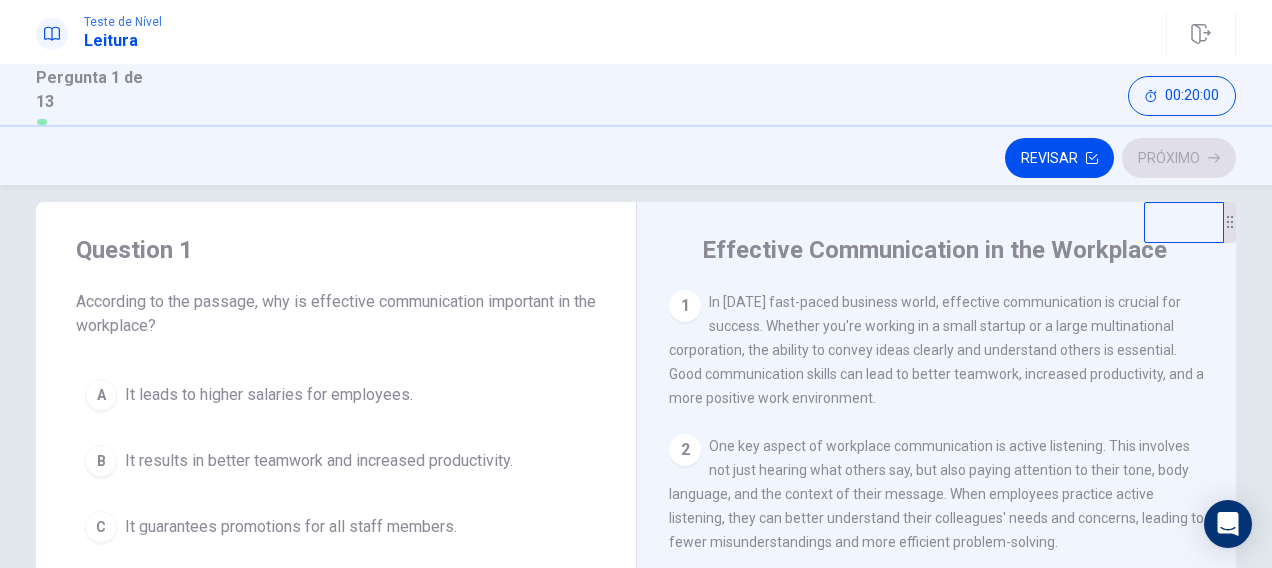 scroll, scrollTop: 0, scrollLeft: 0, axis: both 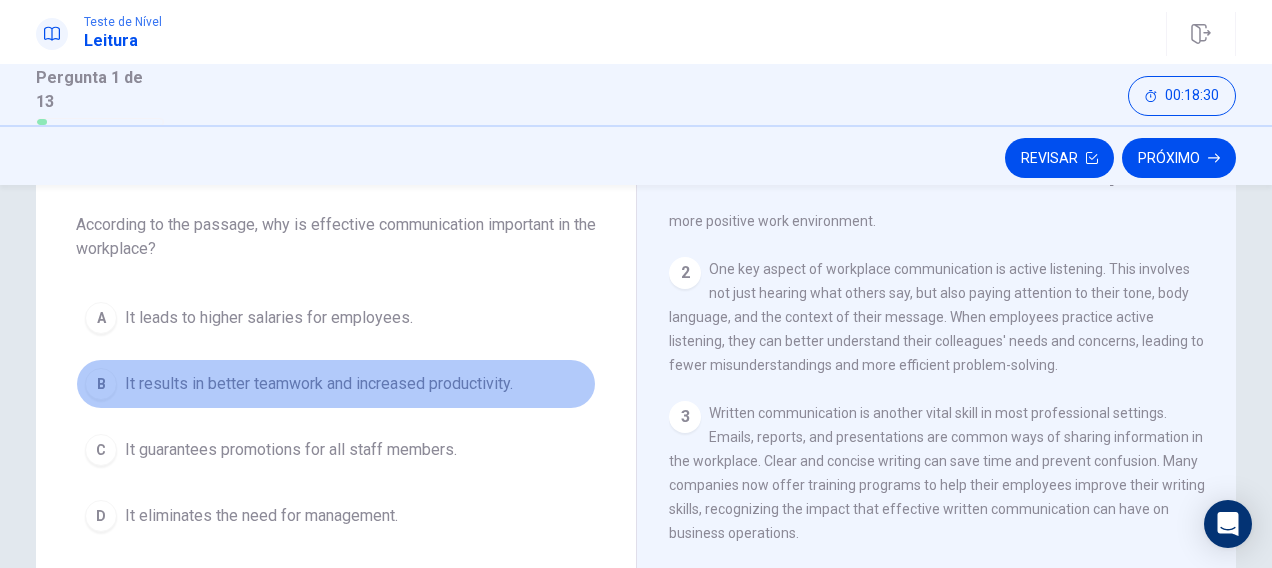 click on "It results in better teamwork and increased productivity." at bounding box center [319, 384] 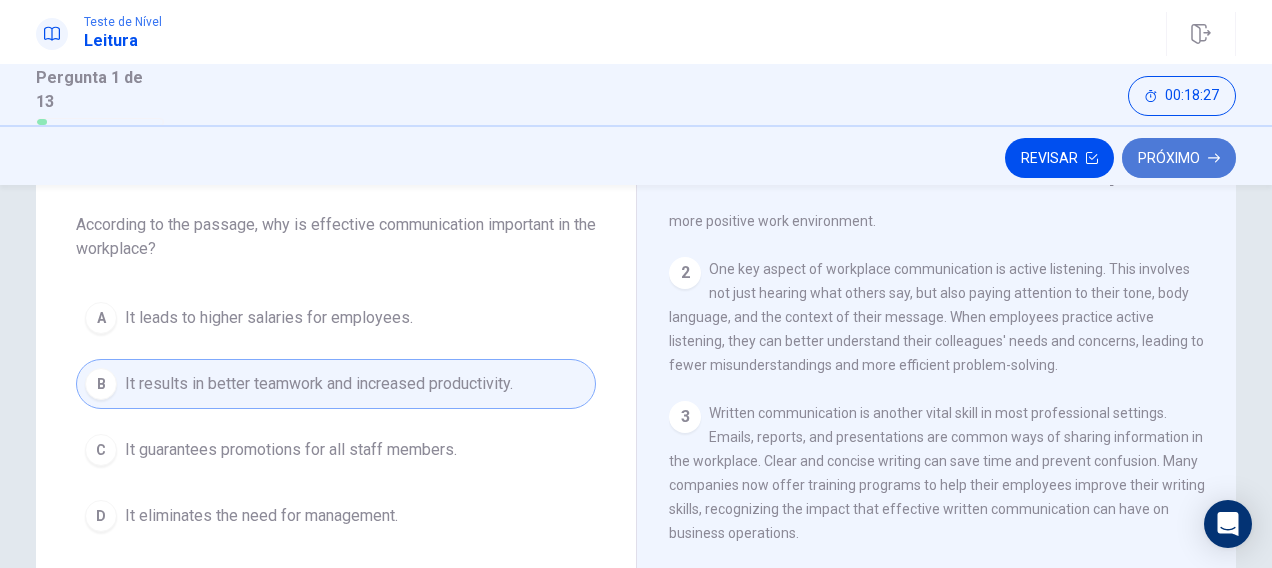 click on "Próximo" at bounding box center (1179, 158) 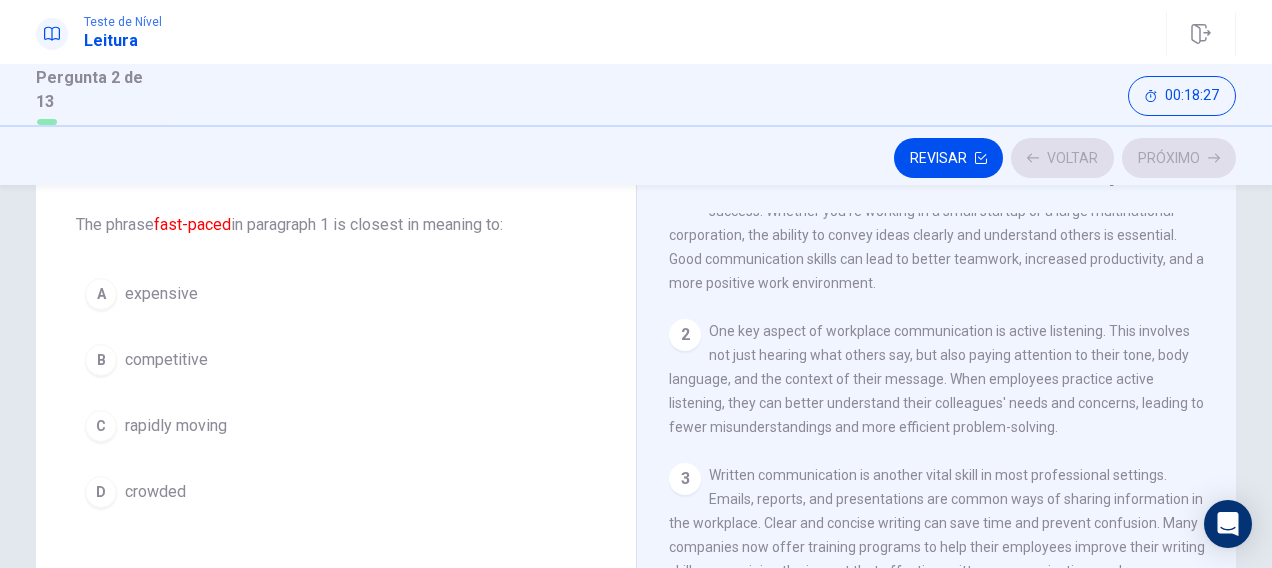 scroll, scrollTop: 0, scrollLeft: 0, axis: both 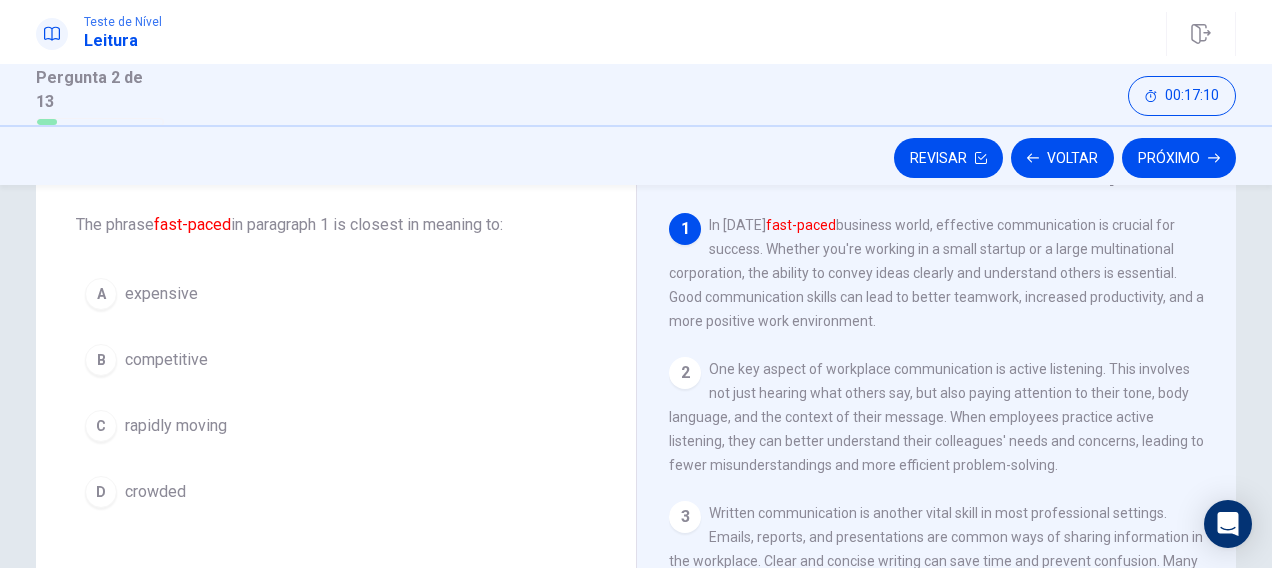 click on "rapidly moving" at bounding box center (176, 426) 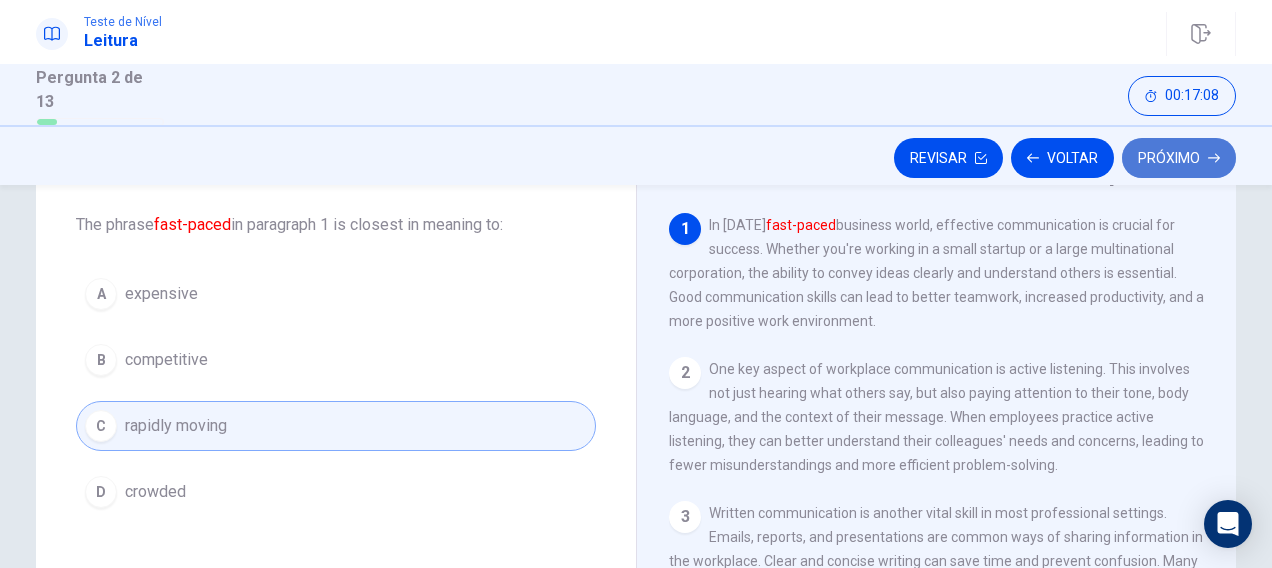 click on "Próximo" at bounding box center [1179, 158] 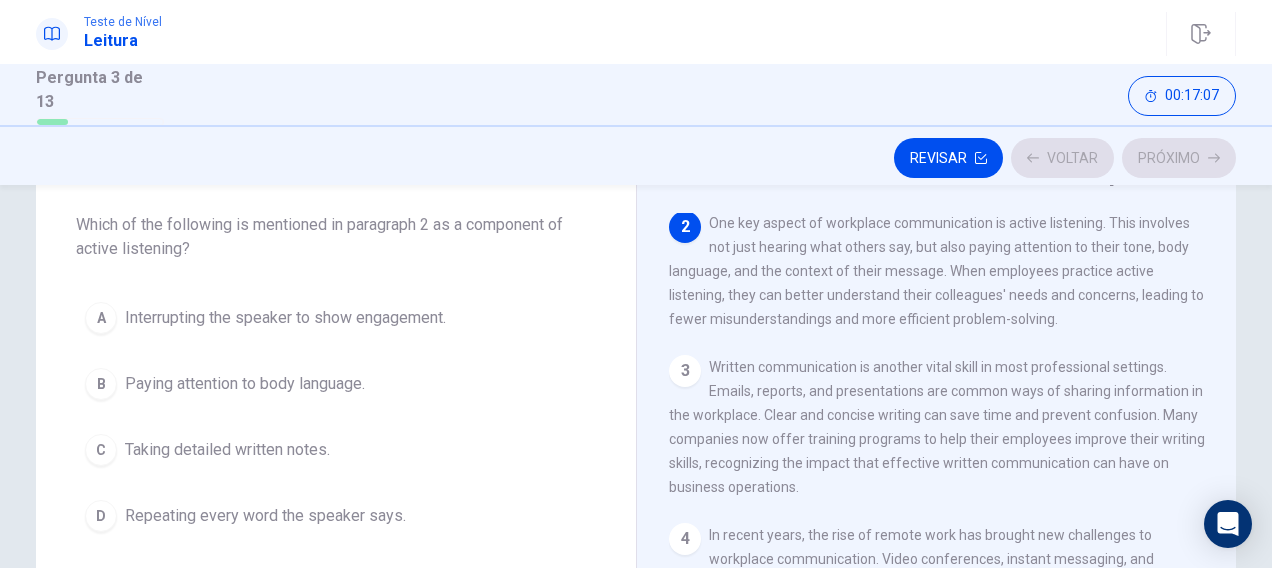 scroll, scrollTop: 147, scrollLeft: 0, axis: vertical 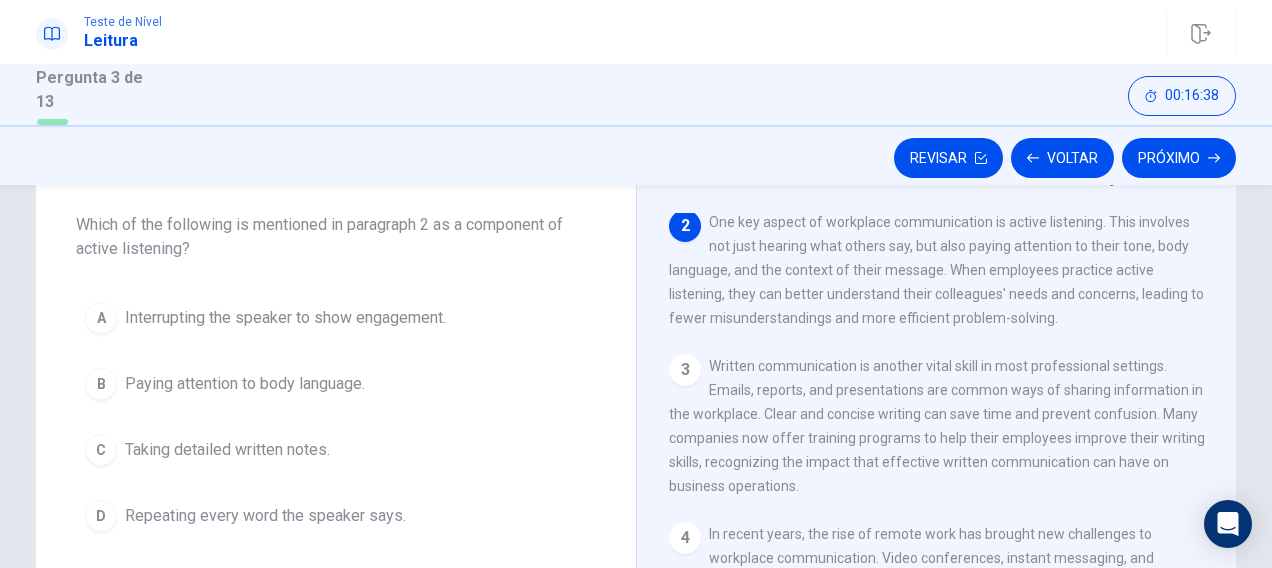 click on "One key aspect of workplace communication is active listening. This involves not just hearing what others say, but also paying attention to their tone, body language, and the context of their message. When employees practice active listening, they can better understand their colleagues' needs and concerns, leading to fewer misunderstandings and more efficient problem-solving." at bounding box center [936, 270] 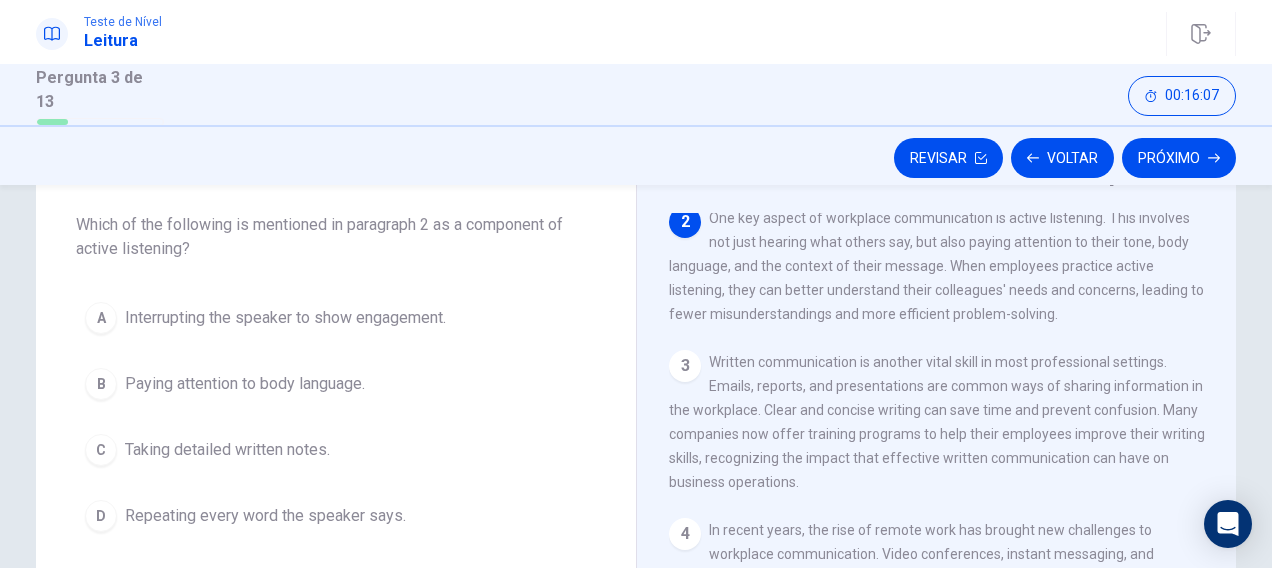 scroll, scrollTop: 150, scrollLeft: 0, axis: vertical 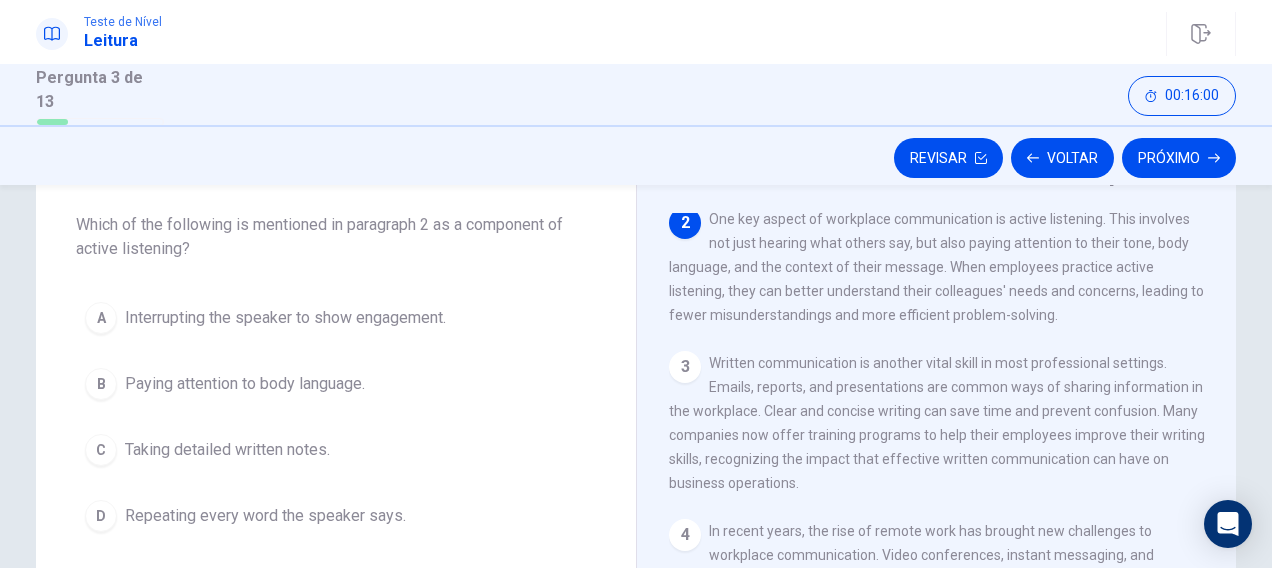 click on "Which of the following is mentioned in paragraph 2 as a component of active listening?" at bounding box center (336, 237) 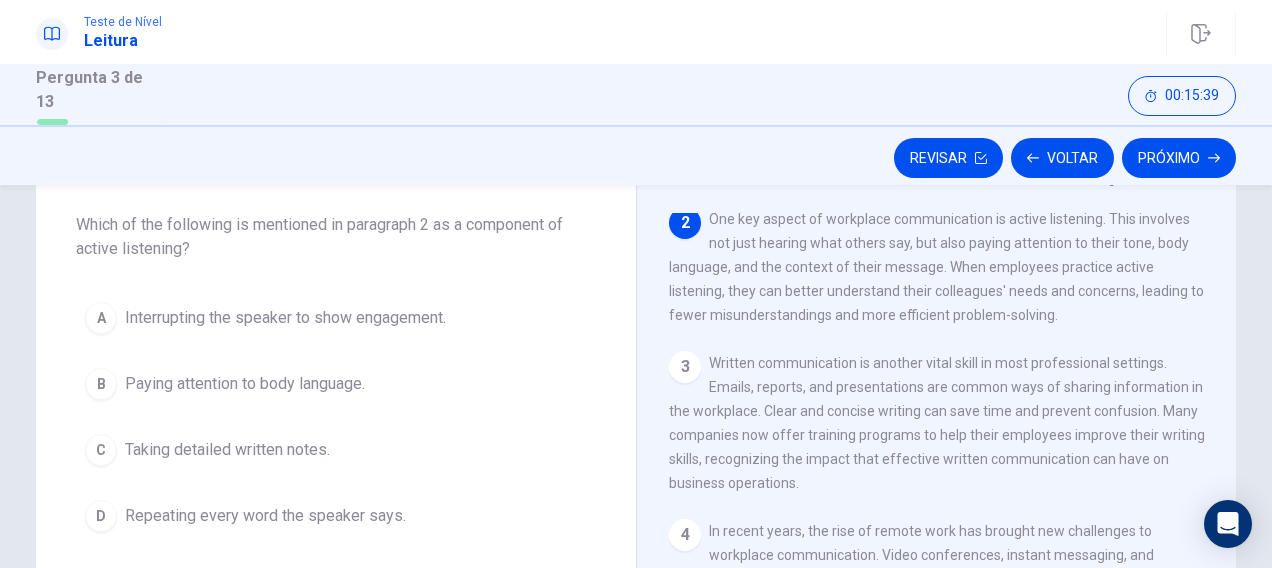 click on "Paying attention to body language." at bounding box center [245, 384] 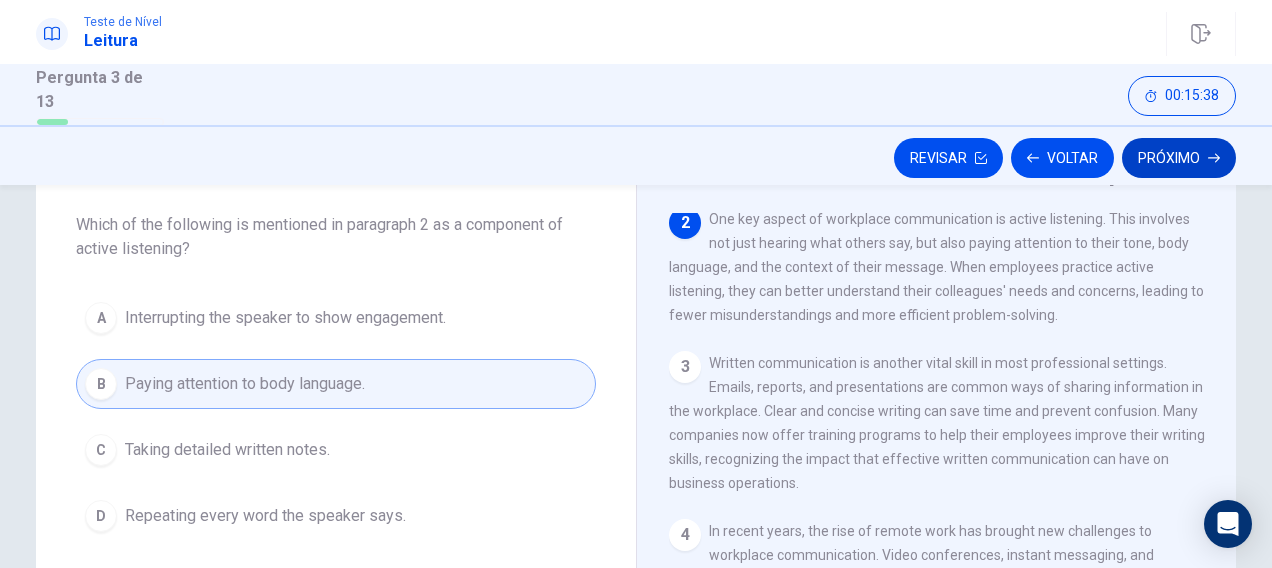 click on "Próximo" at bounding box center [1179, 158] 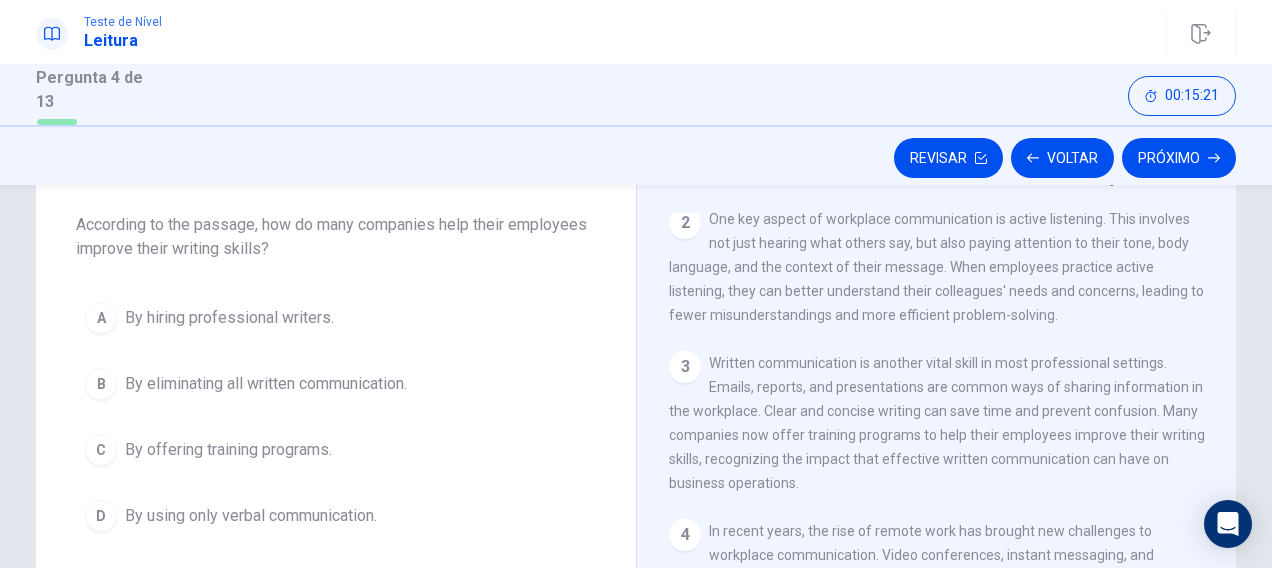 click on "C By offering training programs." at bounding box center [336, 450] 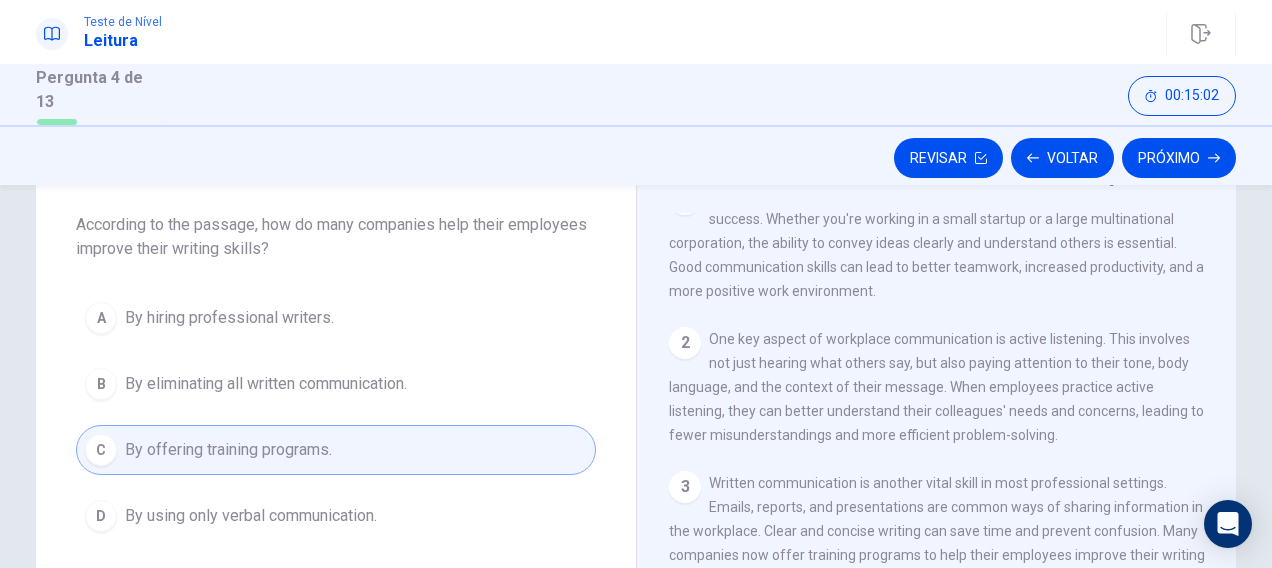 scroll, scrollTop: 0, scrollLeft: 0, axis: both 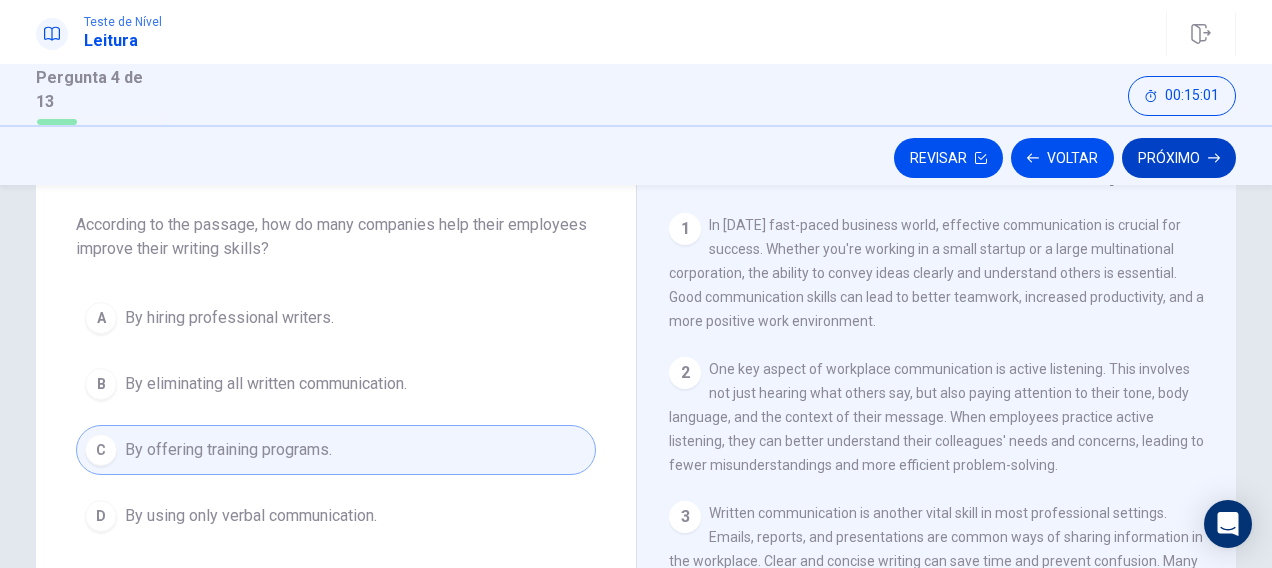 click on "Próximo" at bounding box center (1179, 158) 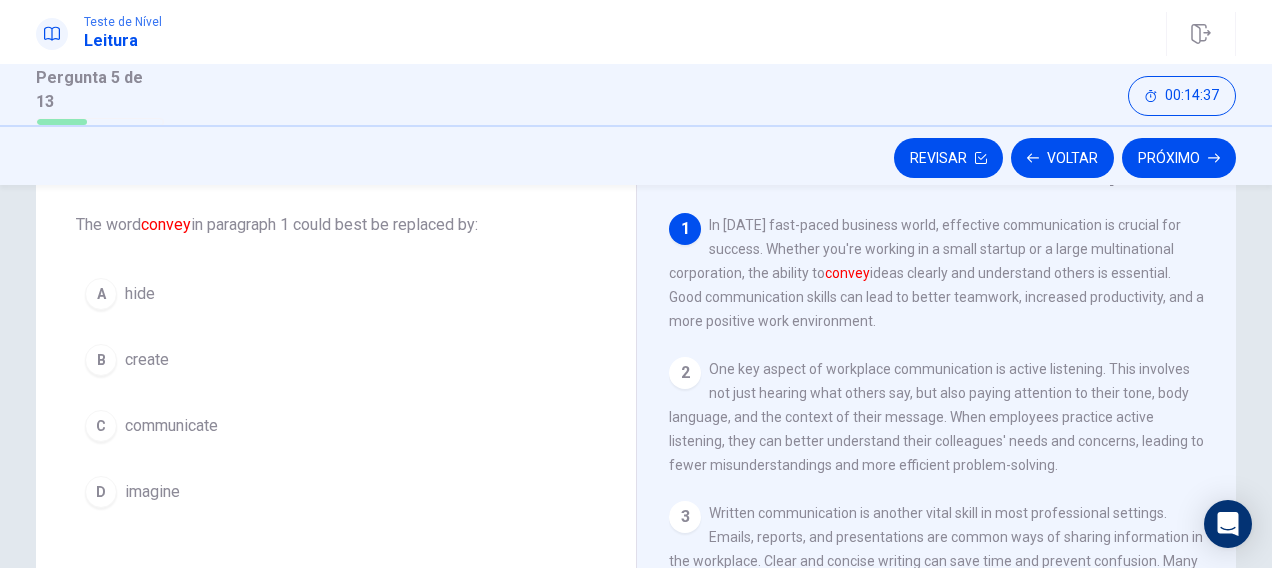 click on "C communicate" at bounding box center [336, 426] 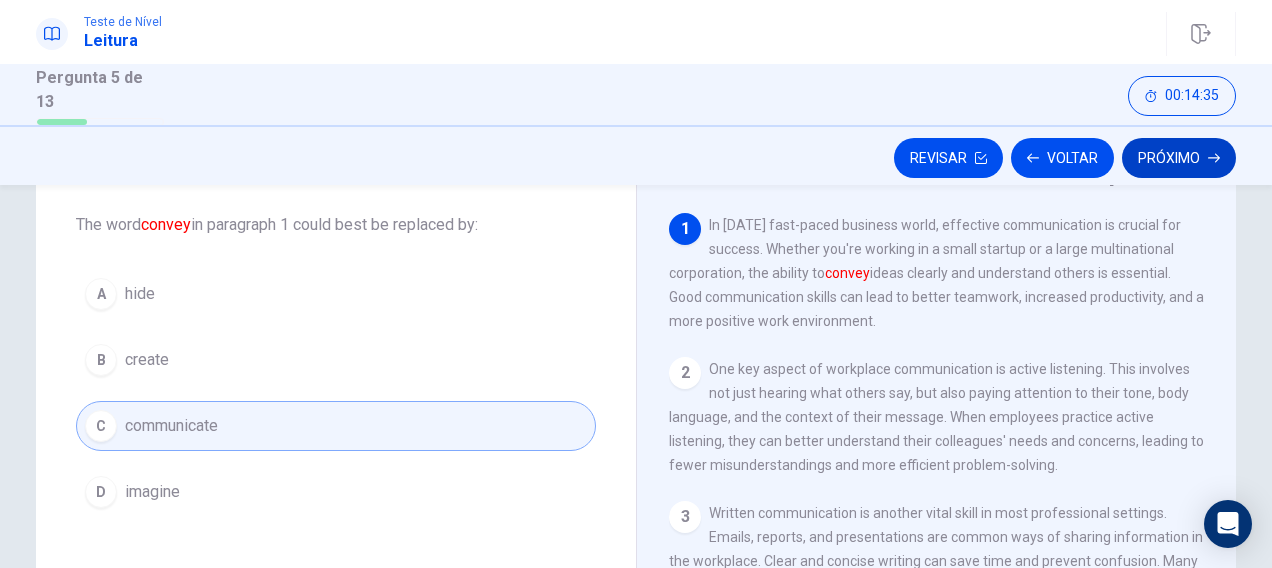 click on "Próximo" at bounding box center [1179, 158] 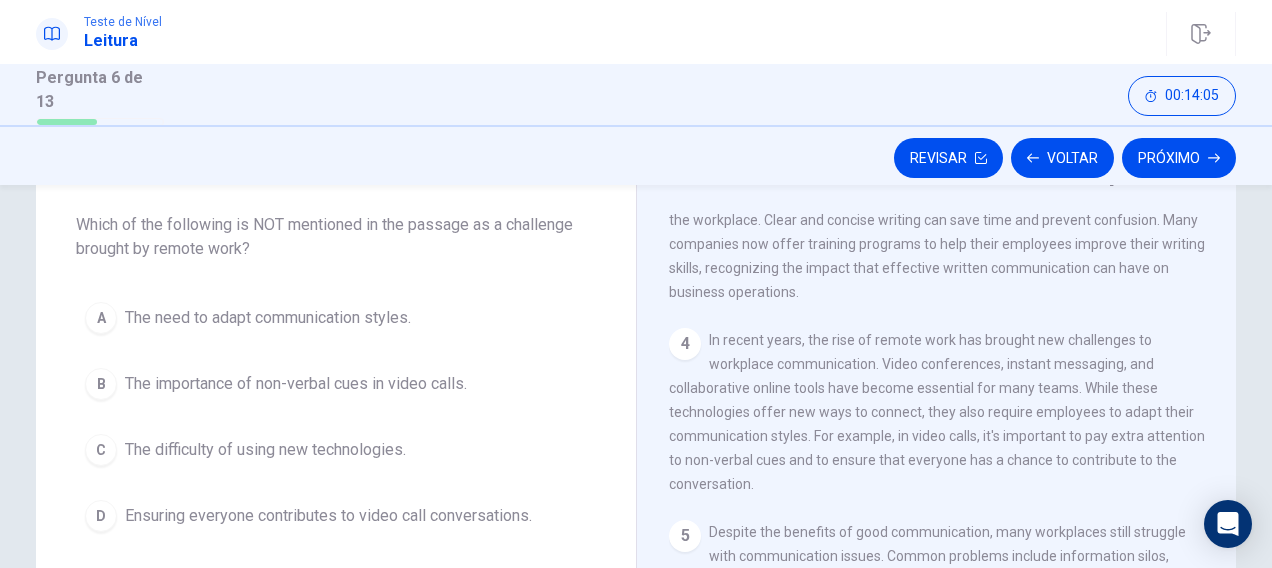 scroll, scrollTop: 352, scrollLeft: 0, axis: vertical 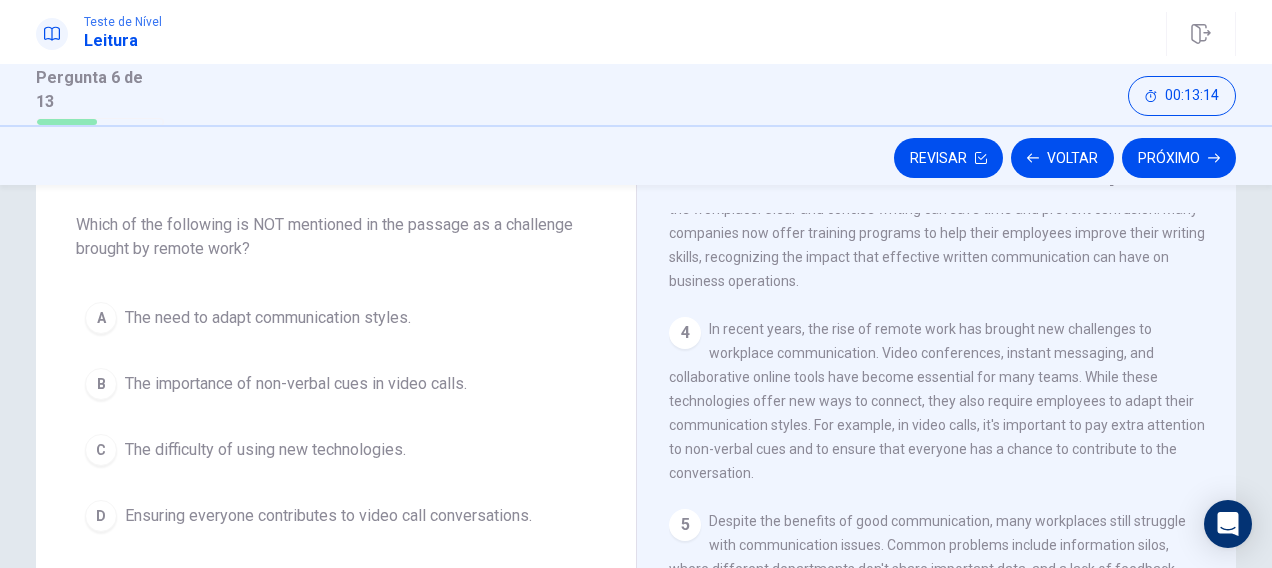 click on "The difficulty of using new technologies." at bounding box center (265, 450) 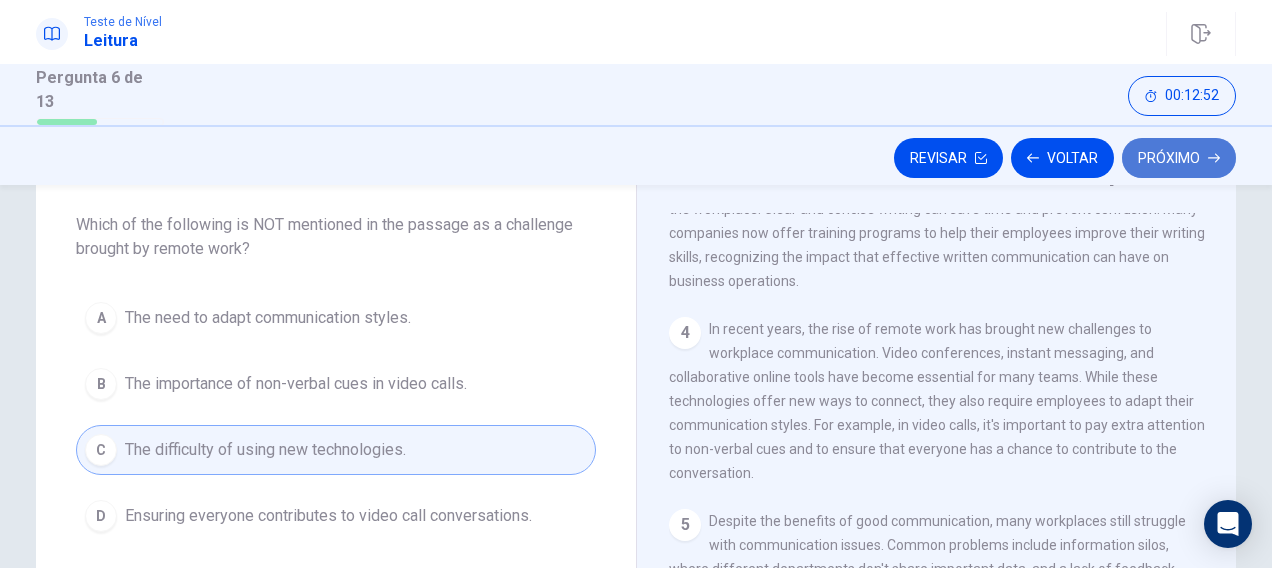 click on "Próximo" at bounding box center [1179, 158] 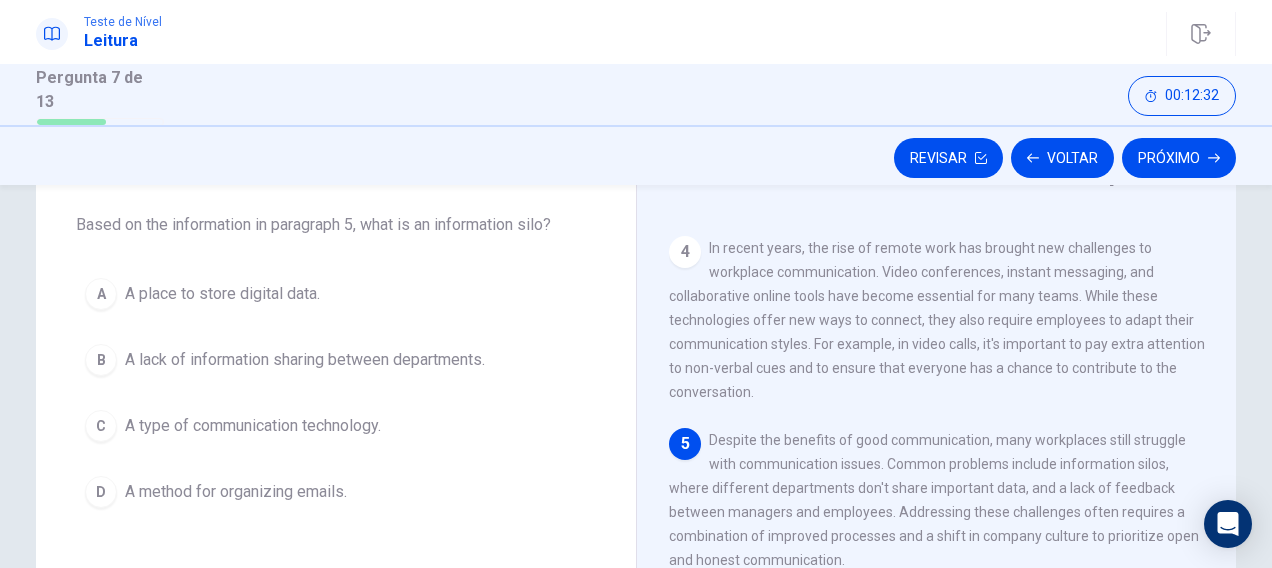 scroll, scrollTop: 456, scrollLeft: 0, axis: vertical 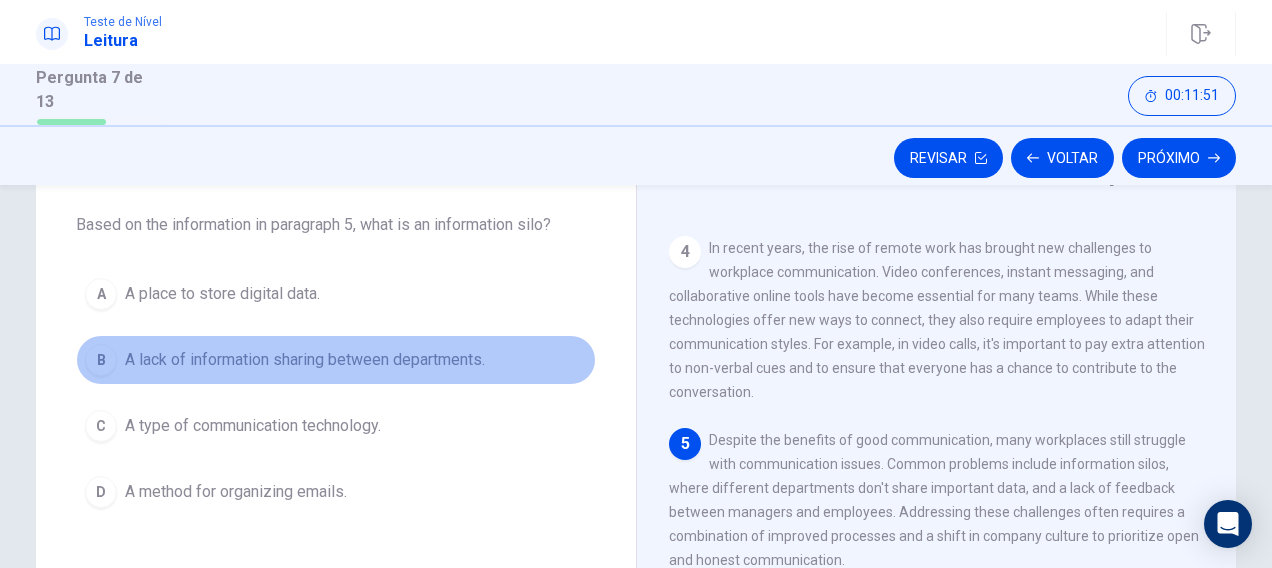 click on "A lack of information sharing between departments." at bounding box center [305, 360] 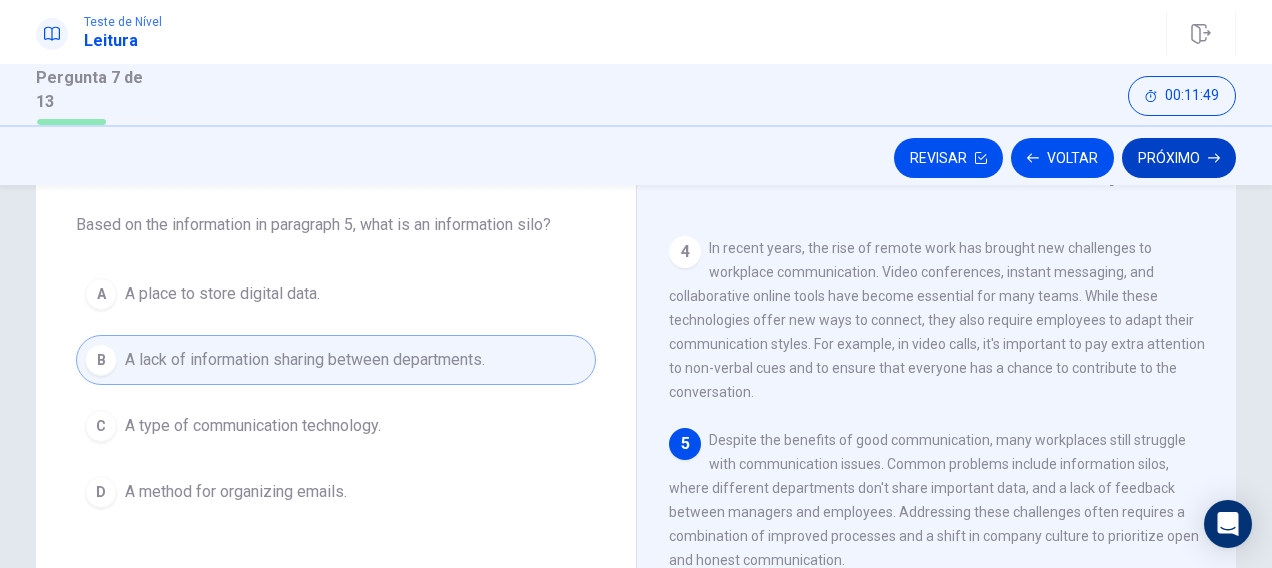 click on "Próximo" at bounding box center (1179, 158) 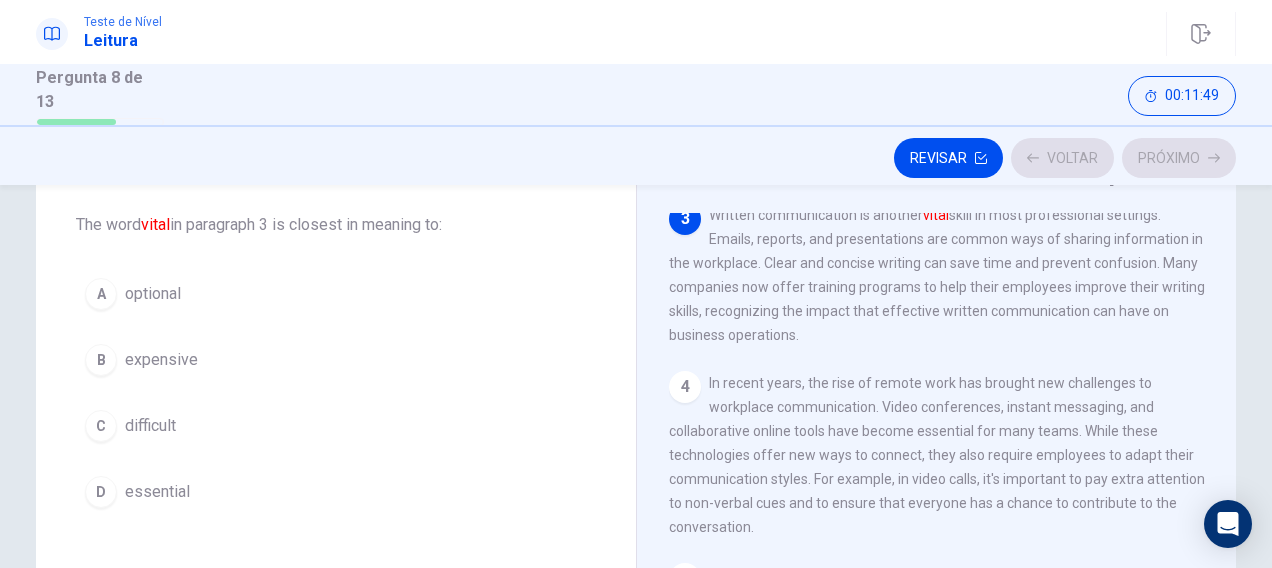 scroll, scrollTop: 294, scrollLeft: 0, axis: vertical 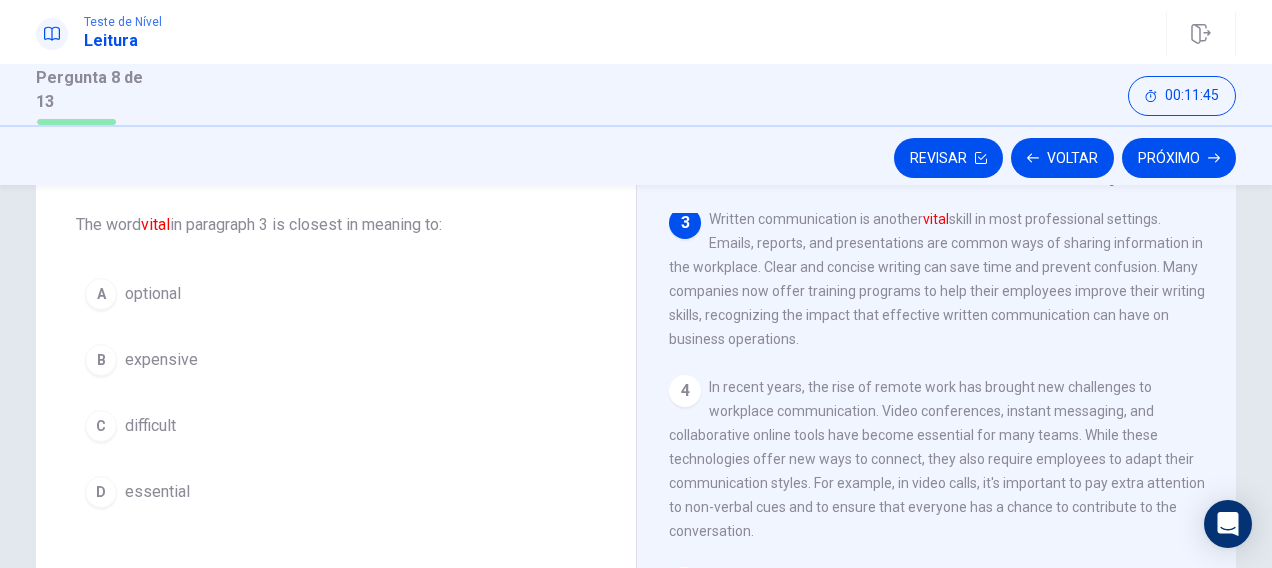 click on "D essential" at bounding box center [336, 492] 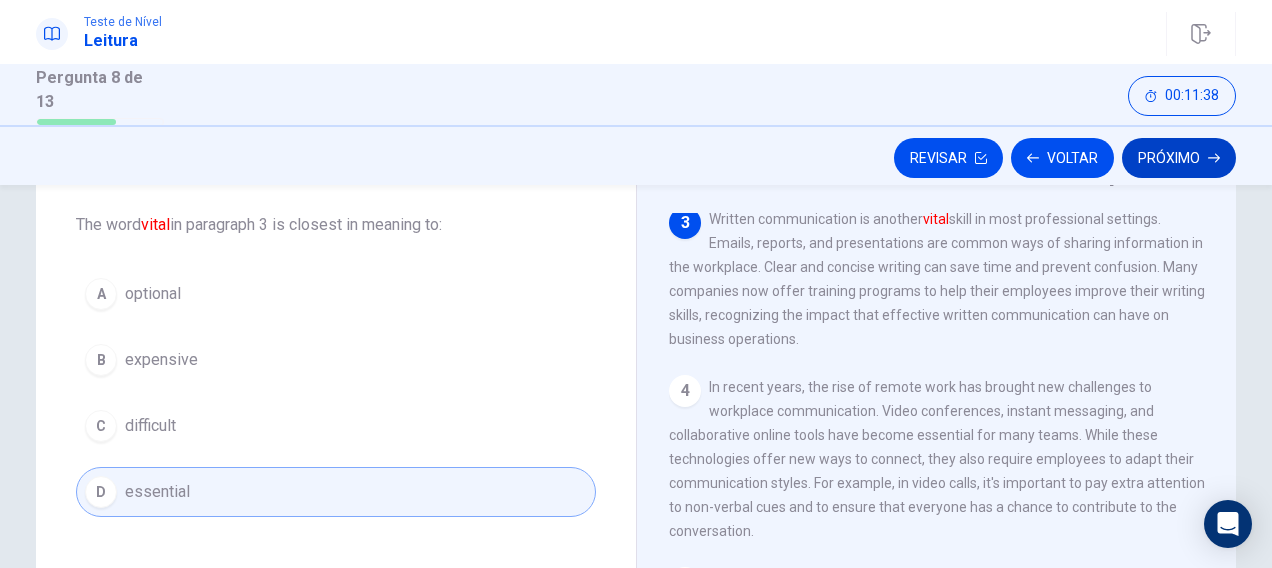click on "Próximo" at bounding box center [1179, 158] 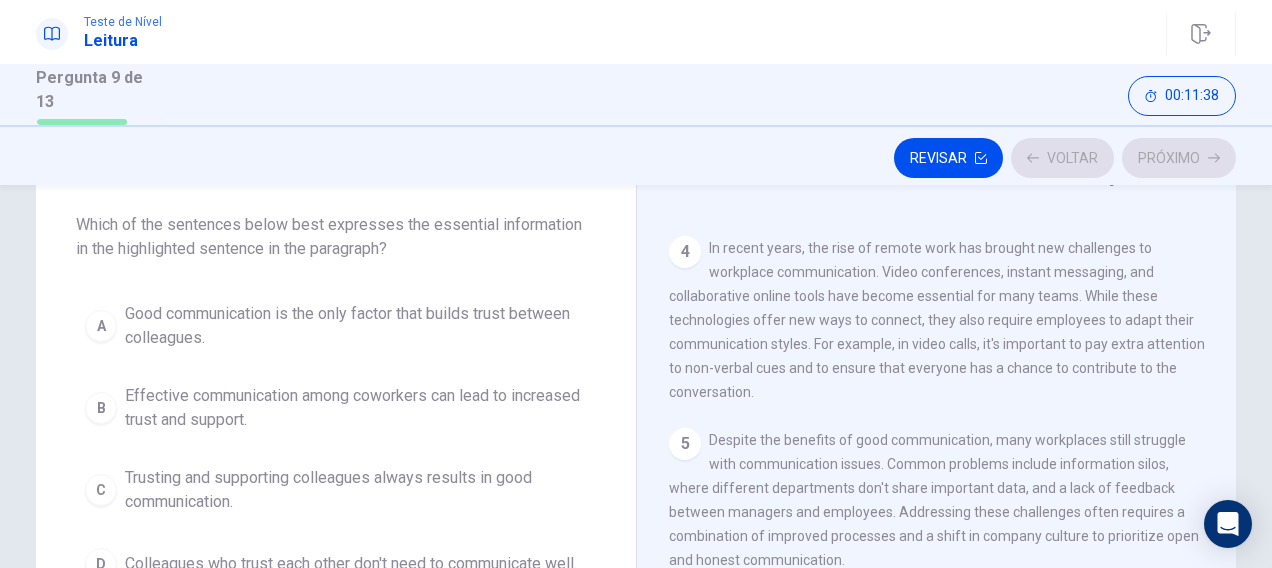 scroll, scrollTop: 456, scrollLeft: 0, axis: vertical 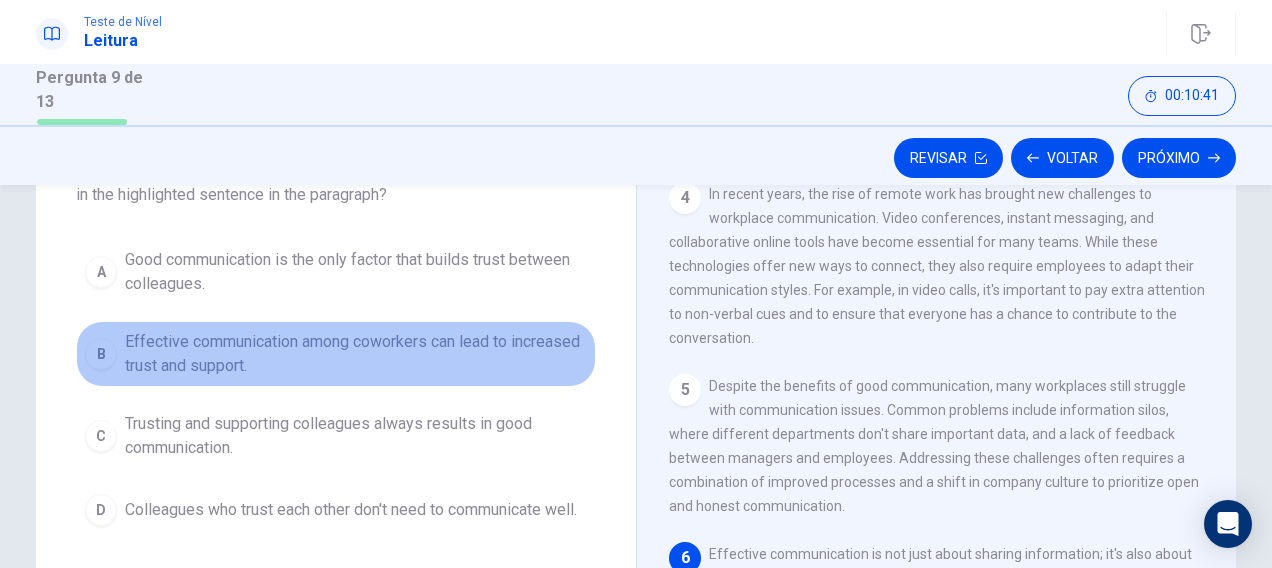 click on "Effective communication among coworkers can lead to increased trust and support." at bounding box center (356, 354) 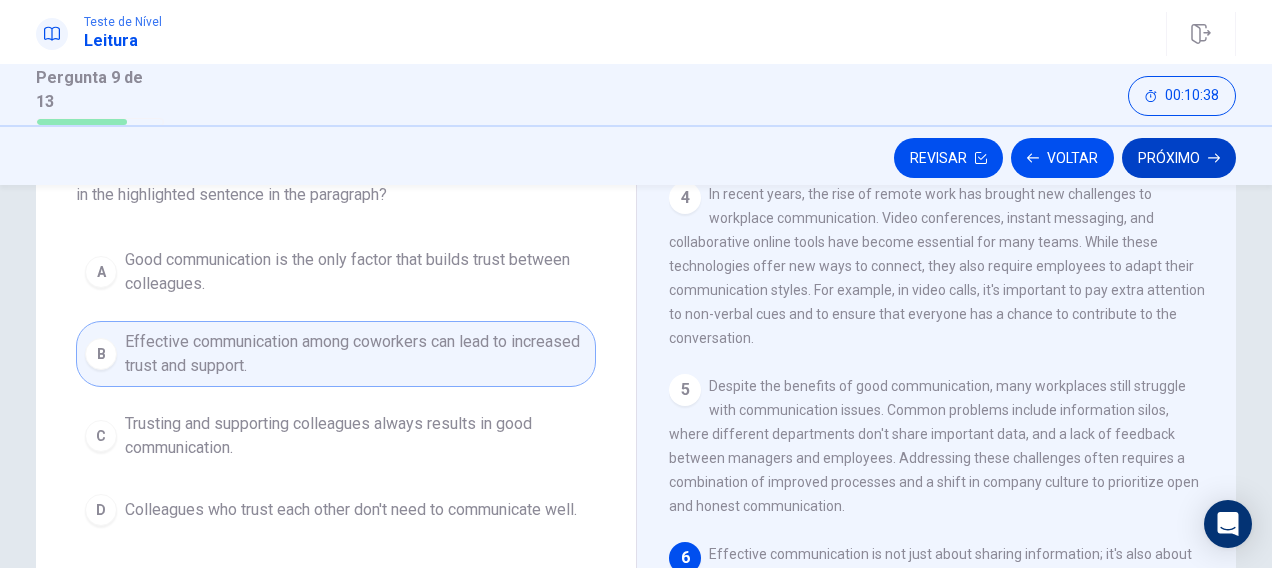 click on "Próximo" at bounding box center [1179, 158] 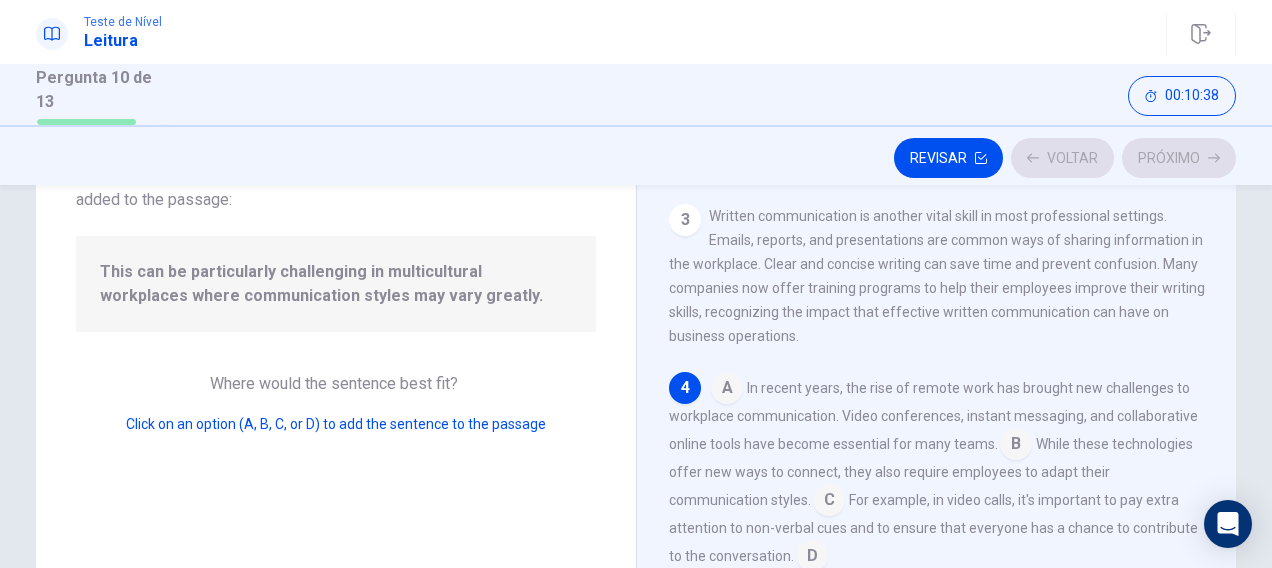 scroll, scrollTop: 292, scrollLeft: 0, axis: vertical 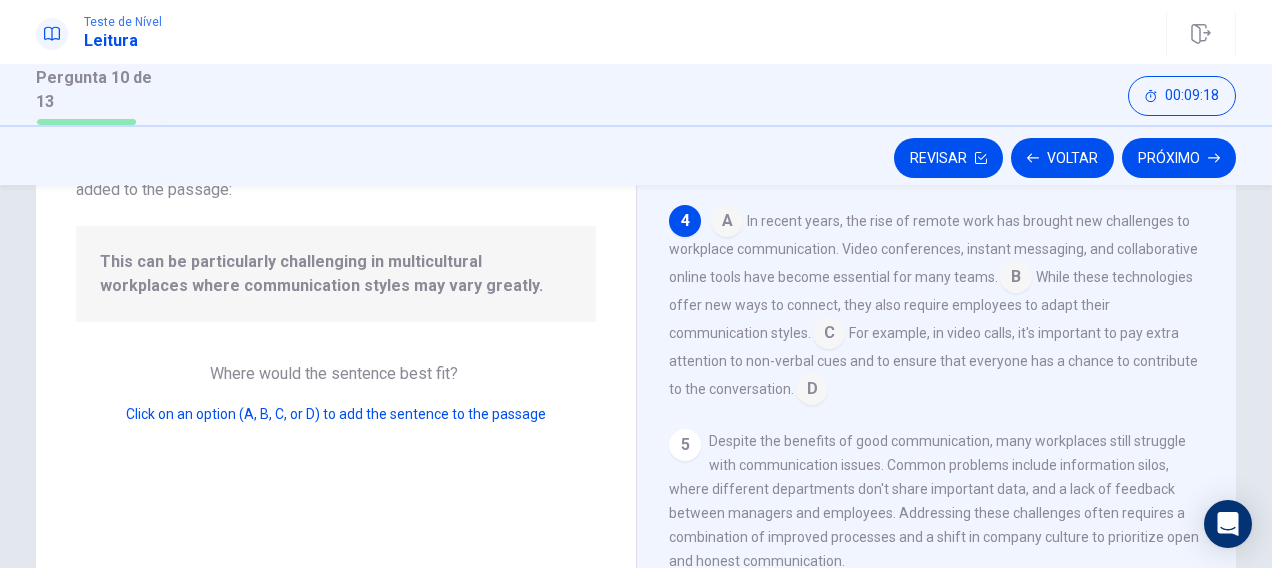 click at bounding box center [829, 335] 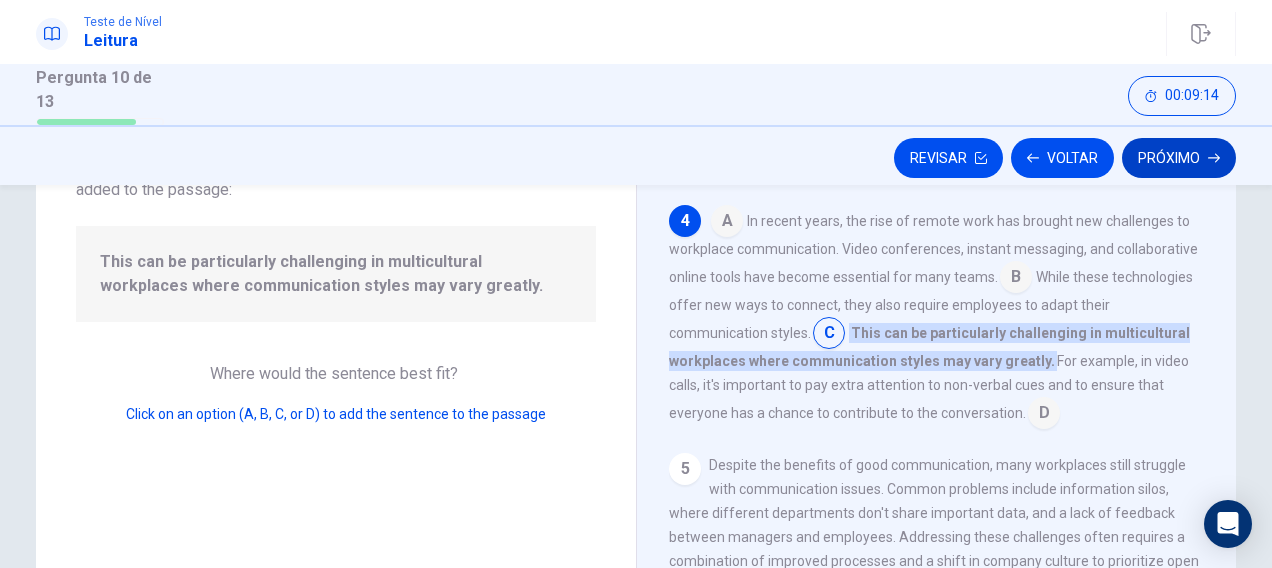 click on "Próximo" at bounding box center (1179, 158) 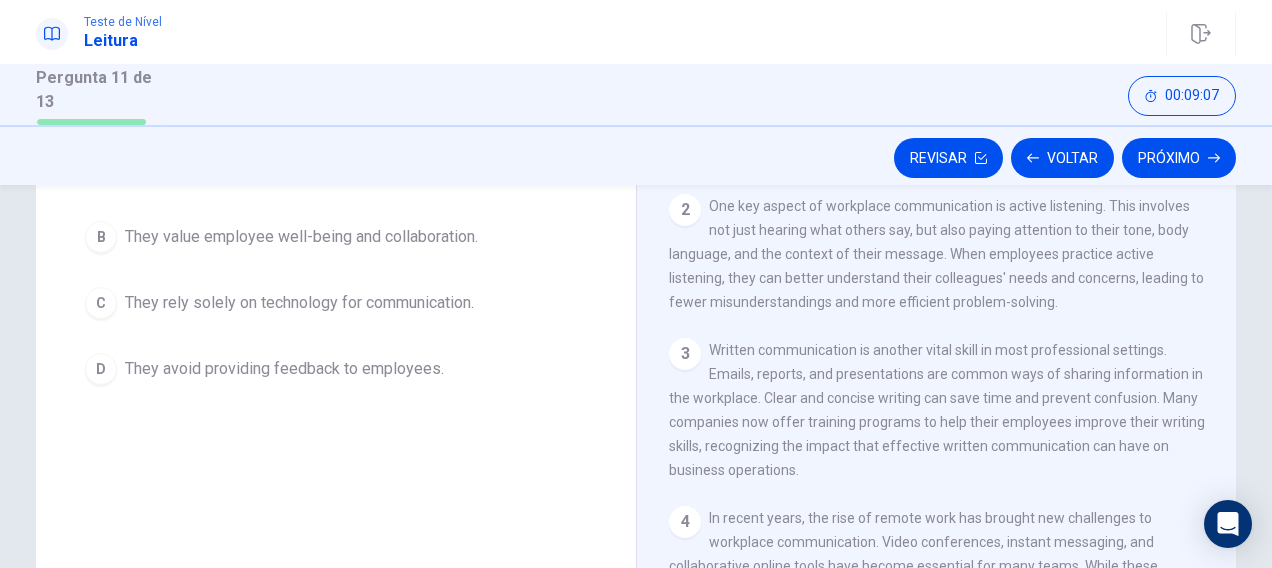 scroll, scrollTop: 362, scrollLeft: 0, axis: vertical 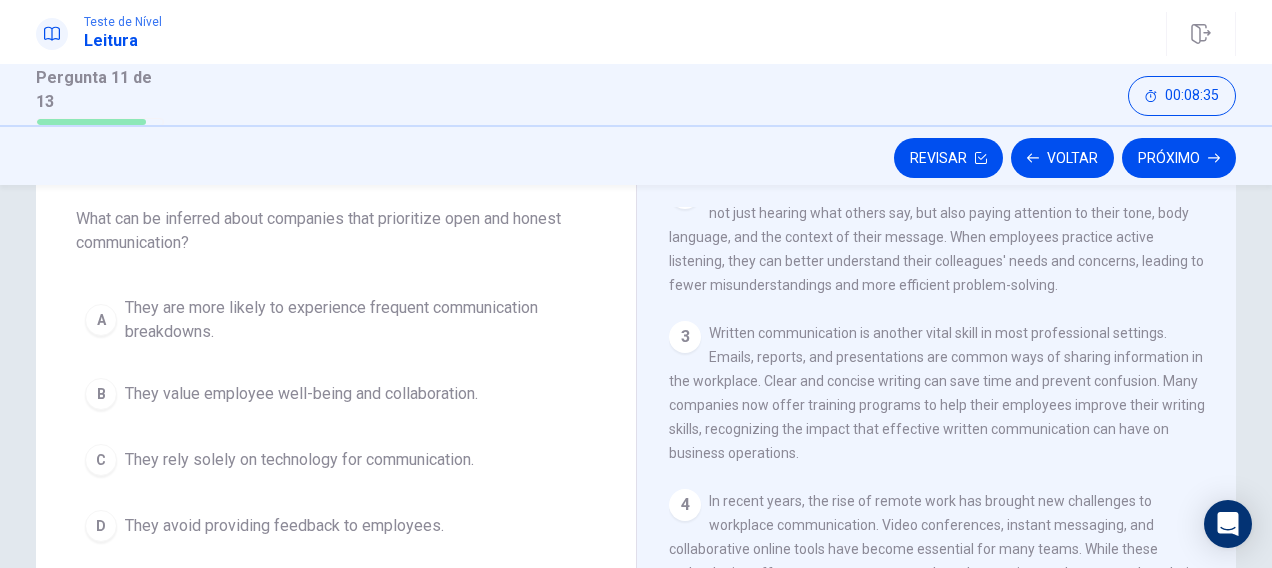 click on "B They value employee well-being and collaboration." at bounding box center [336, 394] 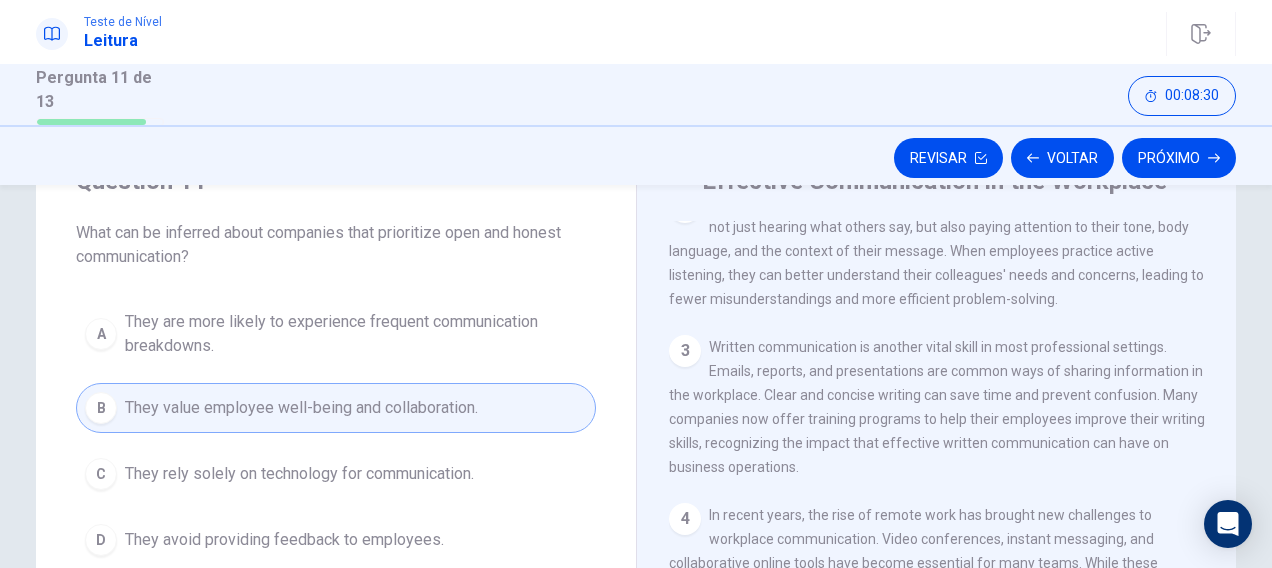 scroll, scrollTop: 106, scrollLeft: 0, axis: vertical 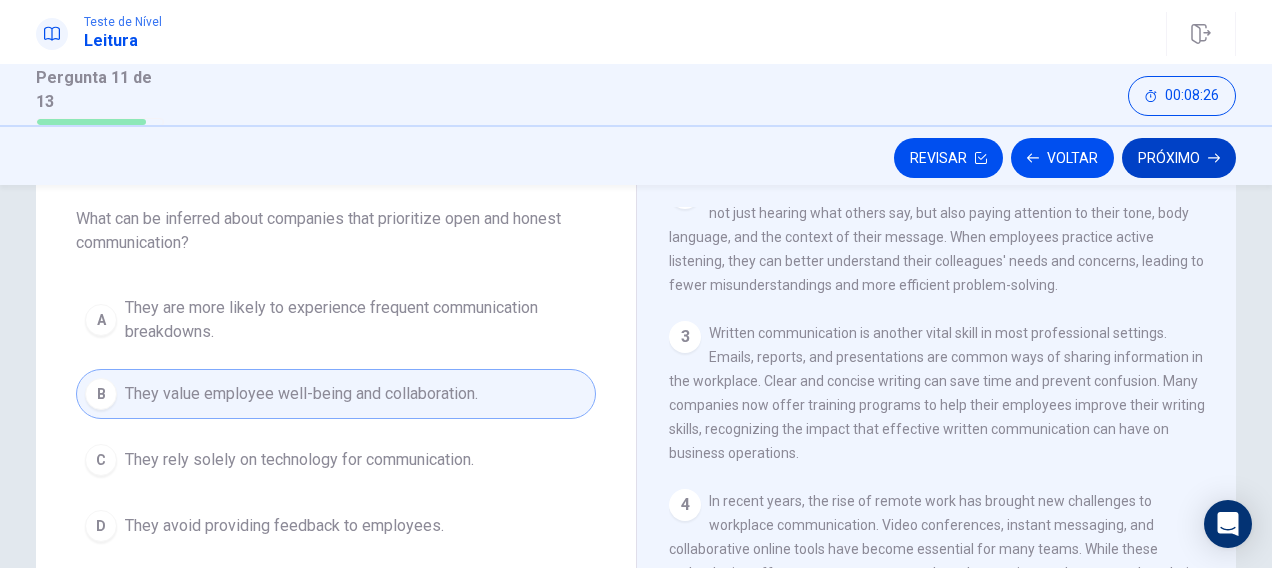 click on "Próximo" at bounding box center (1179, 158) 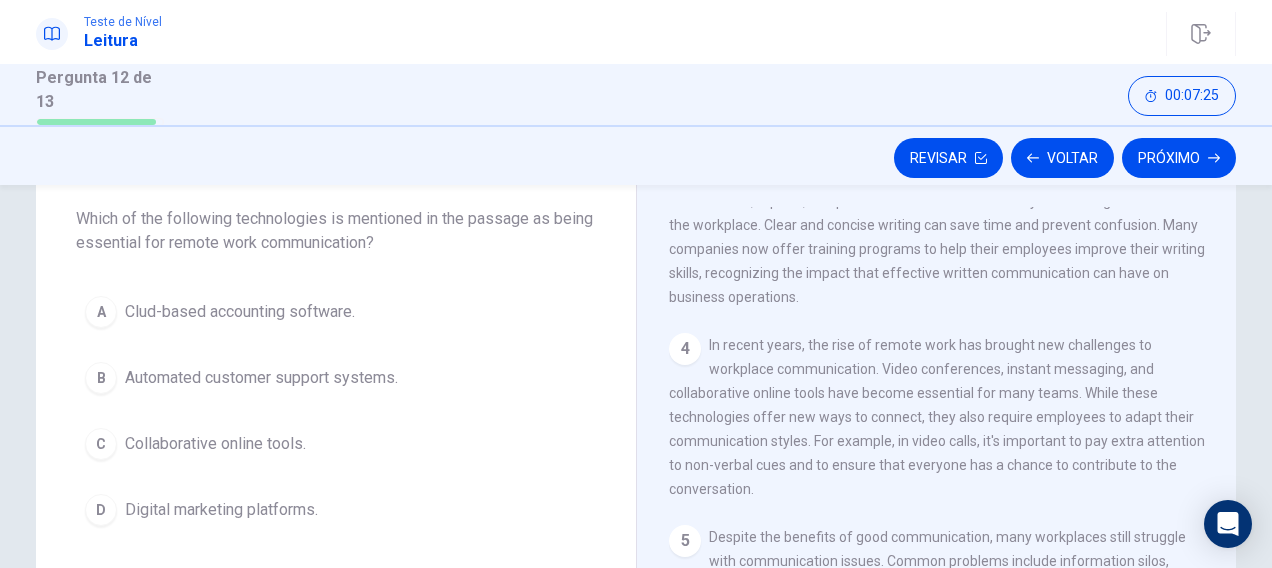 scroll, scrollTop: 331, scrollLeft: 0, axis: vertical 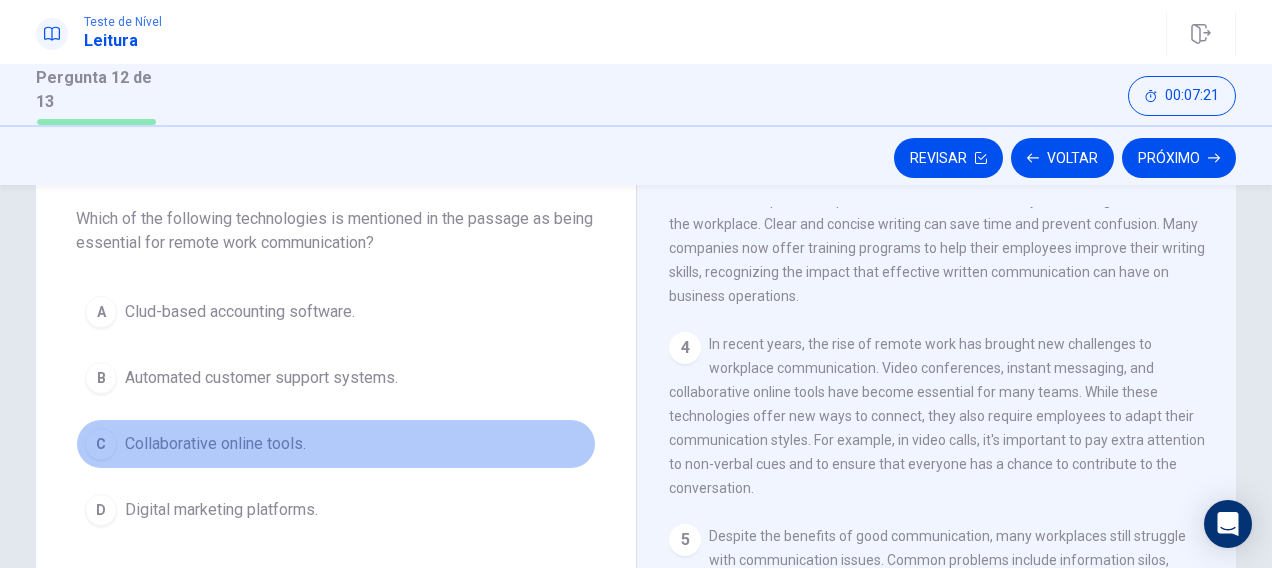 click on "Collaborative online tools." at bounding box center [215, 444] 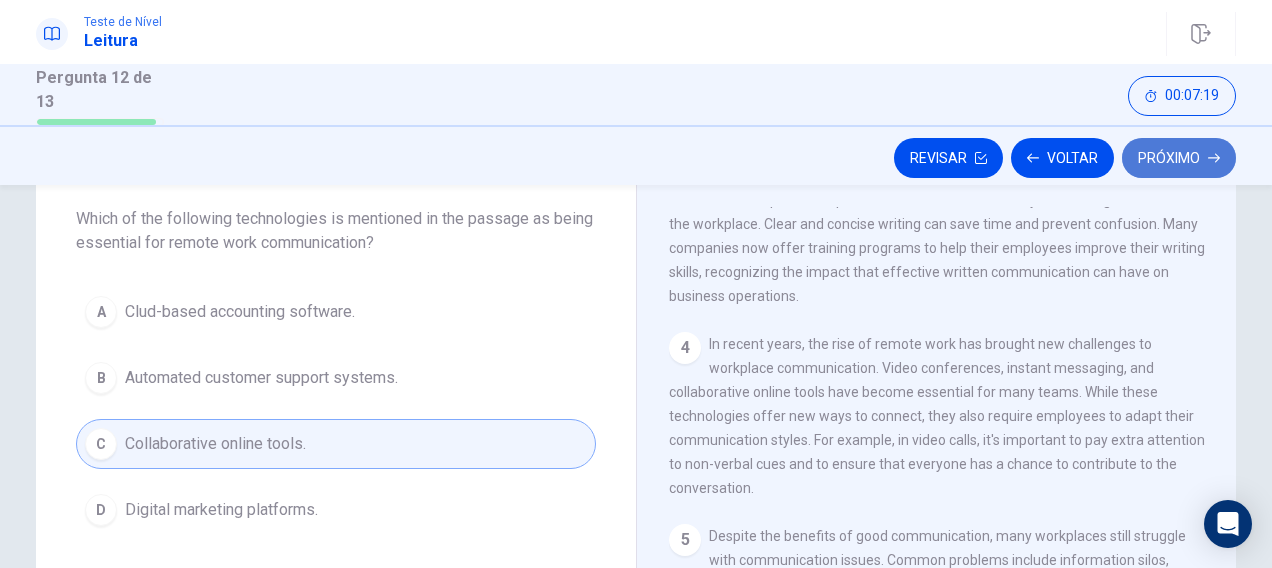 click 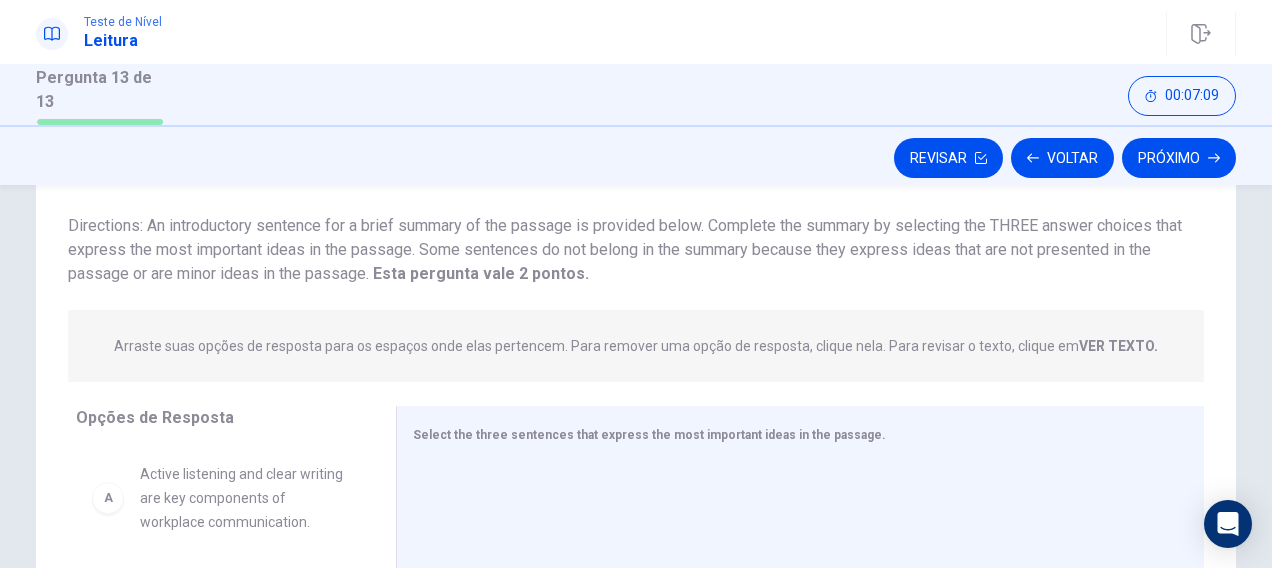 scroll, scrollTop: 429, scrollLeft: 0, axis: vertical 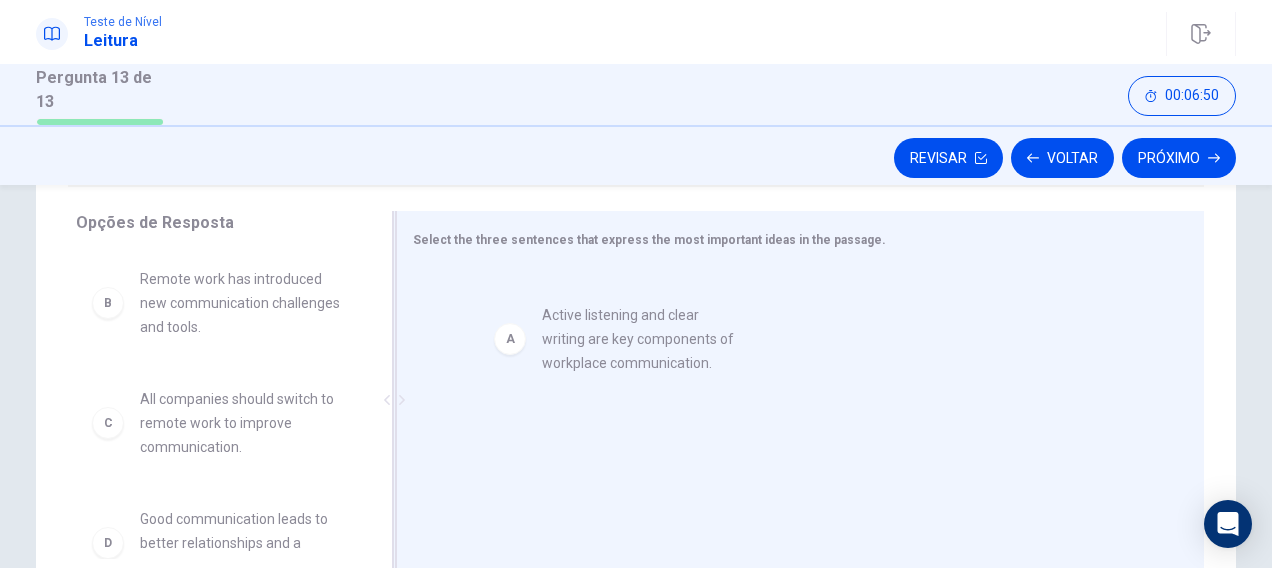drag, startPoint x: 151, startPoint y: 317, endPoint x: 577, endPoint y: 354, distance: 427.6038 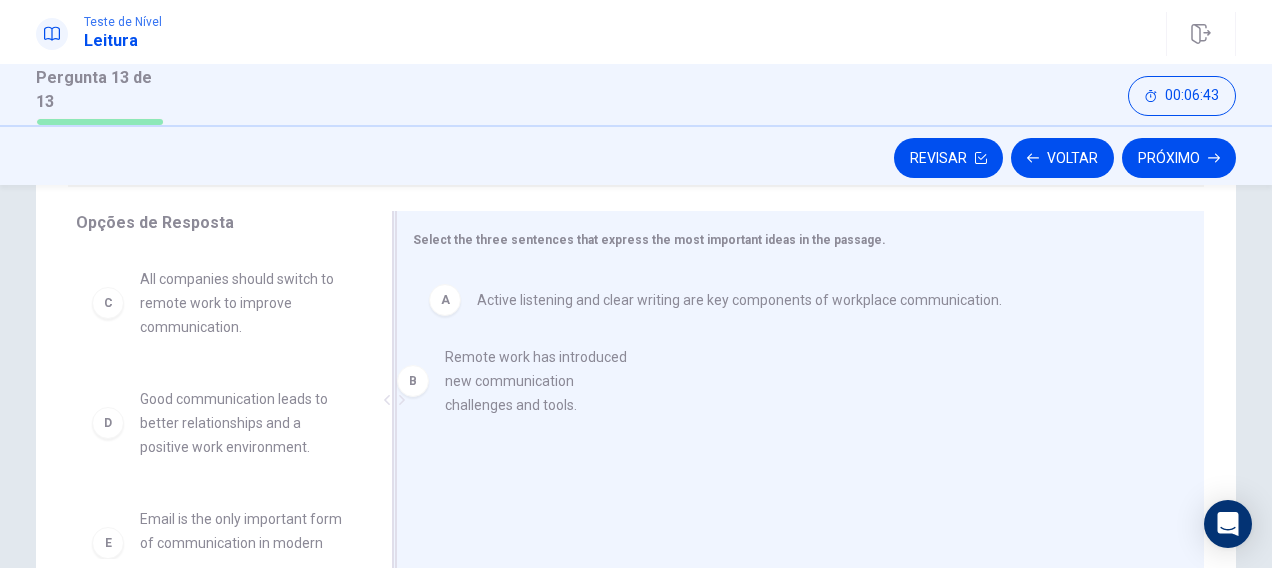 drag, startPoint x: 314, startPoint y: 336, endPoint x: 707, endPoint y: 413, distance: 400.47223 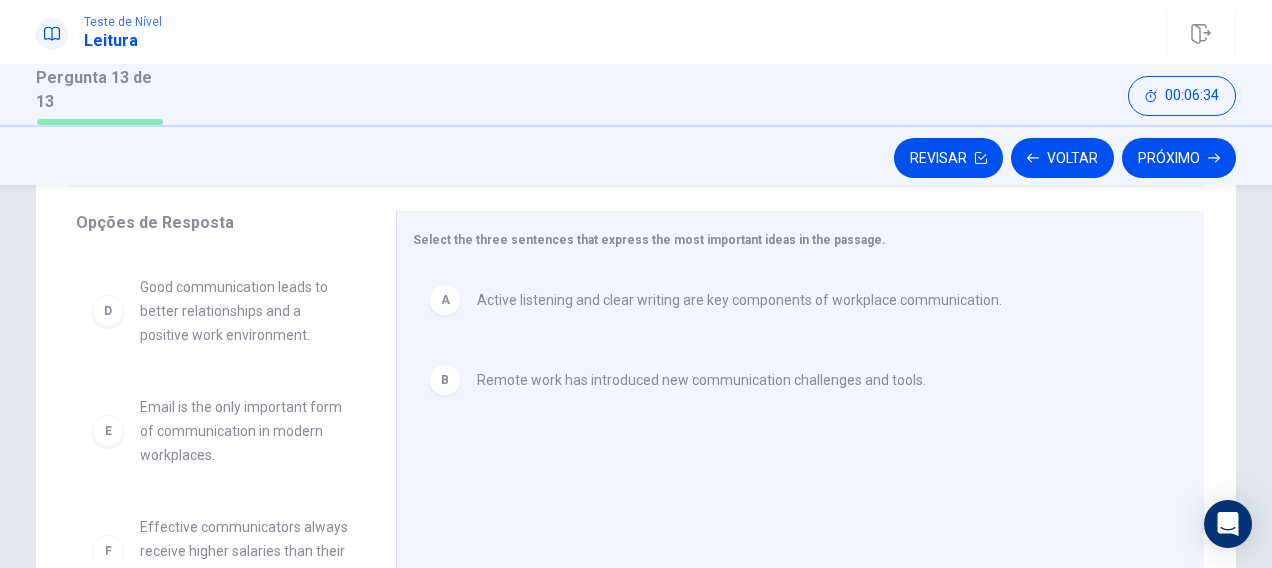scroll, scrollTop: 156, scrollLeft: 0, axis: vertical 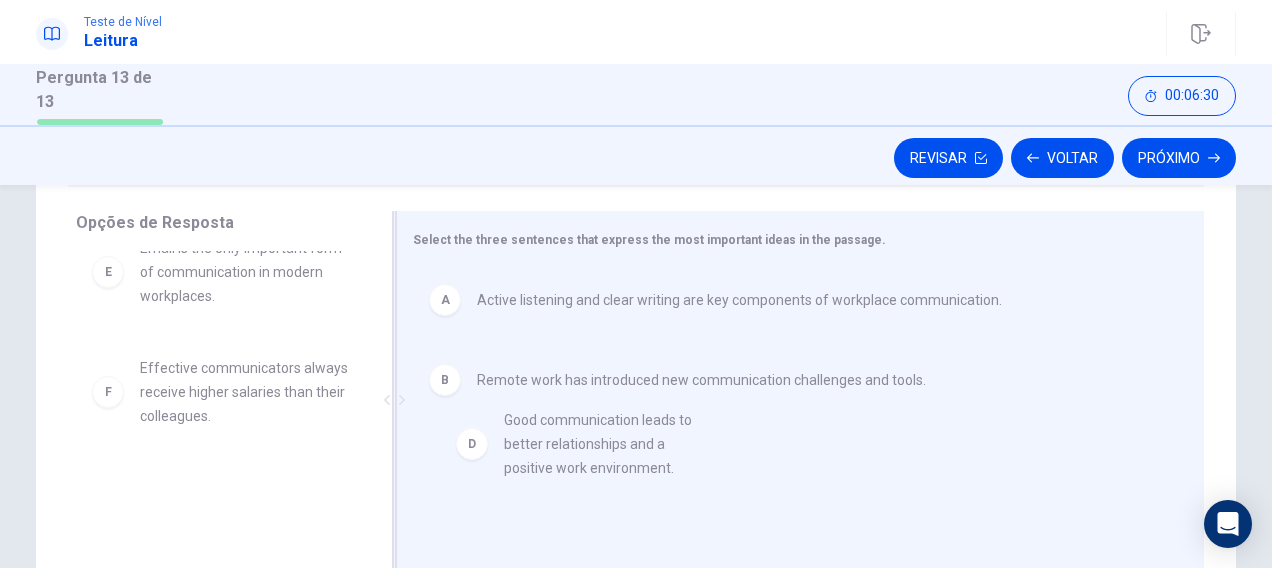 drag, startPoint x: 233, startPoint y: 296, endPoint x: 608, endPoint y: 478, distance: 416.8321 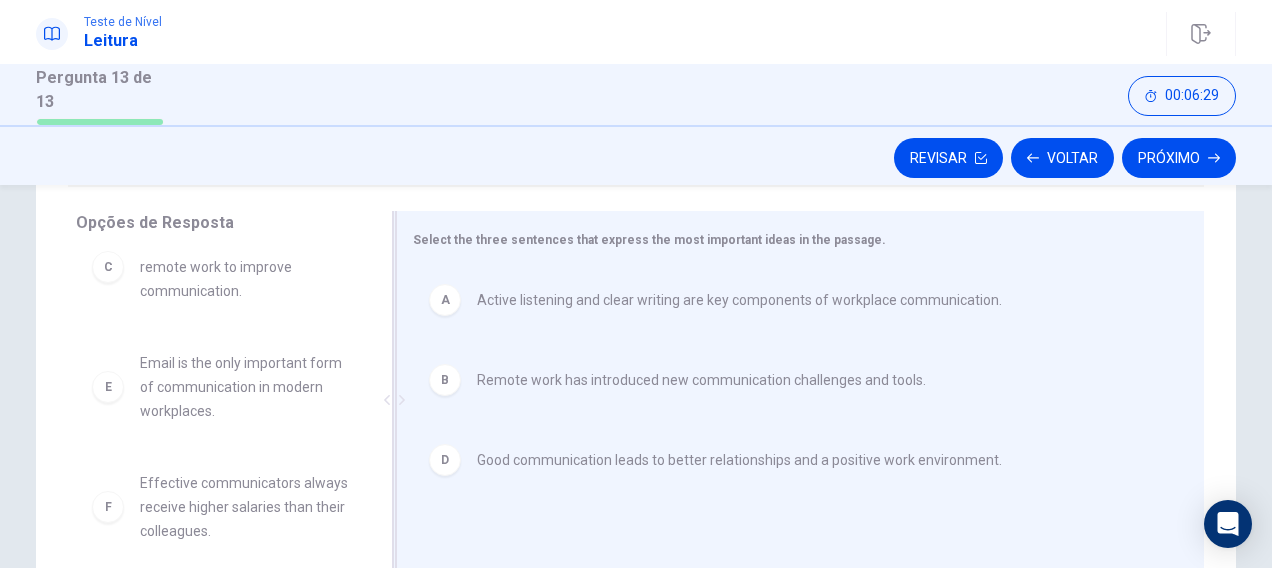 scroll, scrollTop: 36, scrollLeft: 0, axis: vertical 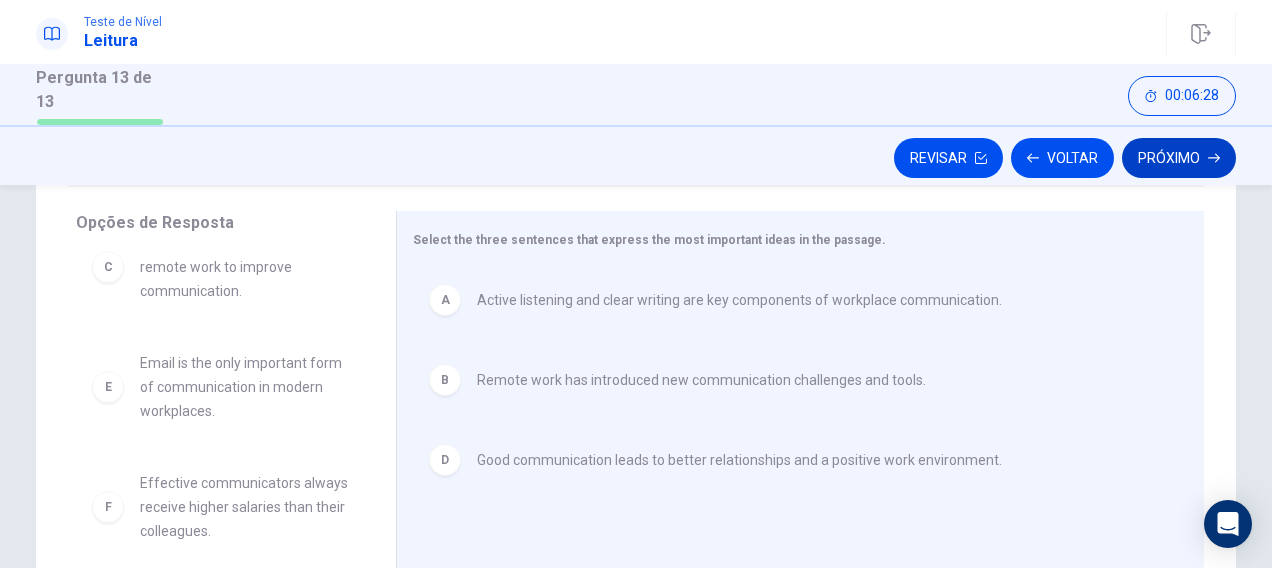 click on "Próximo" at bounding box center (1179, 158) 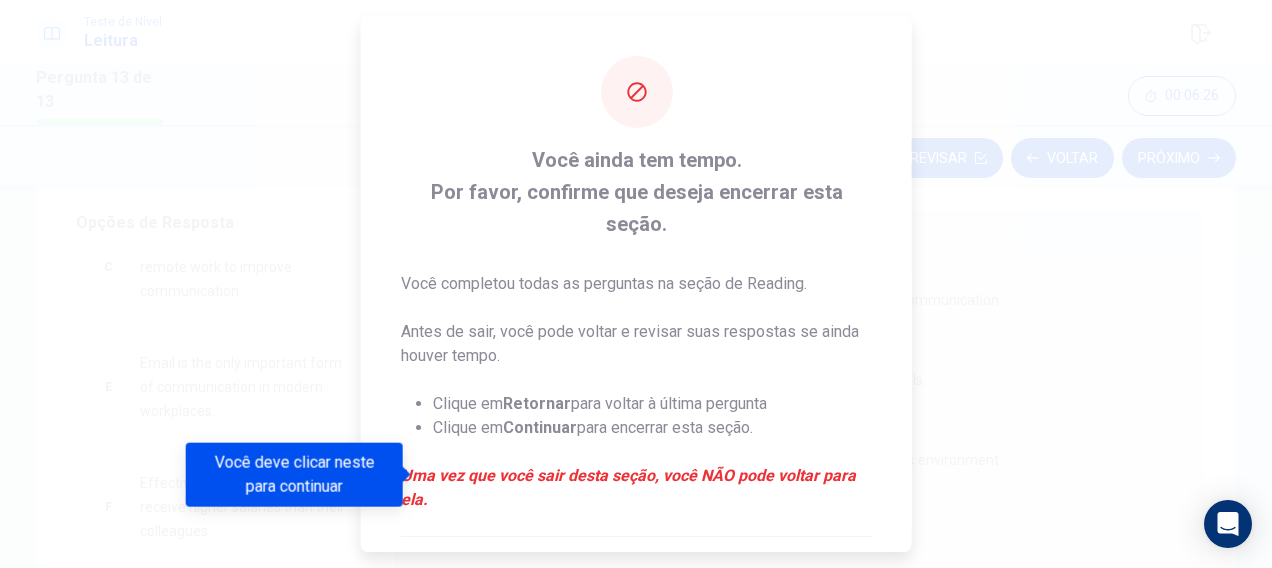 scroll, scrollTop: 234, scrollLeft: 0, axis: vertical 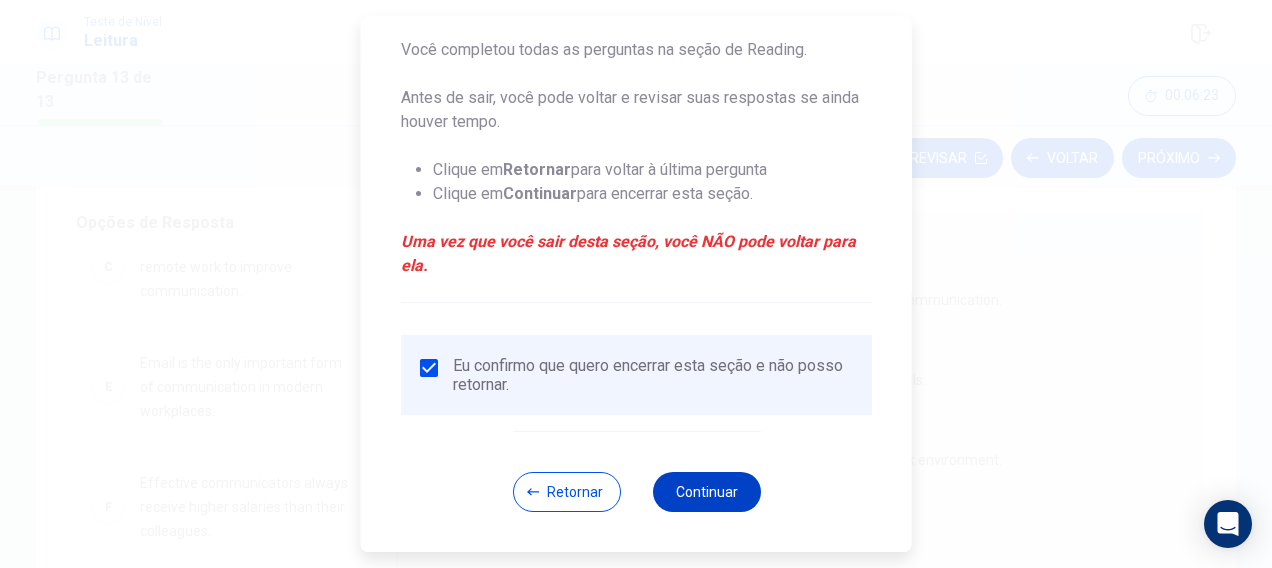 click on "Continuar" at bounding box center [706, 492] 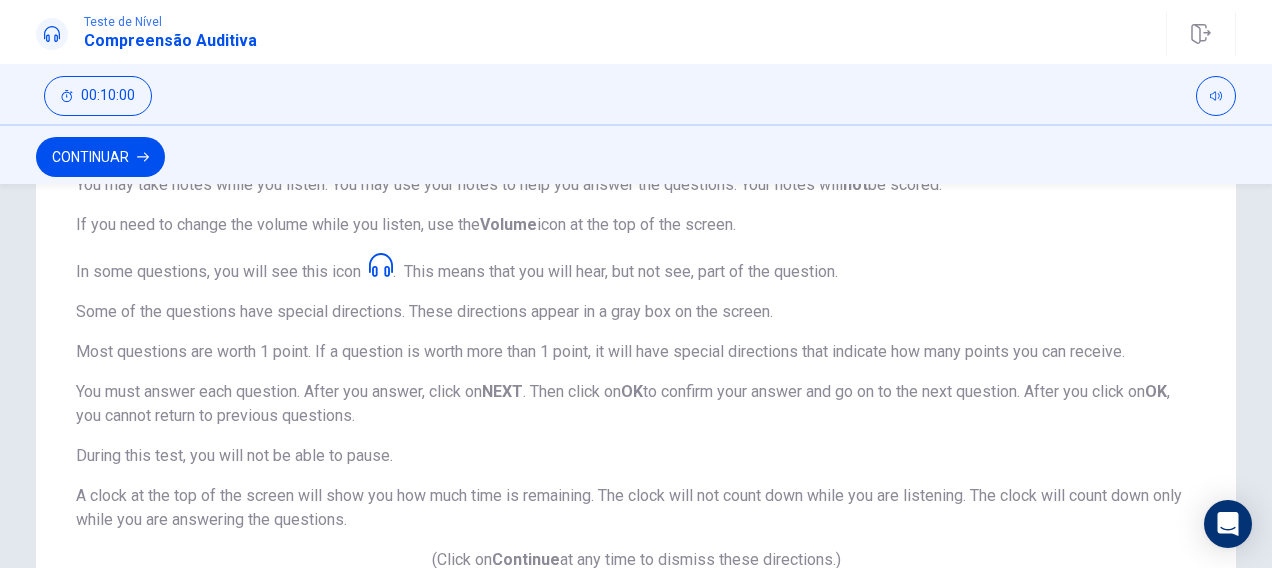 scroll, scrollTop: 486, scrollLeft: 0, axis: vertical 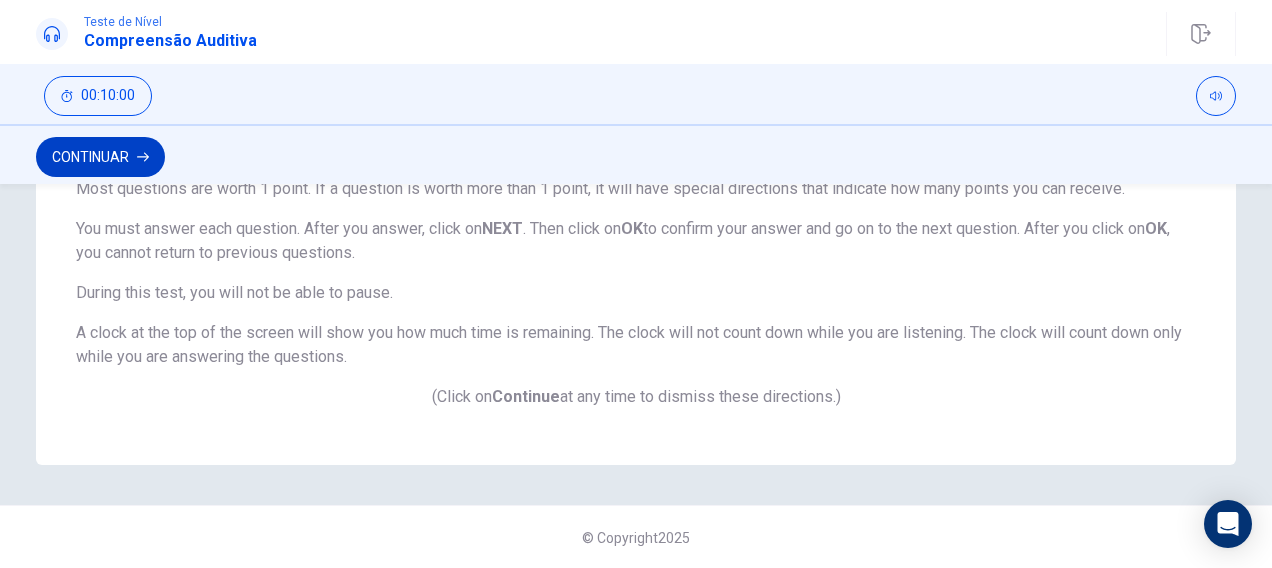 click on "Continuar" at bounding box center (100, 157) 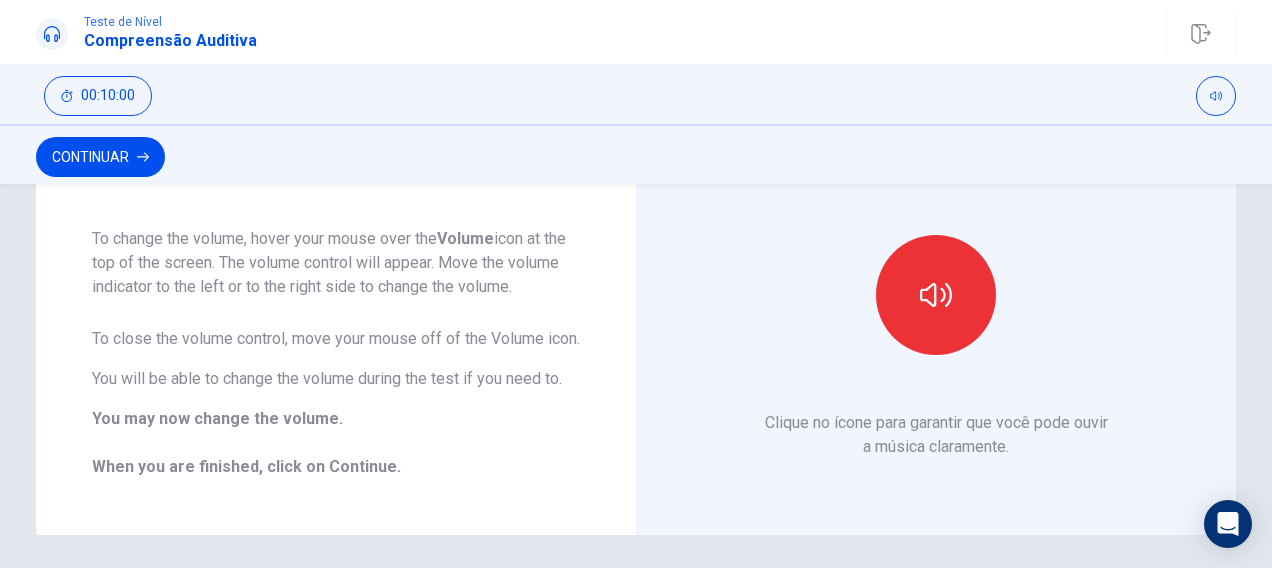 scroll, scrollTop: 140, scrollLeft: 0, axis: vertical 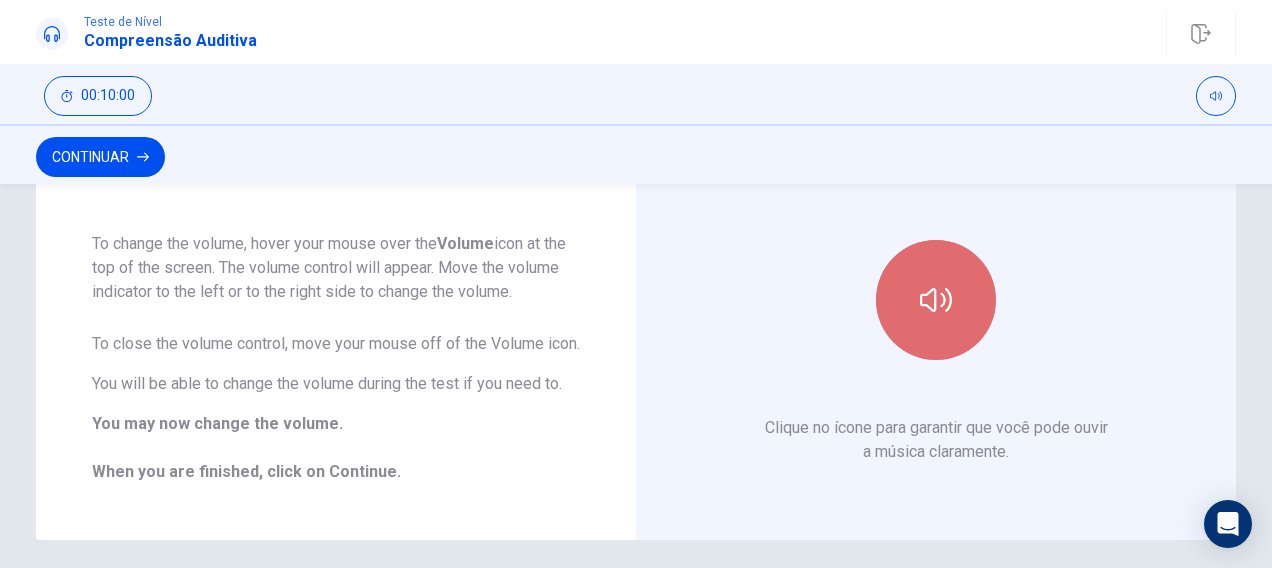 click at bounding box center [936, 300] 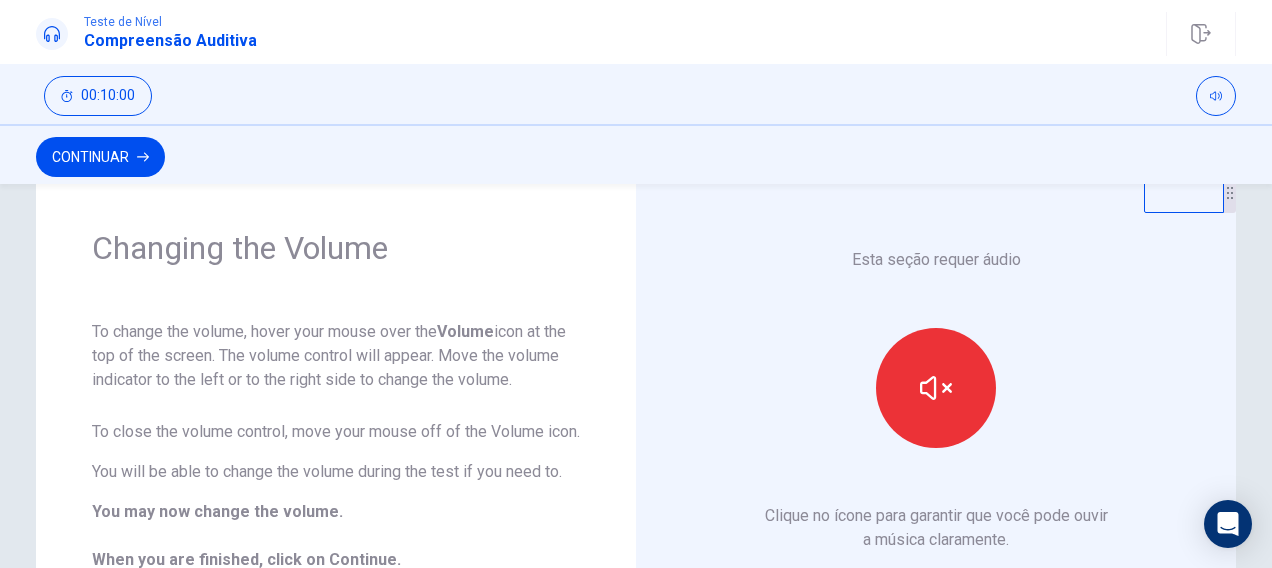 scroll, scrollTop: 57, scrollLeft: 0, axis: vertical 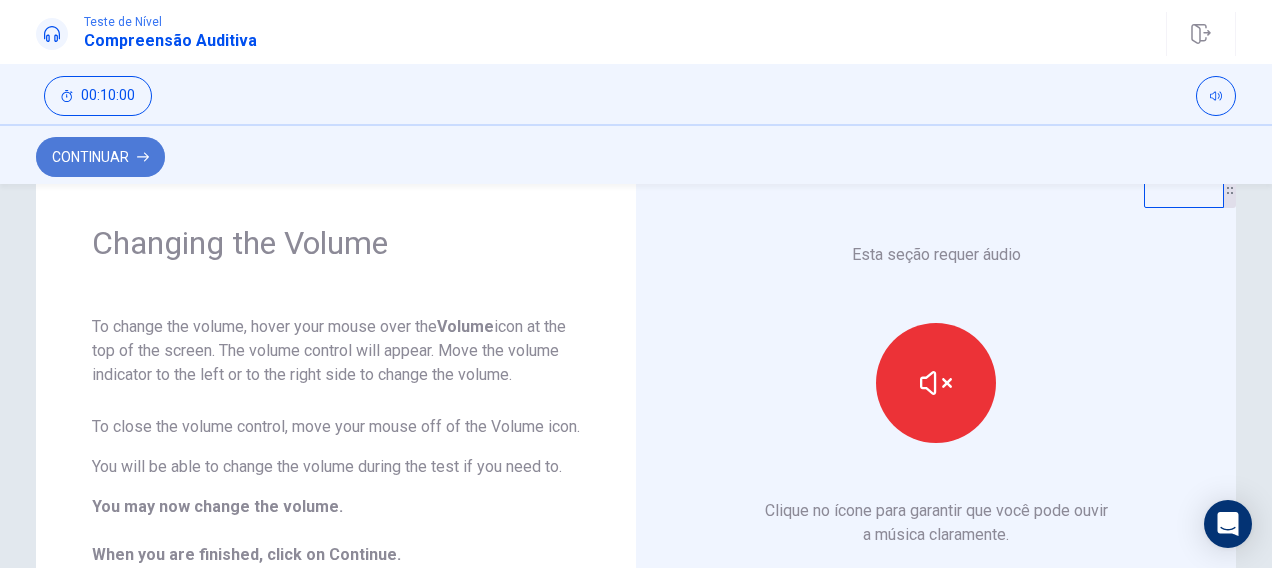 click on "Continuar" at bounding box center [100, 157] 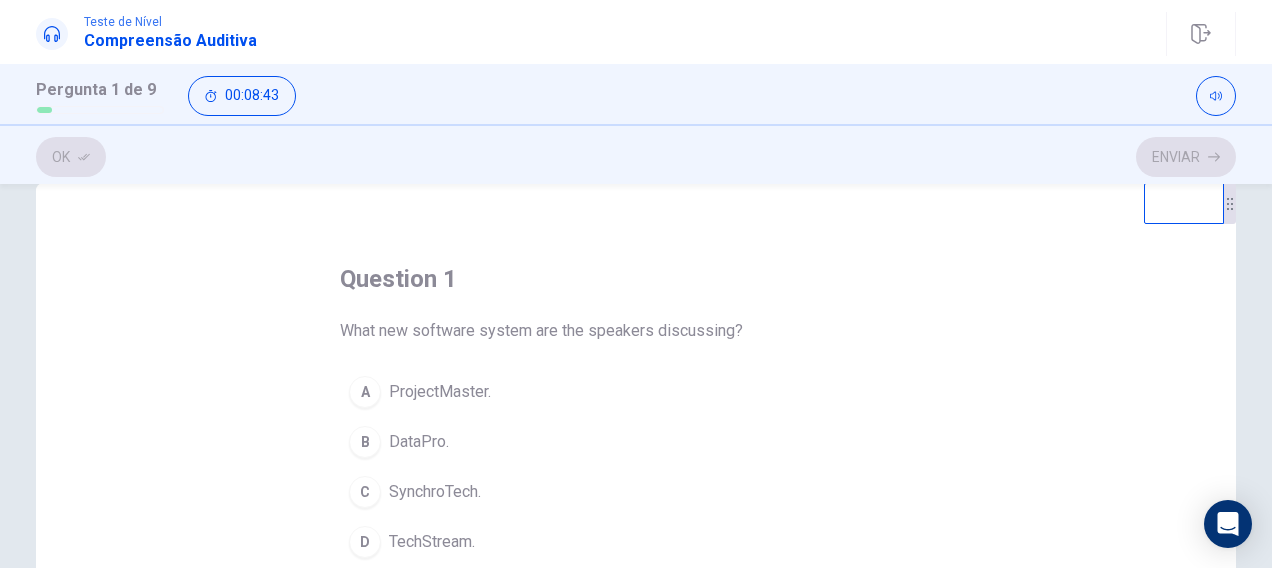 scroll, scrollTop: 40, scrollLeft: 0, axis: vertical 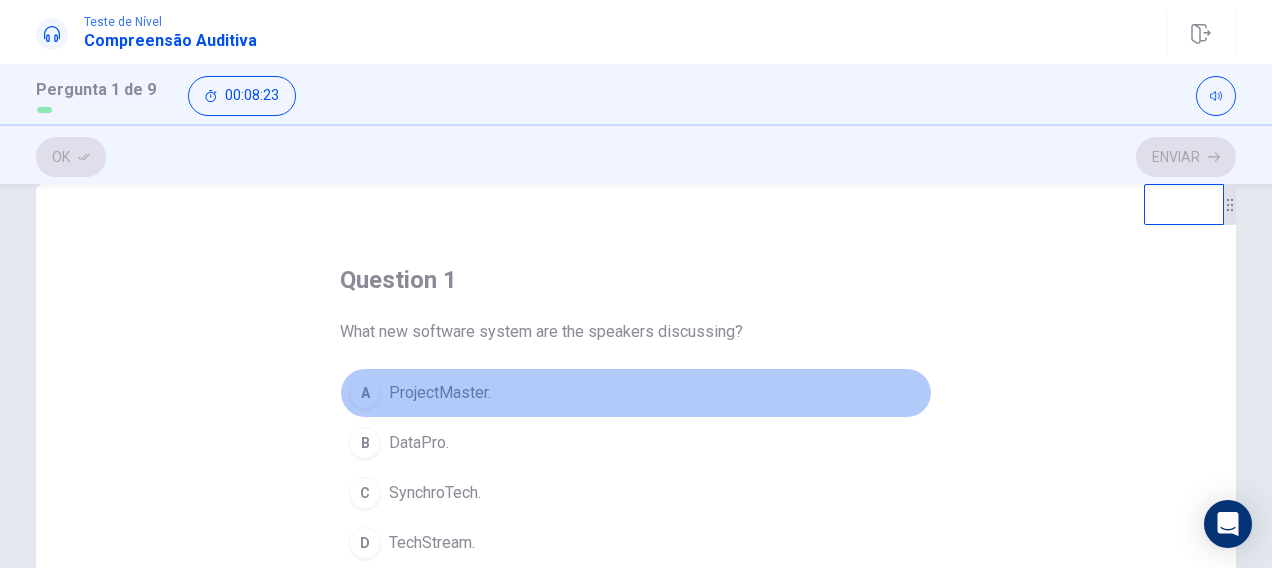 click on "A ProjectMaster." at bounding box center (636, 393) 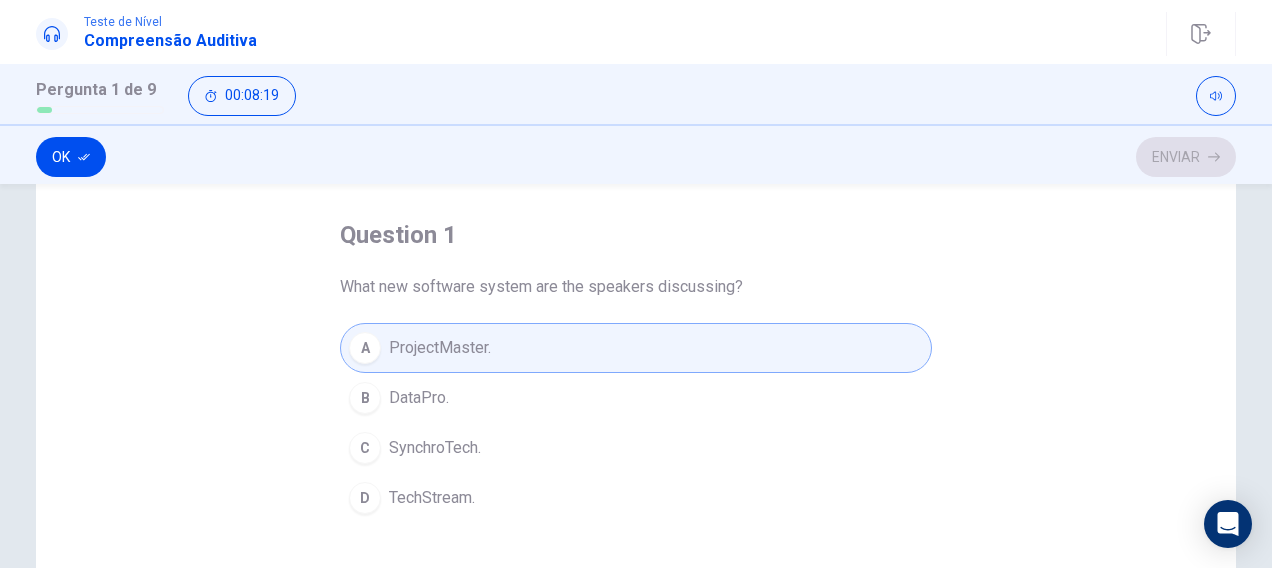 scroll, scrollTop: 81, scrollLeft: 0, axis: vertical 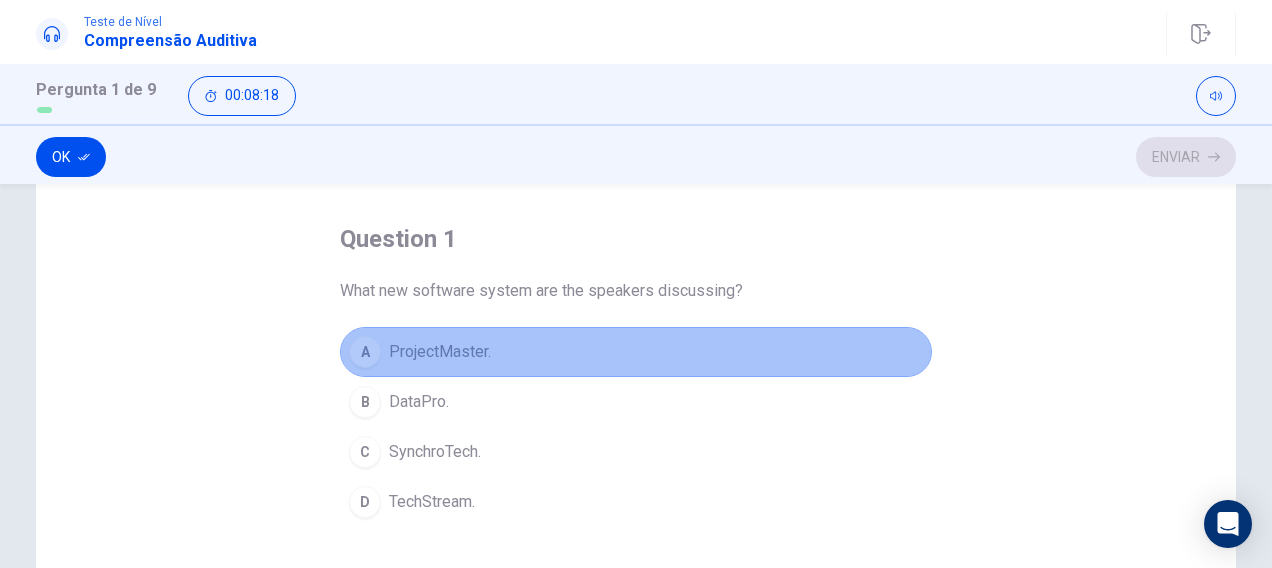 click on "A ProjectMaster." at bounding box center [636, 352] 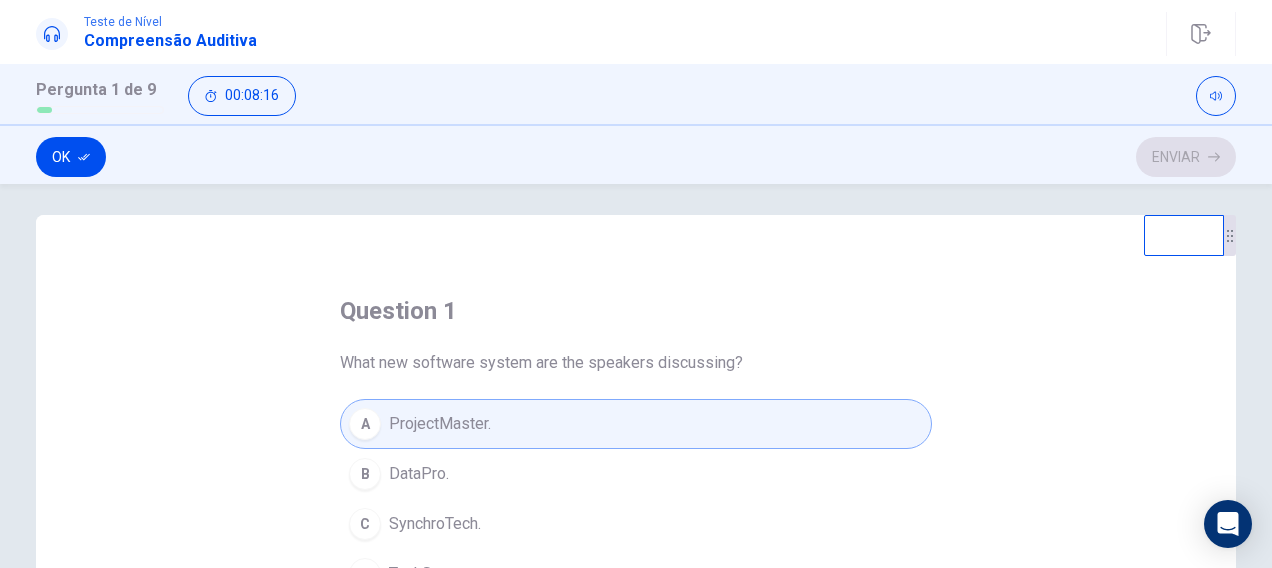 scroll, scrollTop: 7, scrollLeft: 0, axis: vertical 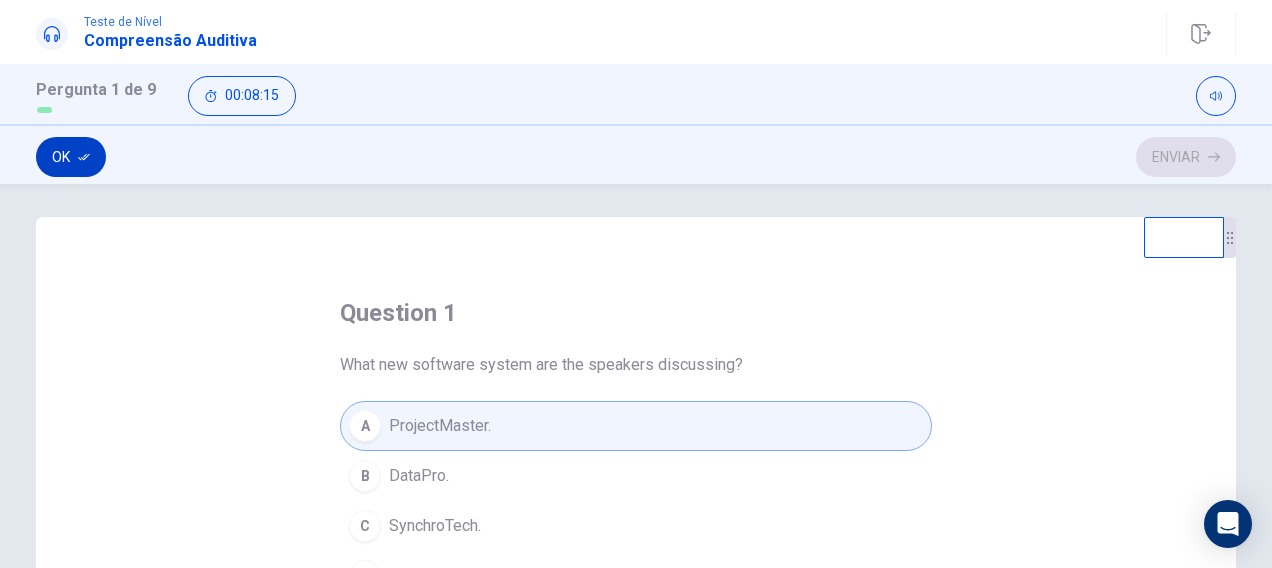 click 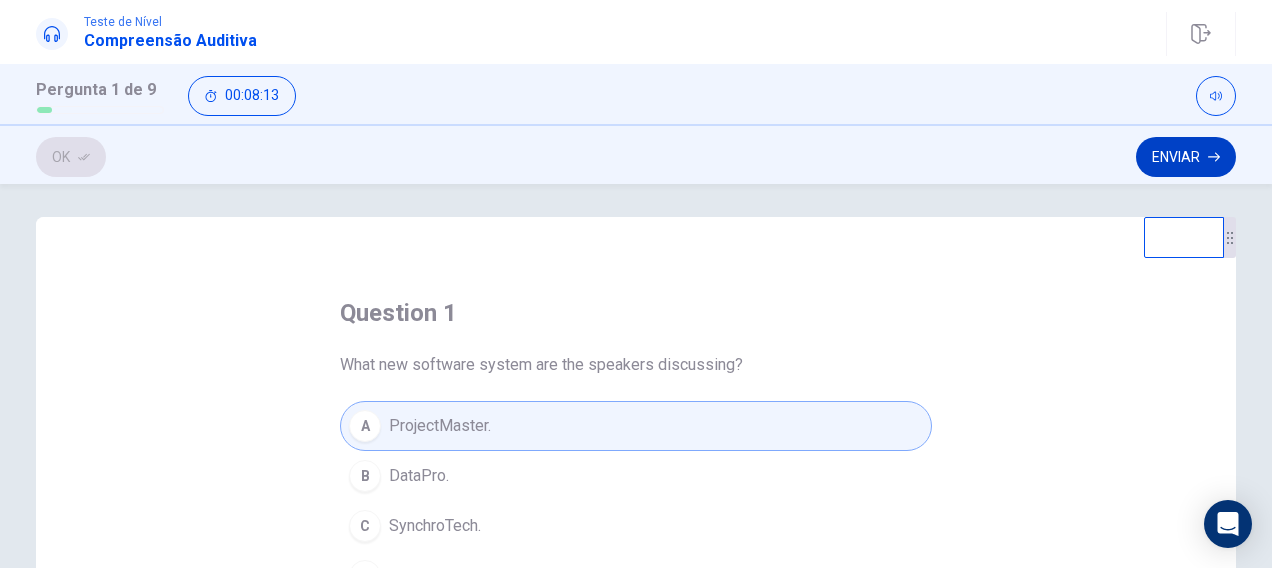 click on "Enviar" at bounding box center [1186, 157] 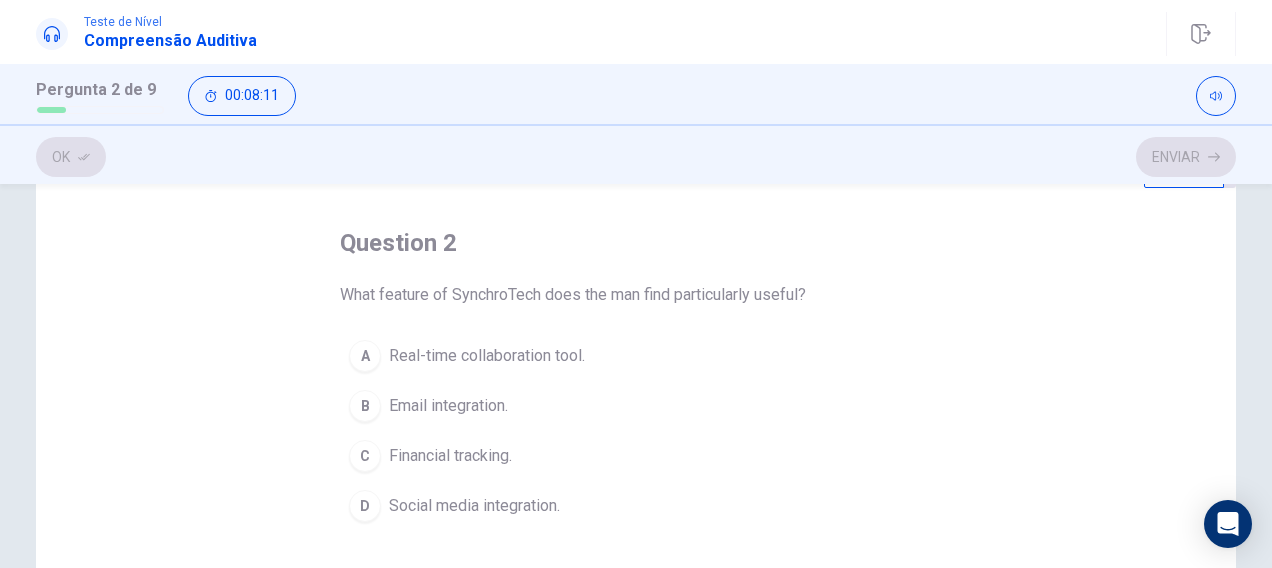 scroll, scrollTop: 76, scrollLeft: 0, axis: vertical 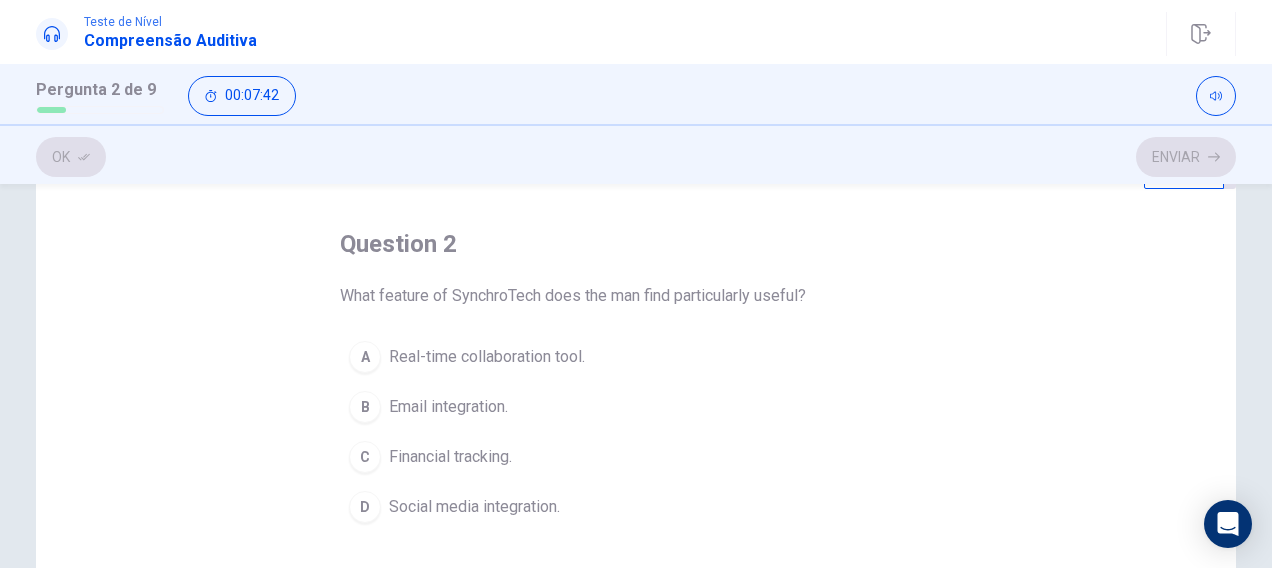 click on "Real-time collaboration tool." at bounding box center [487, 357] 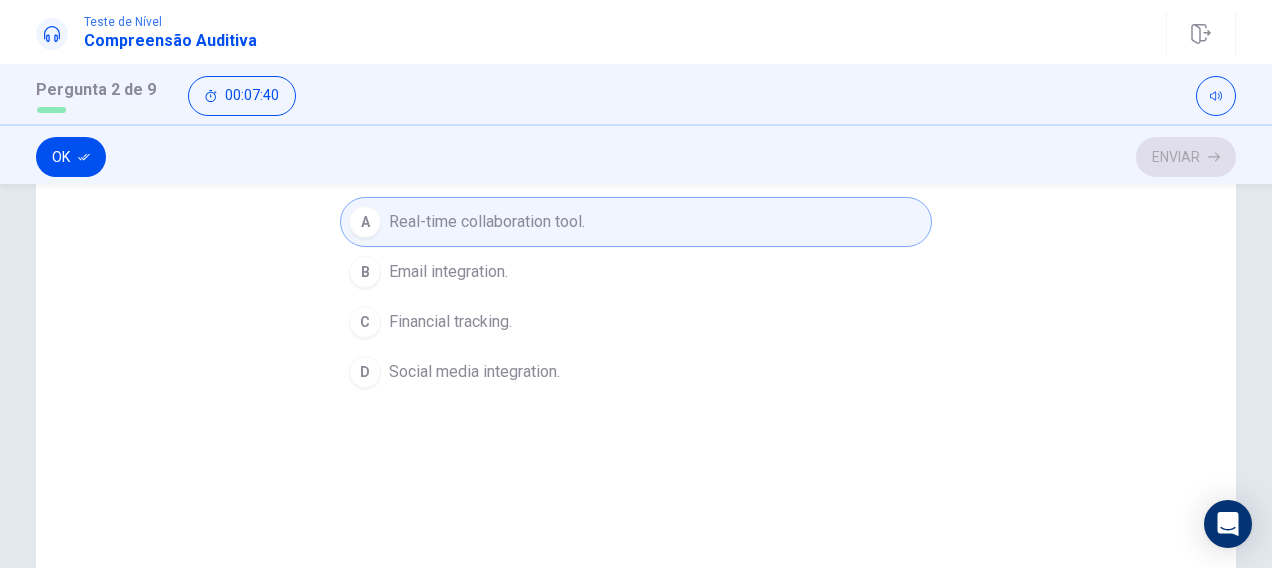 scroll, scrollTop: 32, scrollLeft: 0, axis: vertical 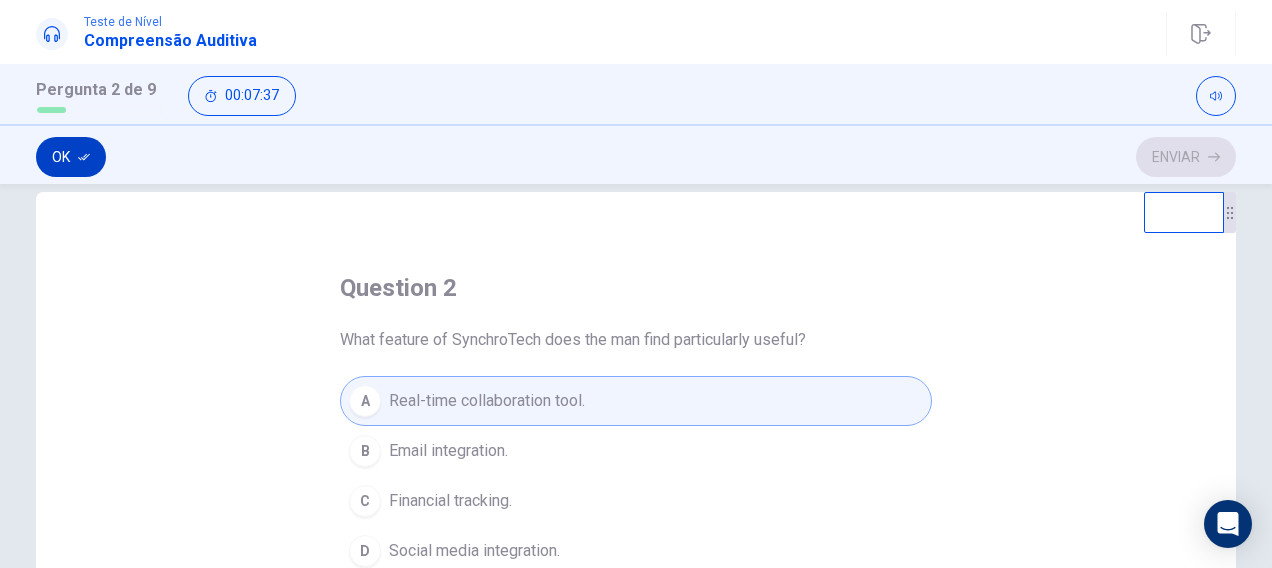 click on "Ok" at bounding box center [71, 157] 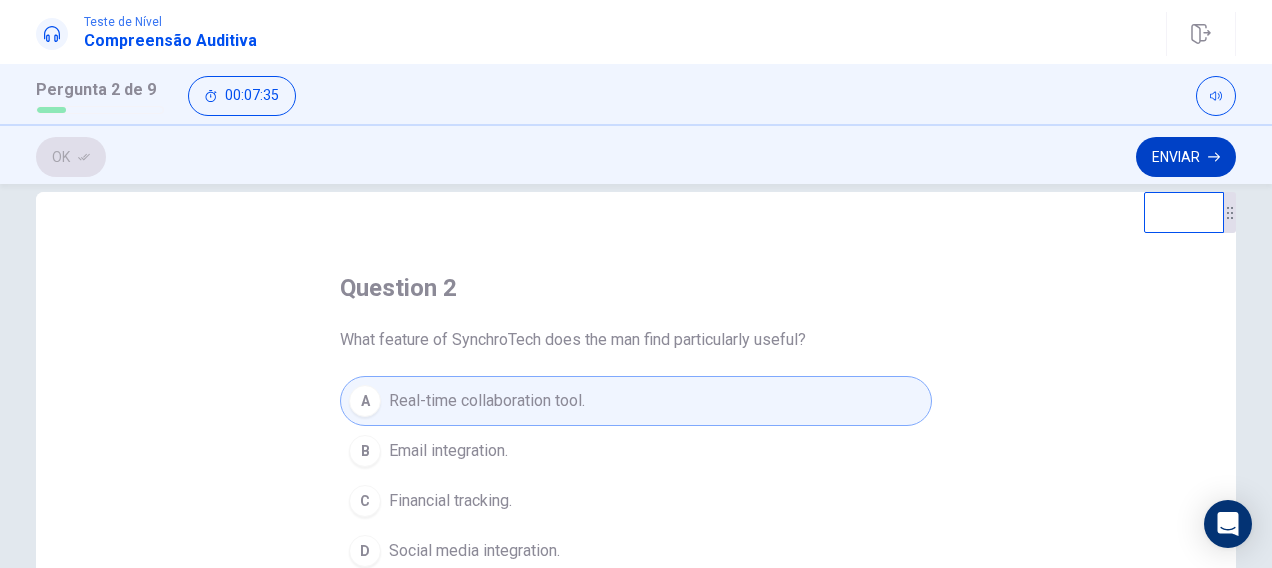 click on "Enviar" at bounding box center [1186, 157] 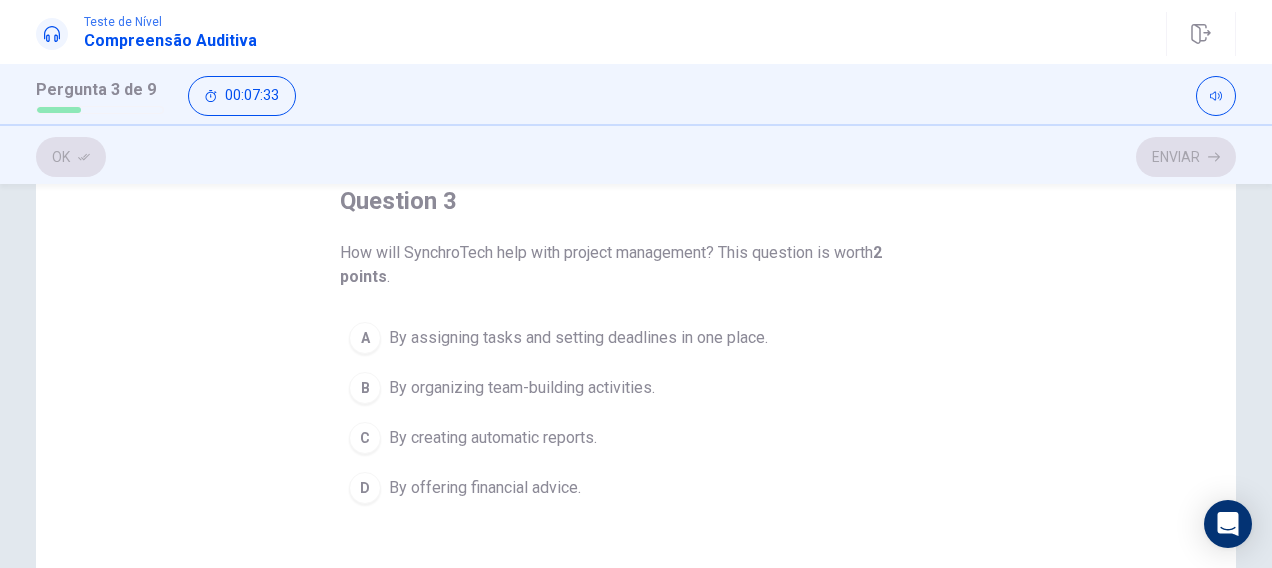 scroll, scrollTop: 118, scrollLeft: 0, axis: vertical 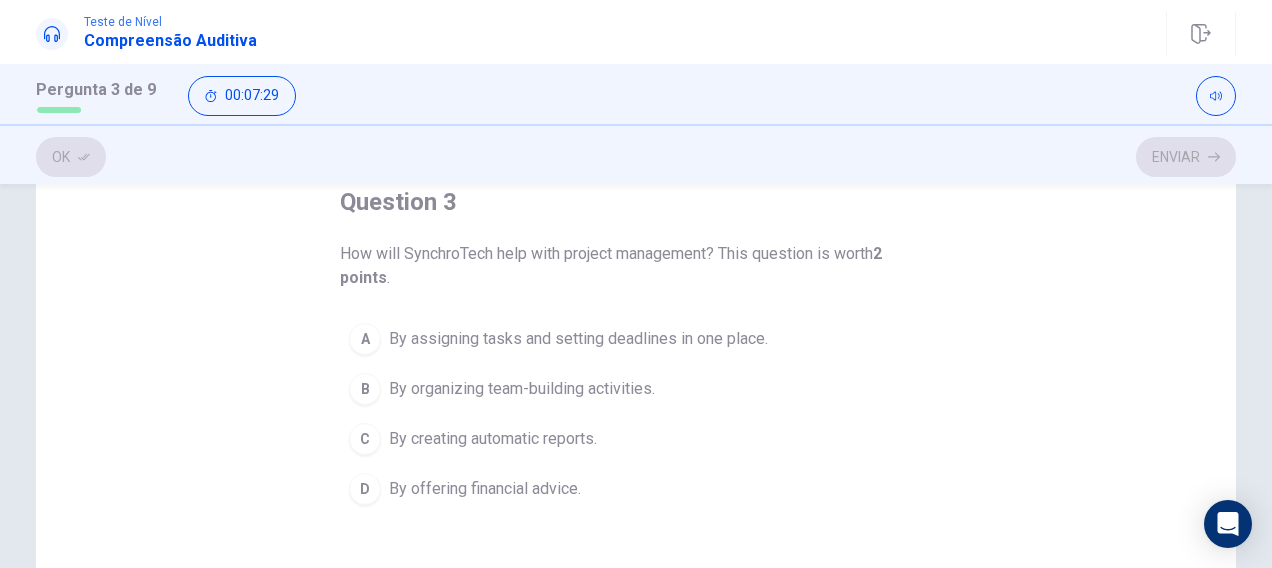 click on "question   3 How will SynchroTech help with project management? This question is worth  2 points . A By assigning tasks and setting deadlines in one place.
B By organizing team-building activities. C By creating automatic reports.
D By offering financial advice." at bounding box center (636, 453) 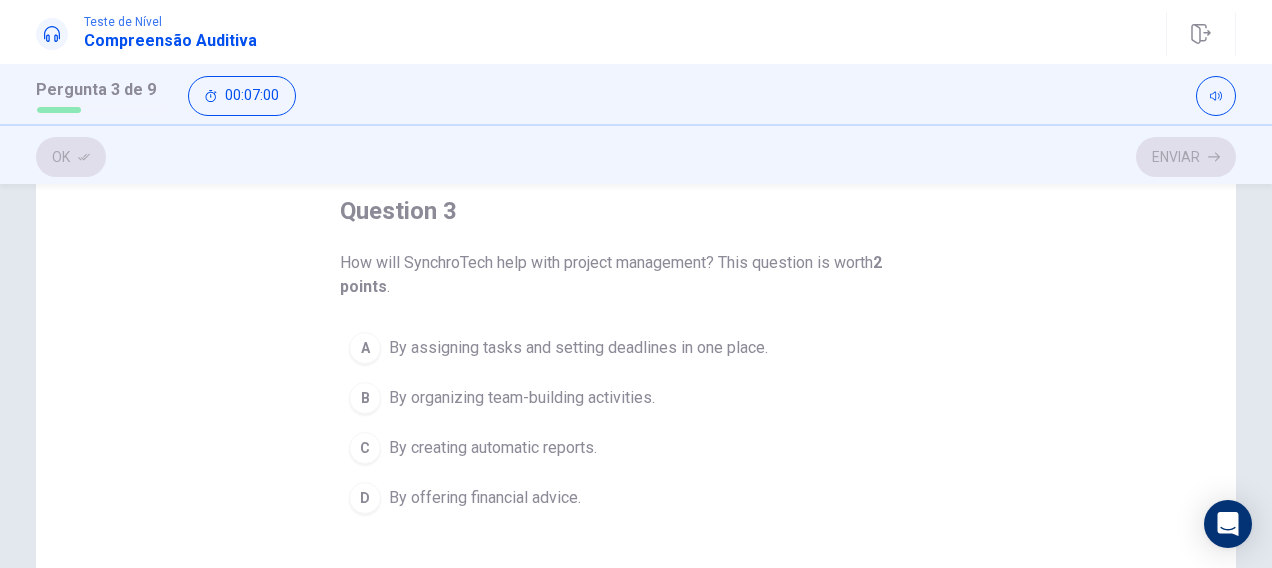 scroll, scrollTop: 110, scrollLeft: 0, axis: vertical 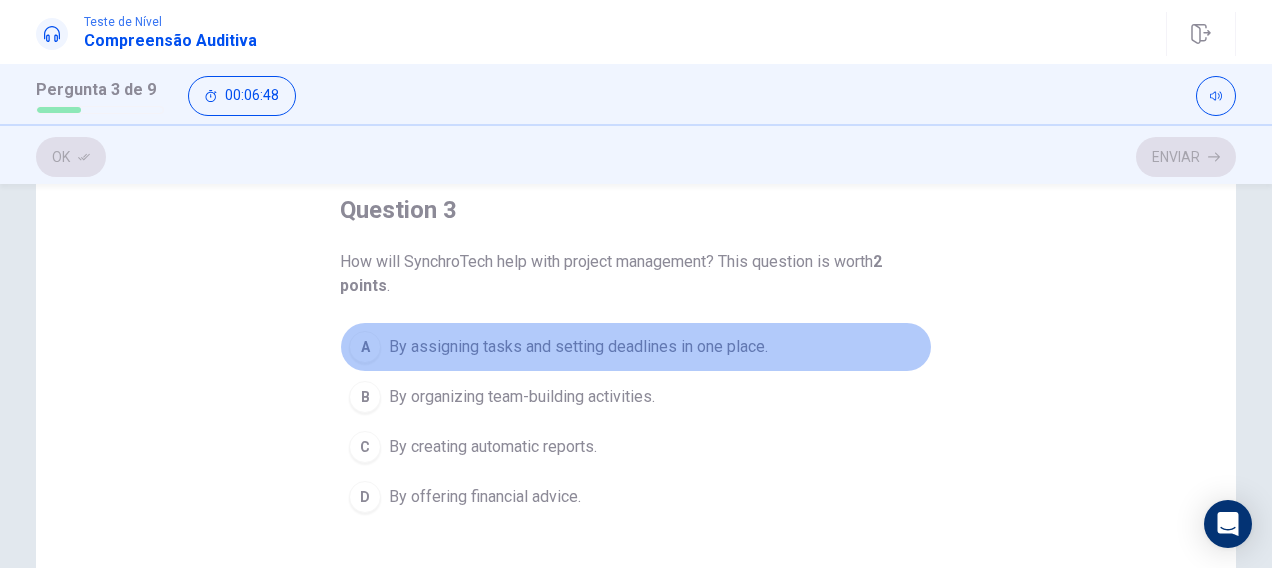 click on "A By assigning tasks and setting deadlines in one place." at bounding box center (636, 347) 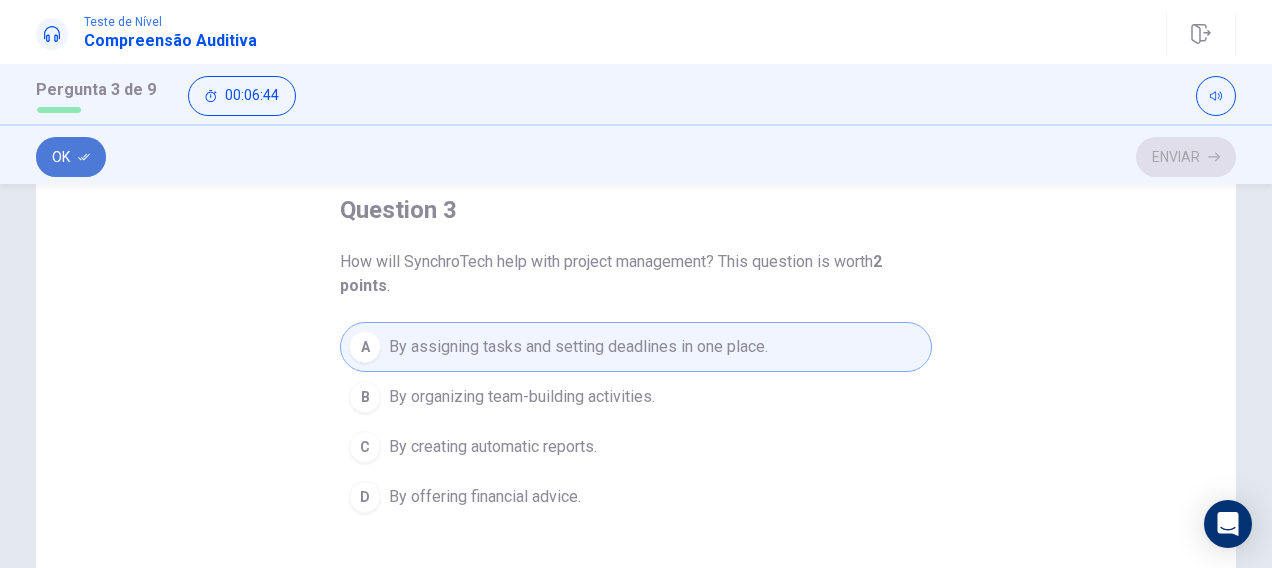 click on "Ok" at bounding box center (71, 157) 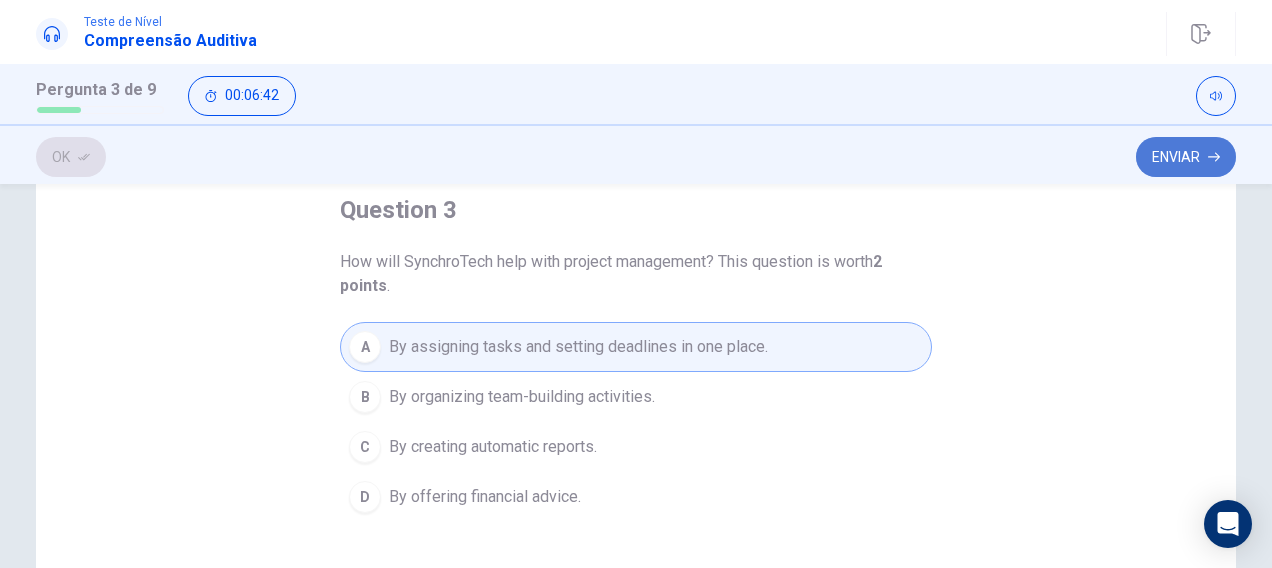 click on "Enviar" at bounding box center (1186, 157) 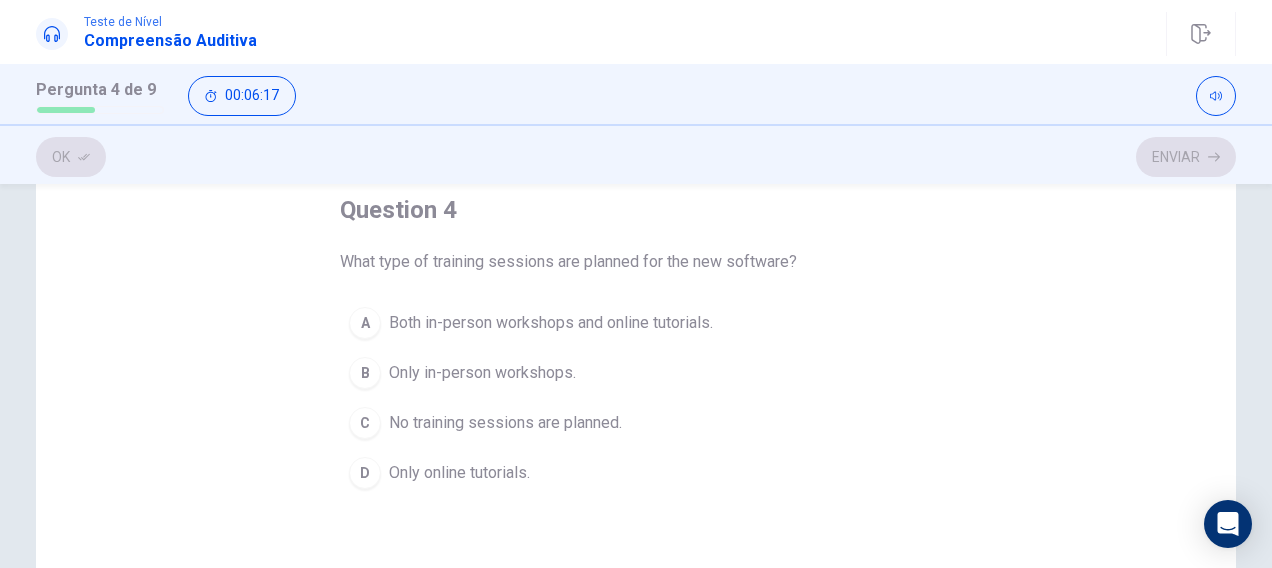 click on "Both in-person workshops and online tutorials." at bounding box center [551, 323] 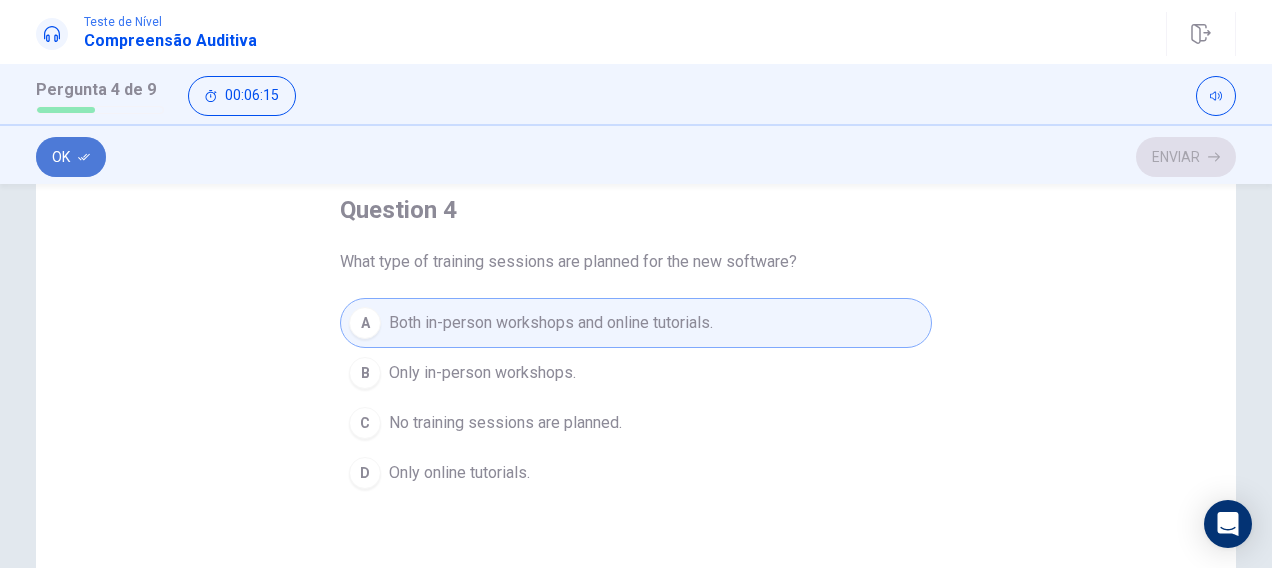 click on "Ok" at bounding box center (71, 157) 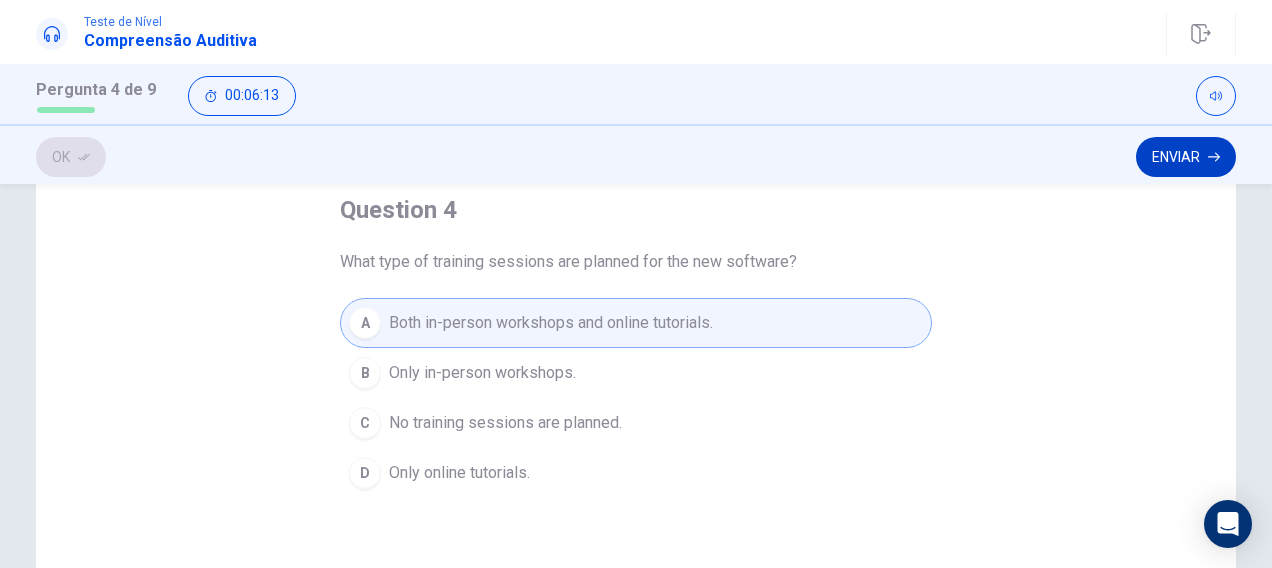 click on "Enviar" at bounding box center [1186, 157] 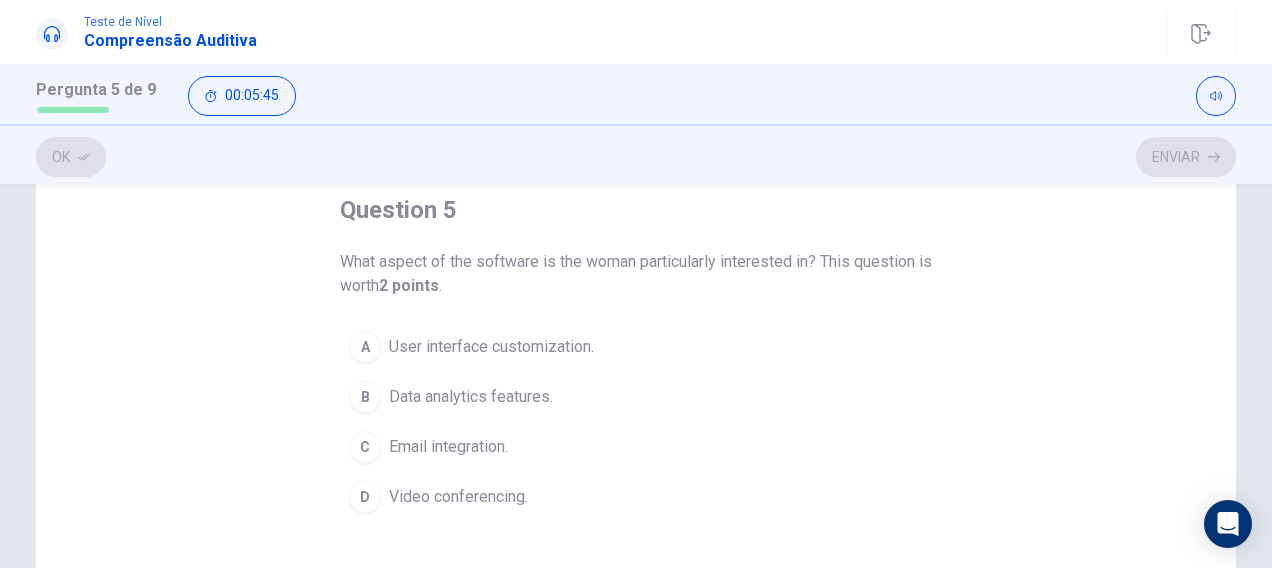 click on "Data analytics features." at bounding box center (471, 397) 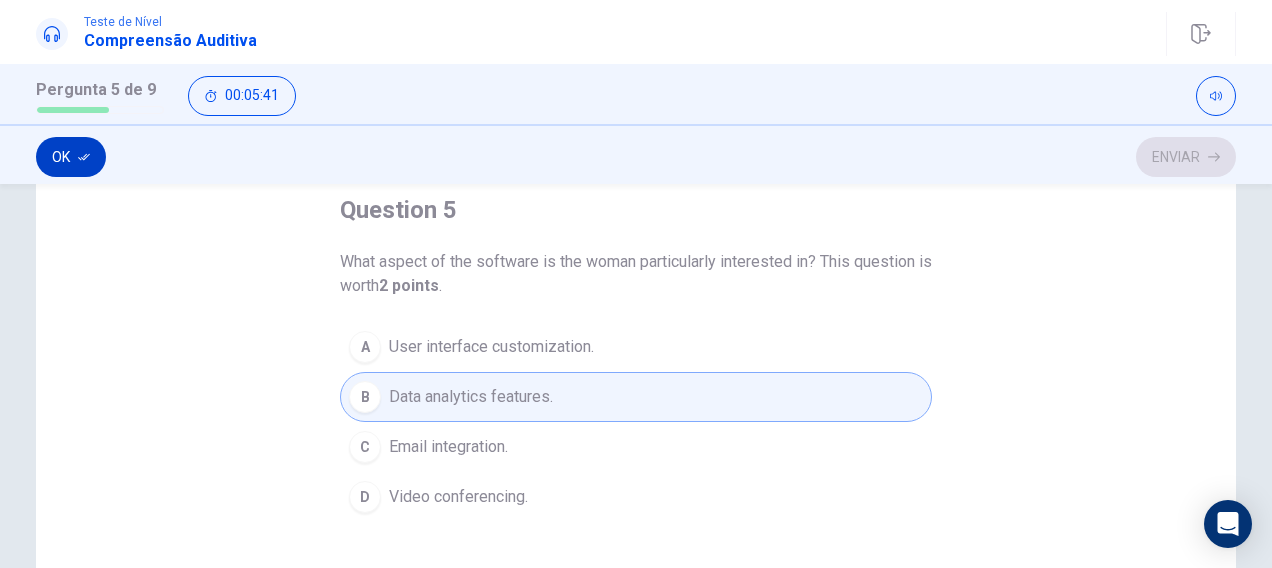 click on "Ok" at bounding box center (71, 157) 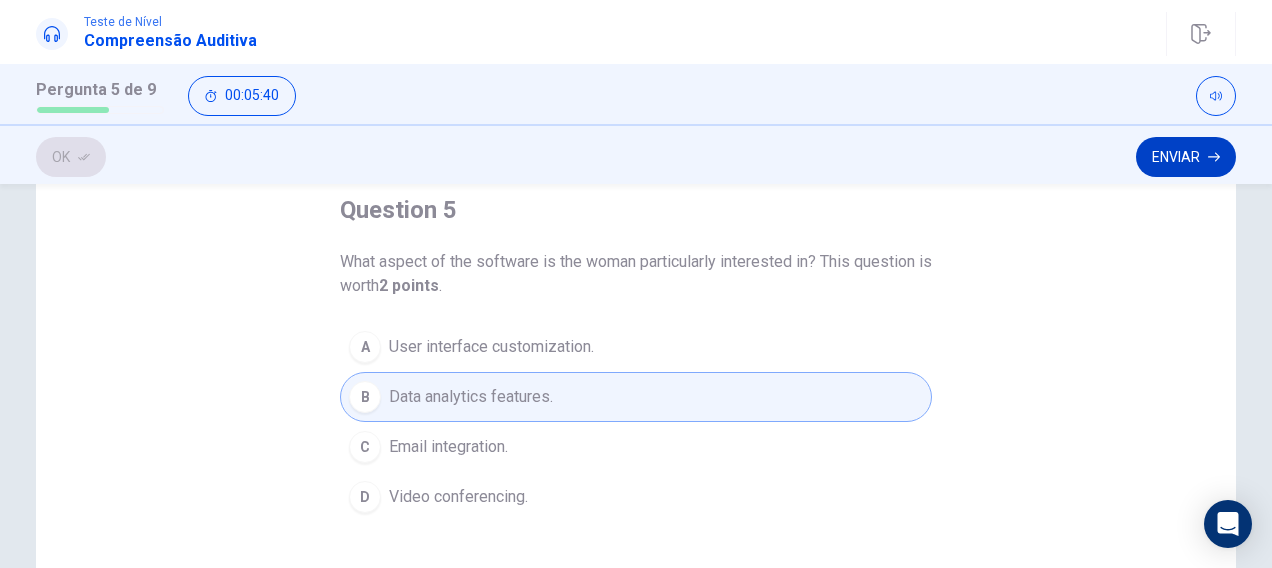 click on "Enviar" at bounding box center (1186, 157) 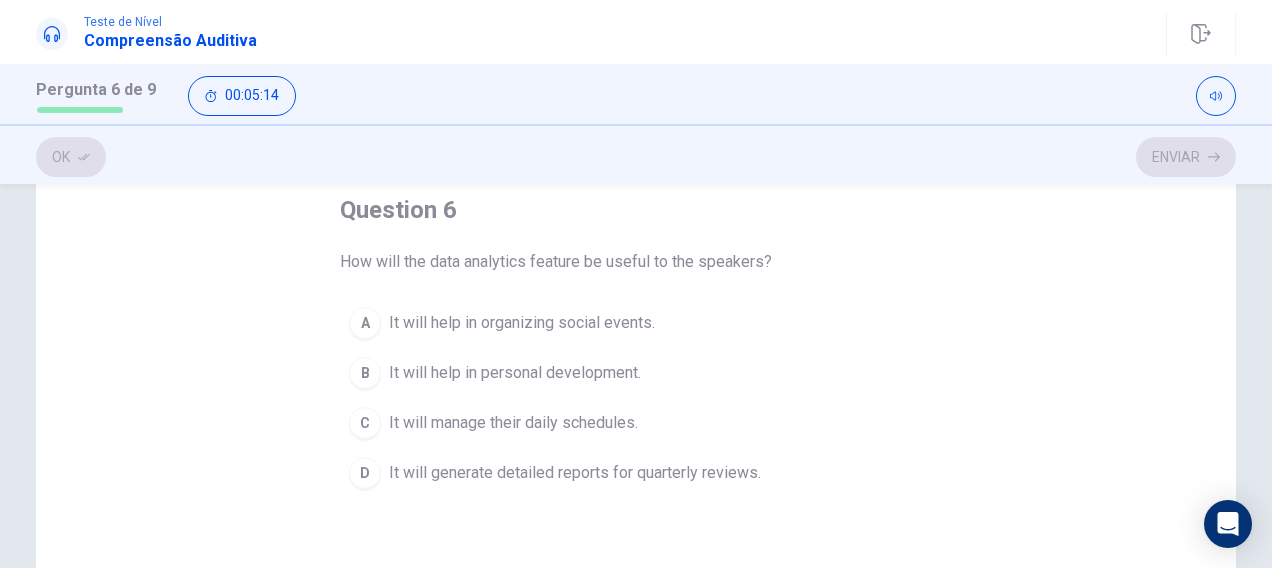click on "It will generate detailed reports for quarterly reviews." at bounding box center (575, 473) 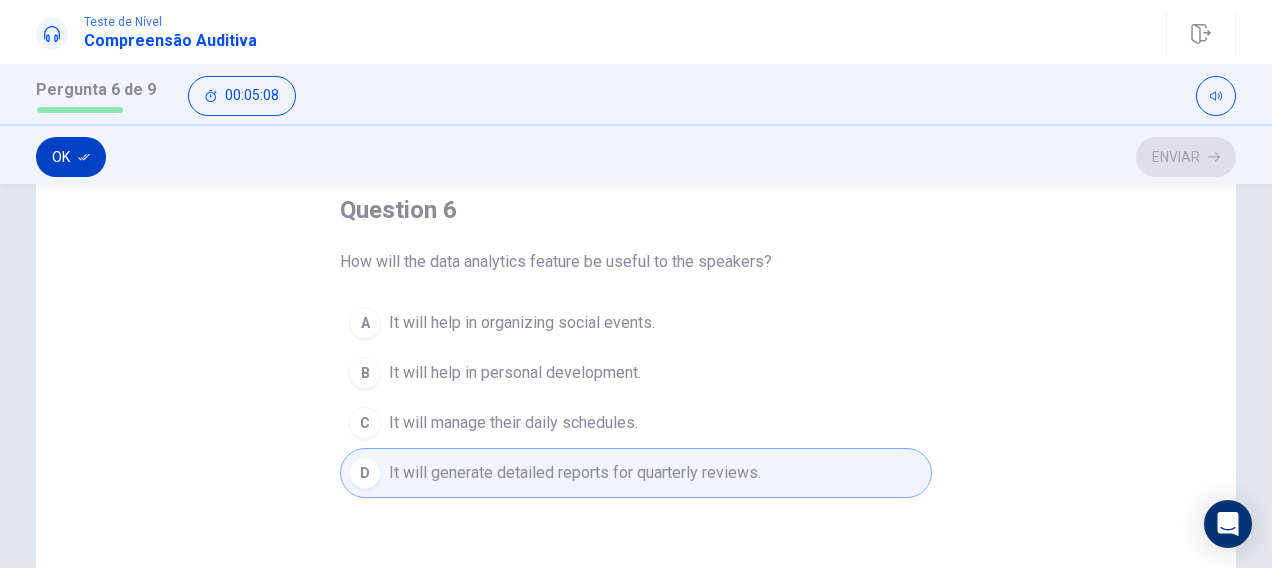 click on "Ok" at bounding box center [71, 157] 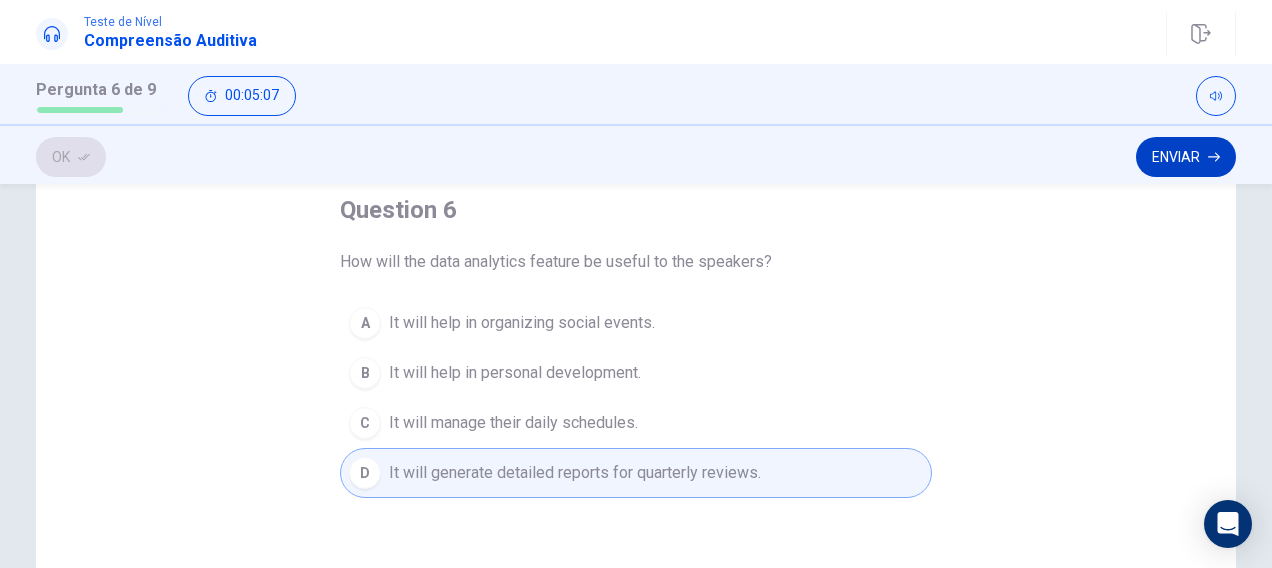 click on "Enviar" at bounding box center [1186, 157] 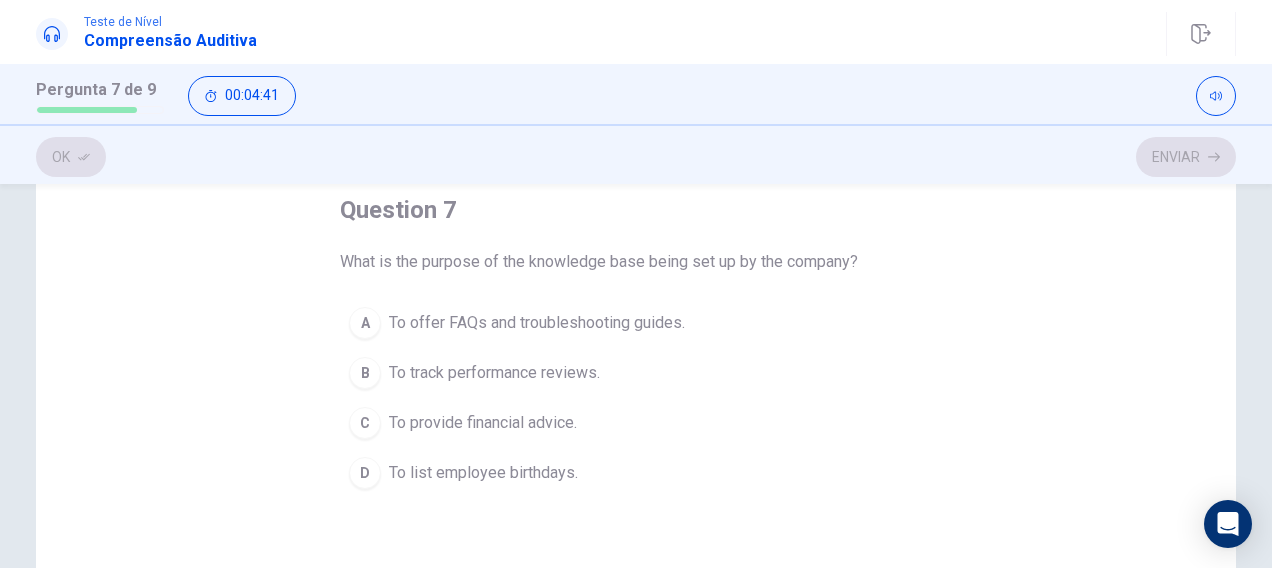 click on "To offer FAQs and troubleshooting guides." at bounding box center [537, 323] 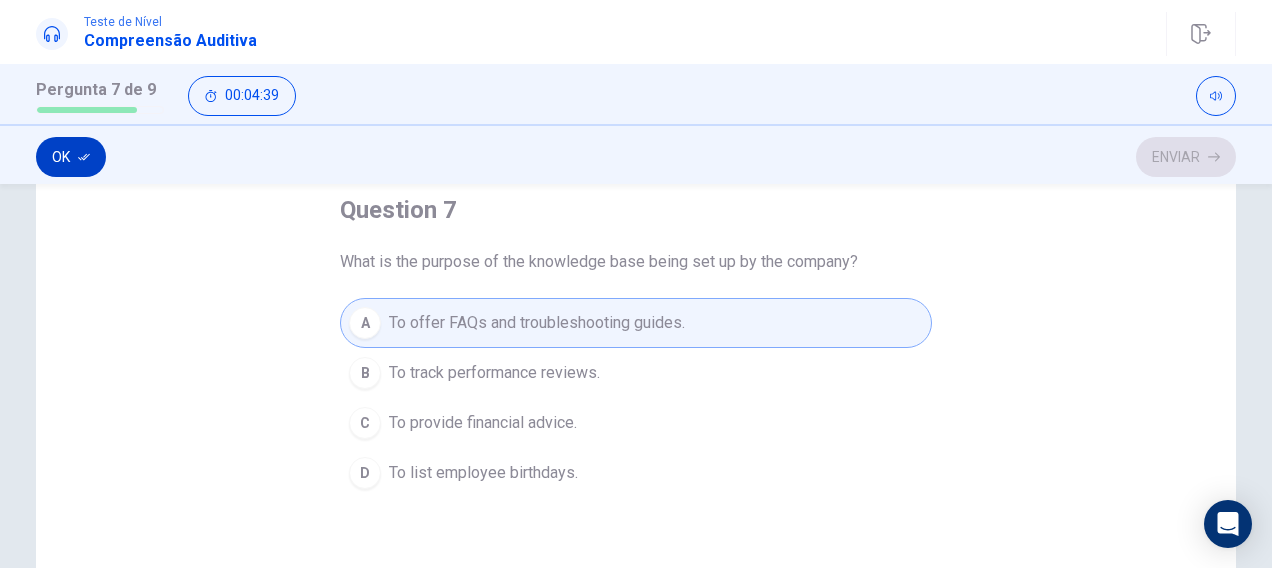 click on "Ok" at bounding box center (71, 157) 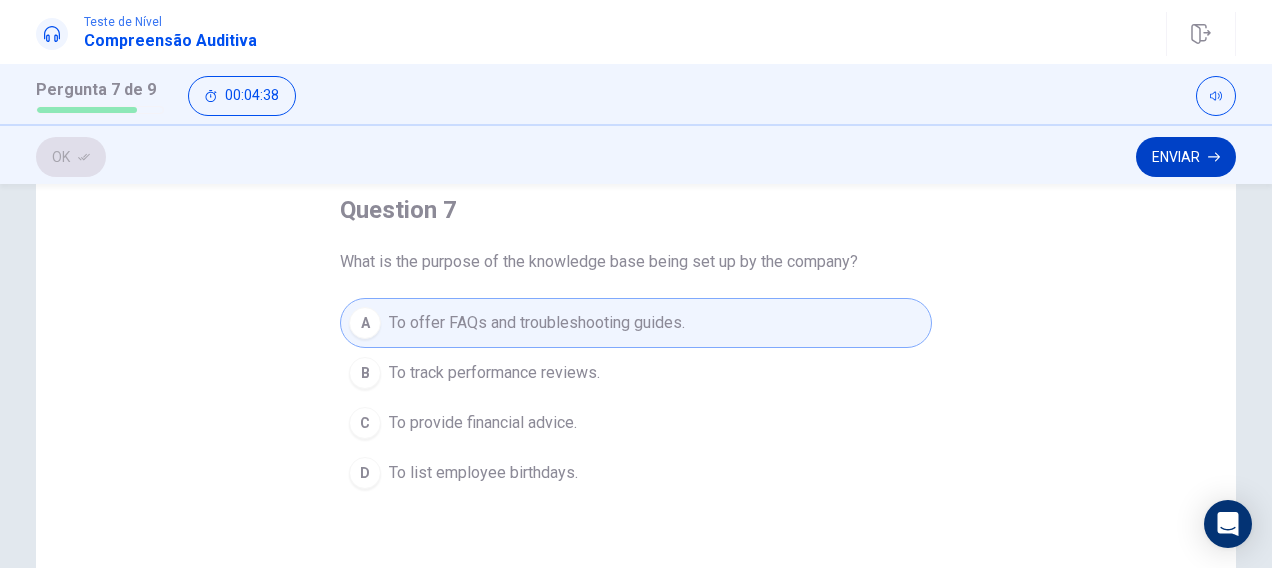 click on "Enviar" at bounding box center (1186, 157) 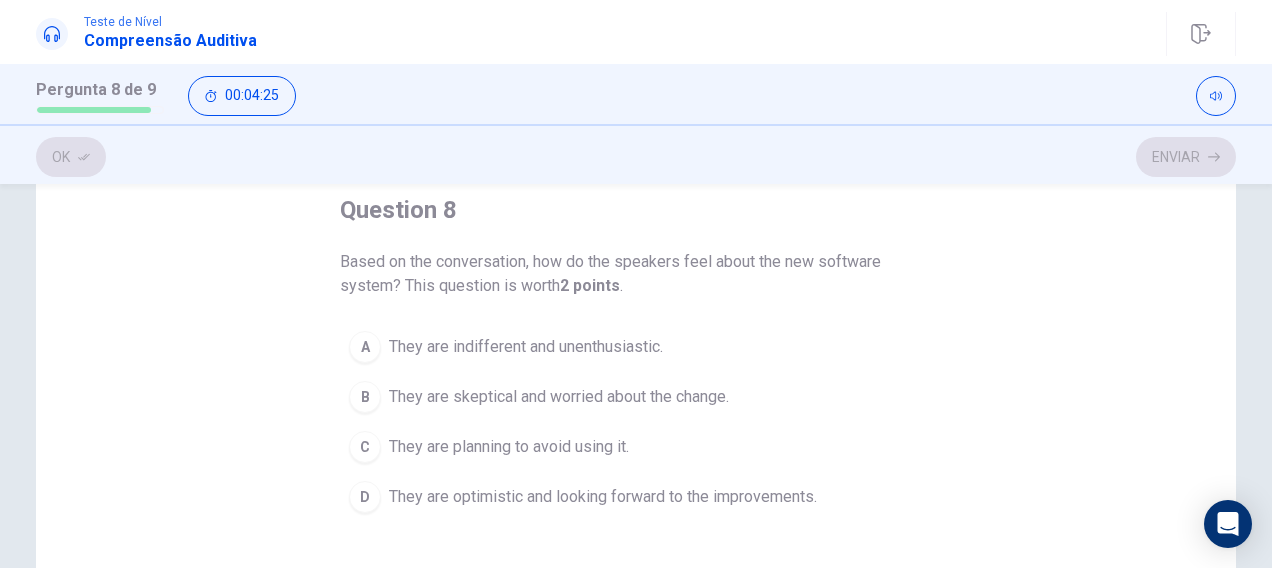 click on "They are optimistic and looking forward to the improvements." at bounding box center [603, 497] 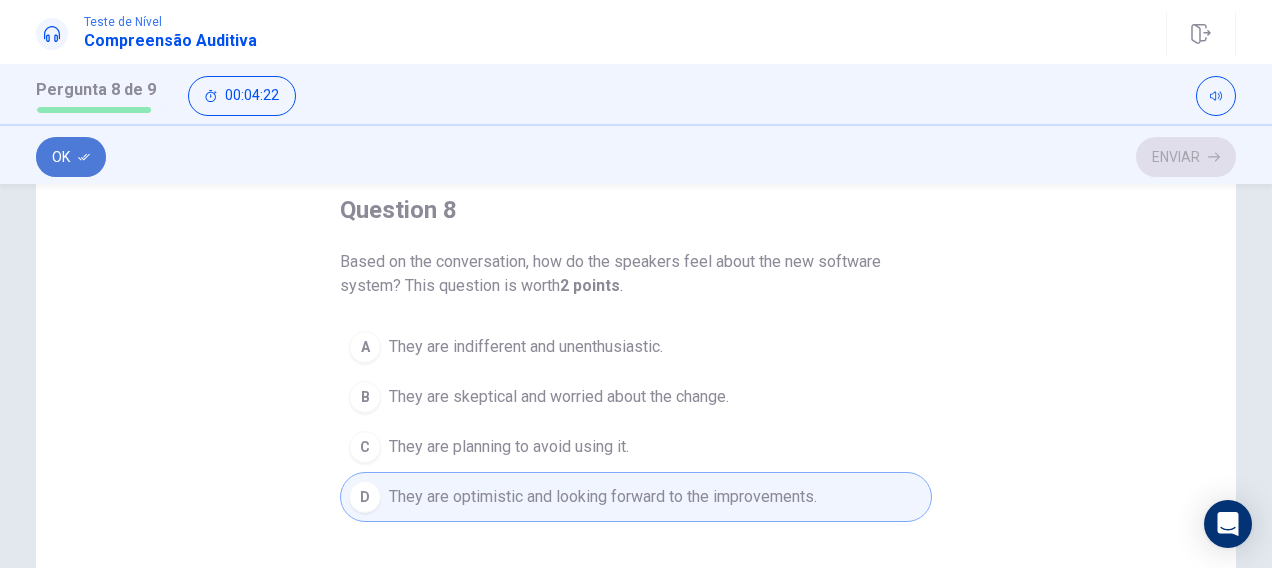 click on "Ok" at bounding box center [71, 157] 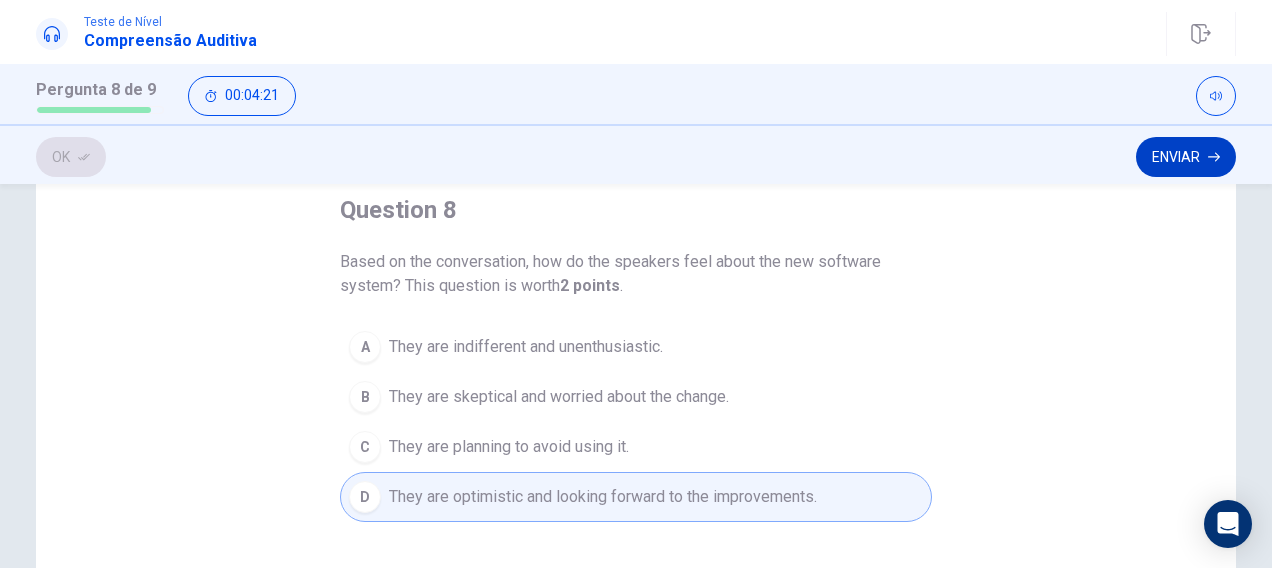 click on "Enviar" at bounding box center [1186, 157] 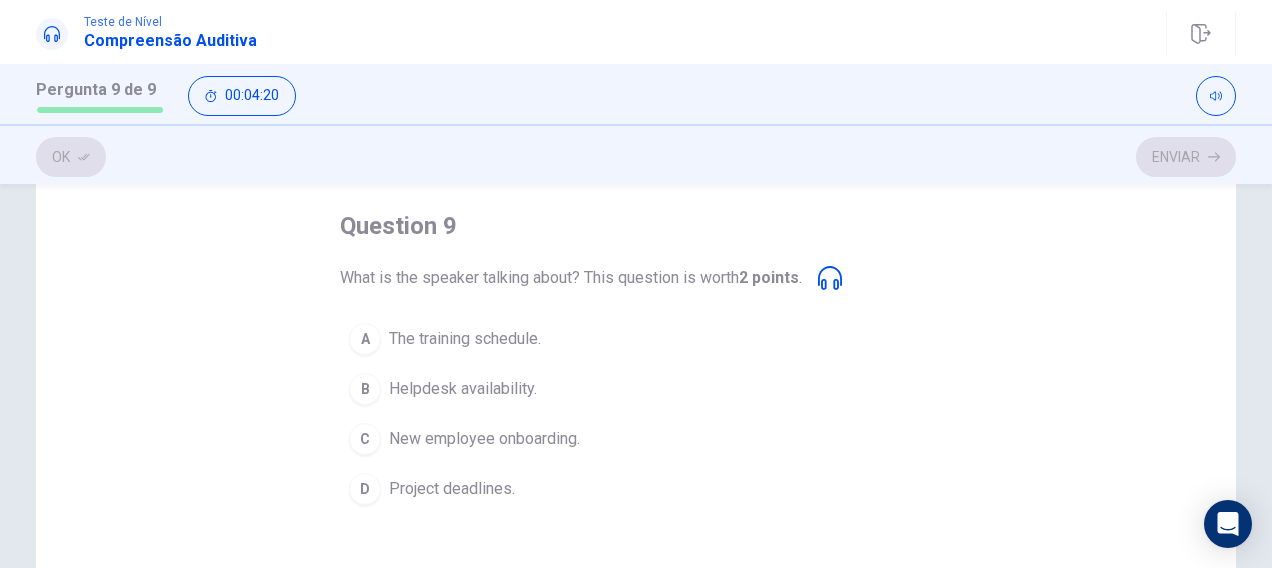 scroll, scrollTop: 96, scrollLeft: 0, axis: vertical 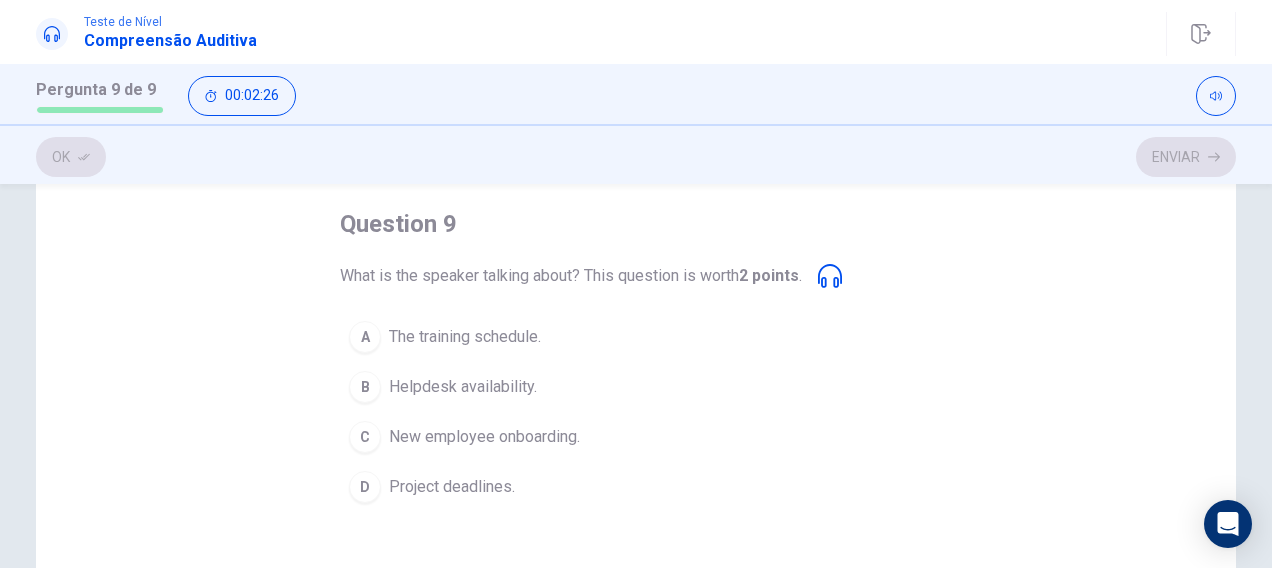 click on "Helpdesk availability." at bounding box center (463, 387) 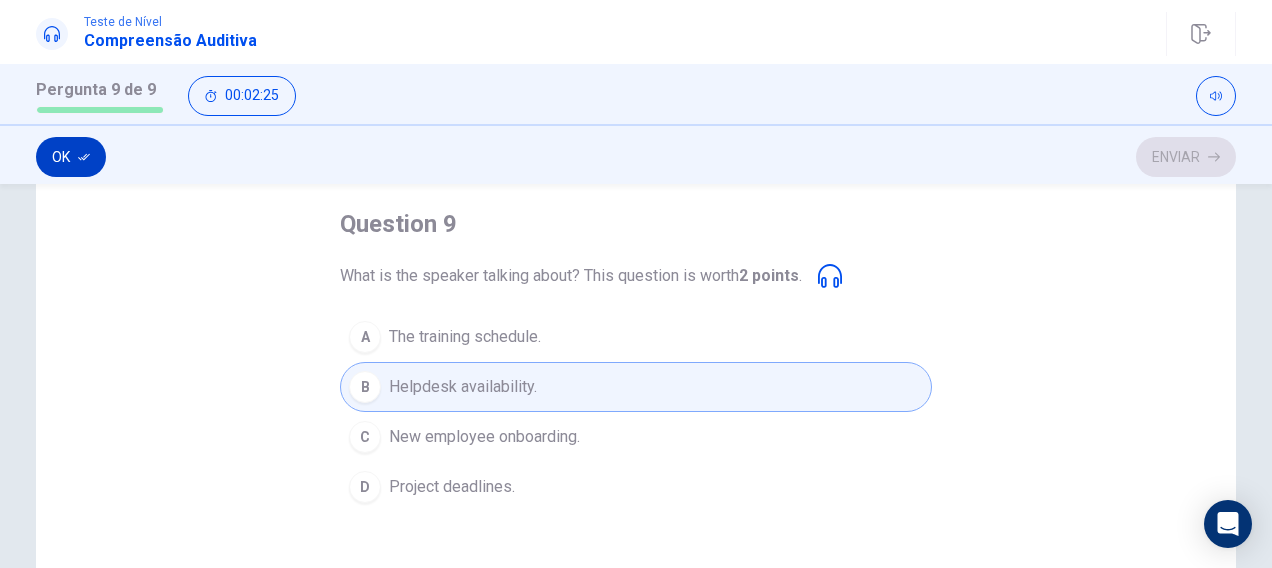 click on "Ok" at bounding box center (71, 157) 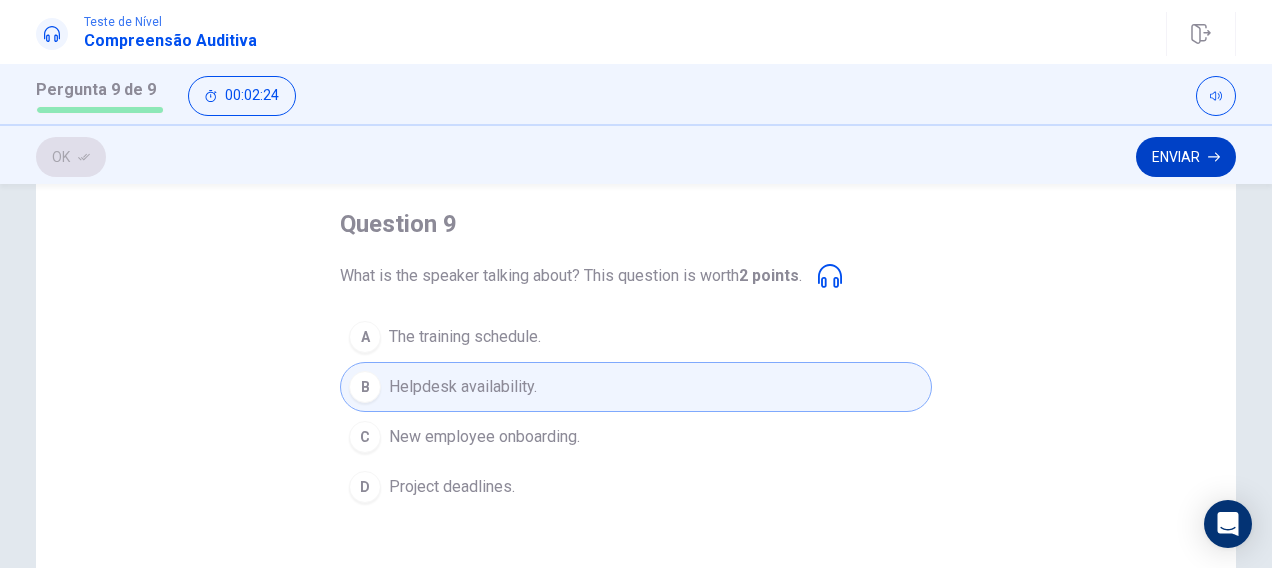 click on "Enviar" at bounding box center [1186, 157] 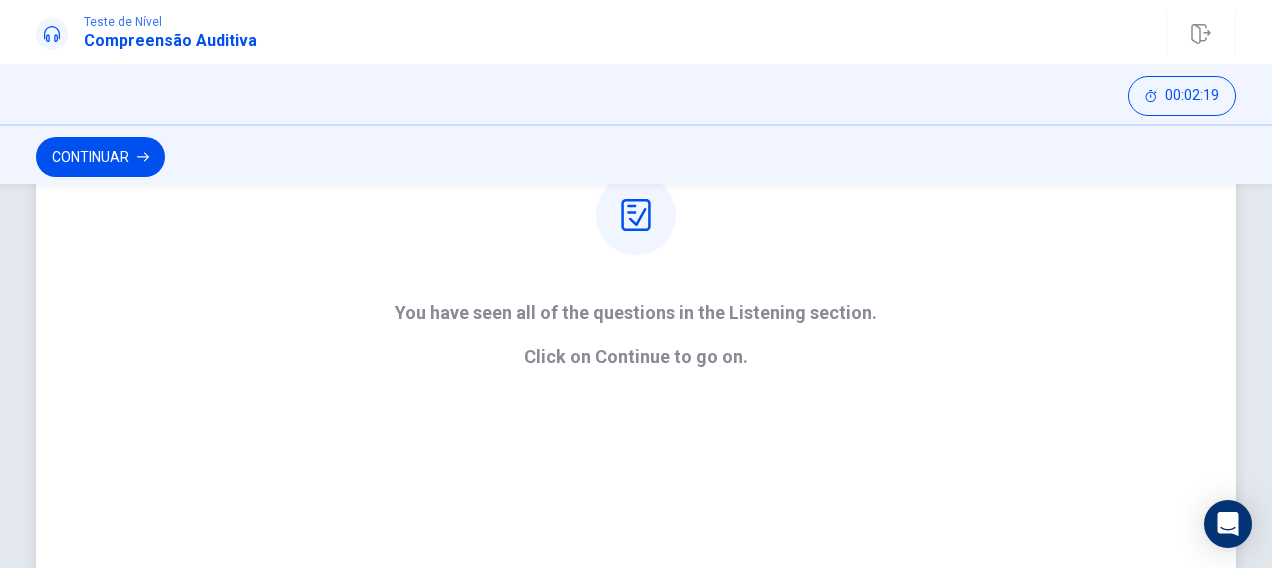 scroll, scrollTop: 400, scrollLeft: 0, axis: vertical 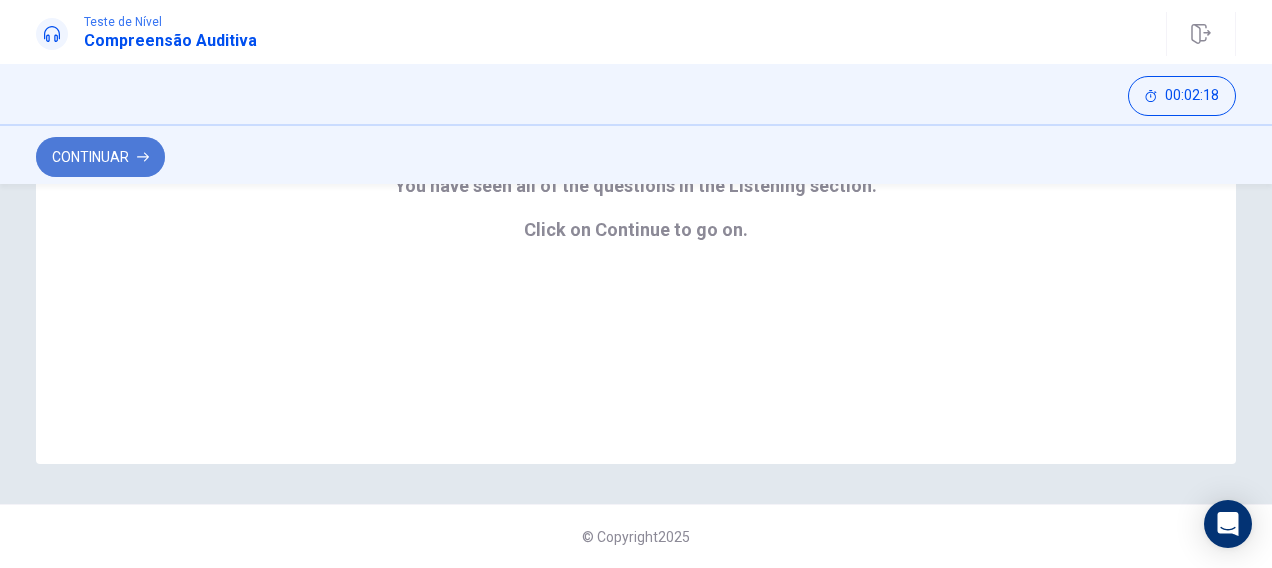 click on "Continuar" at bounding box center [100, 157] 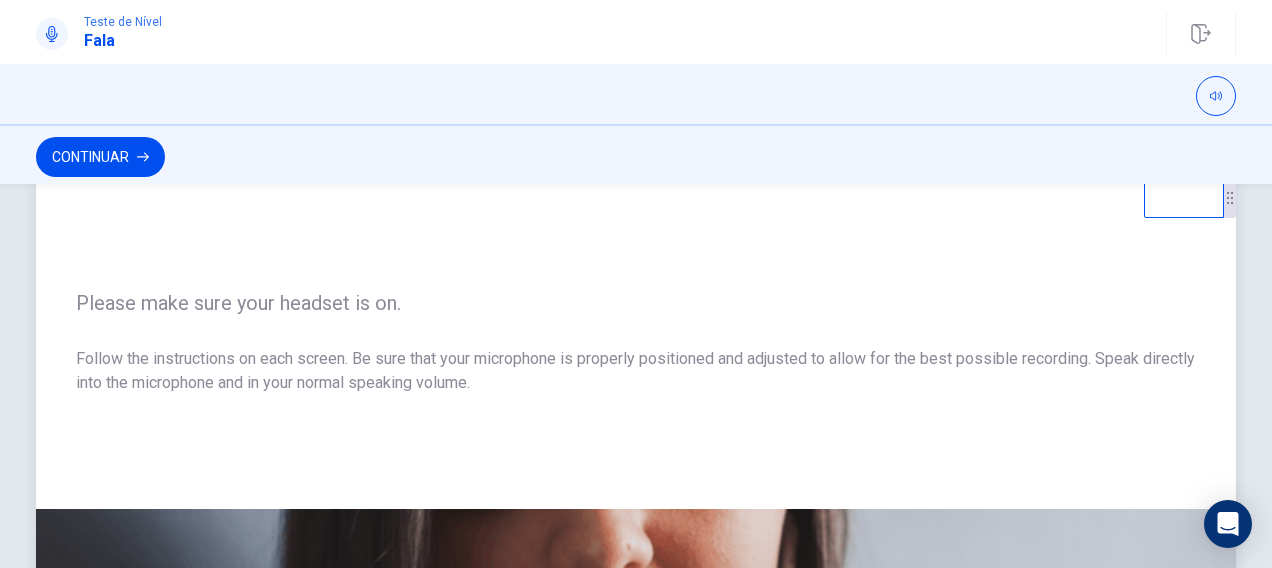 scroll, scrollTop: 0, scrollLeft: 0, axis: both 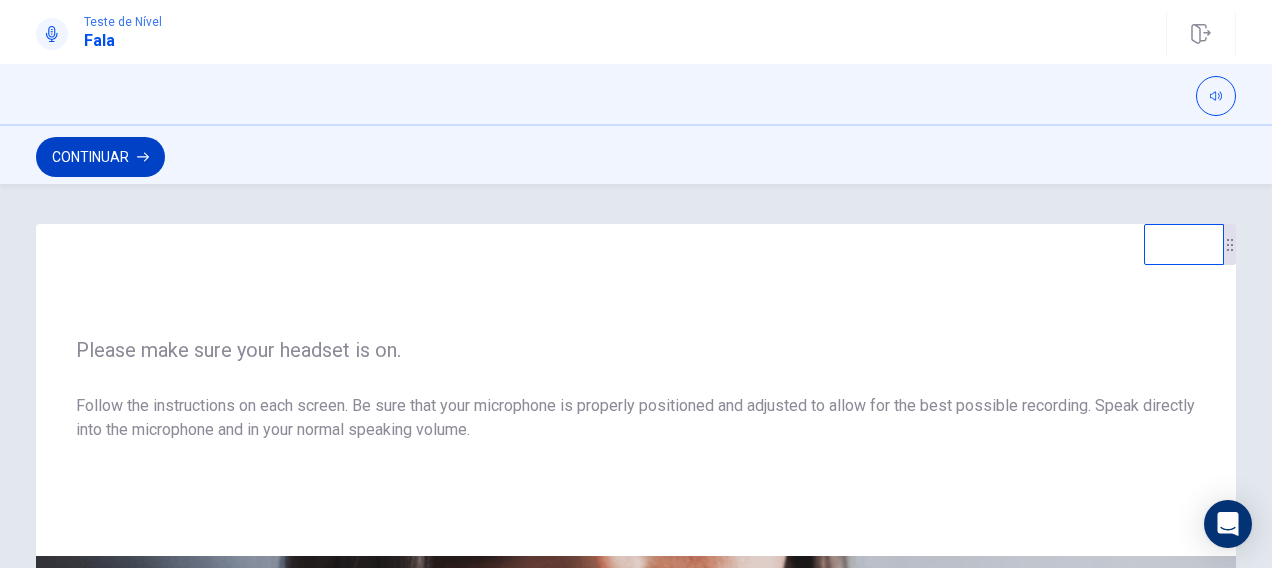 click on "Continuar" at bounding box center (100, 157) 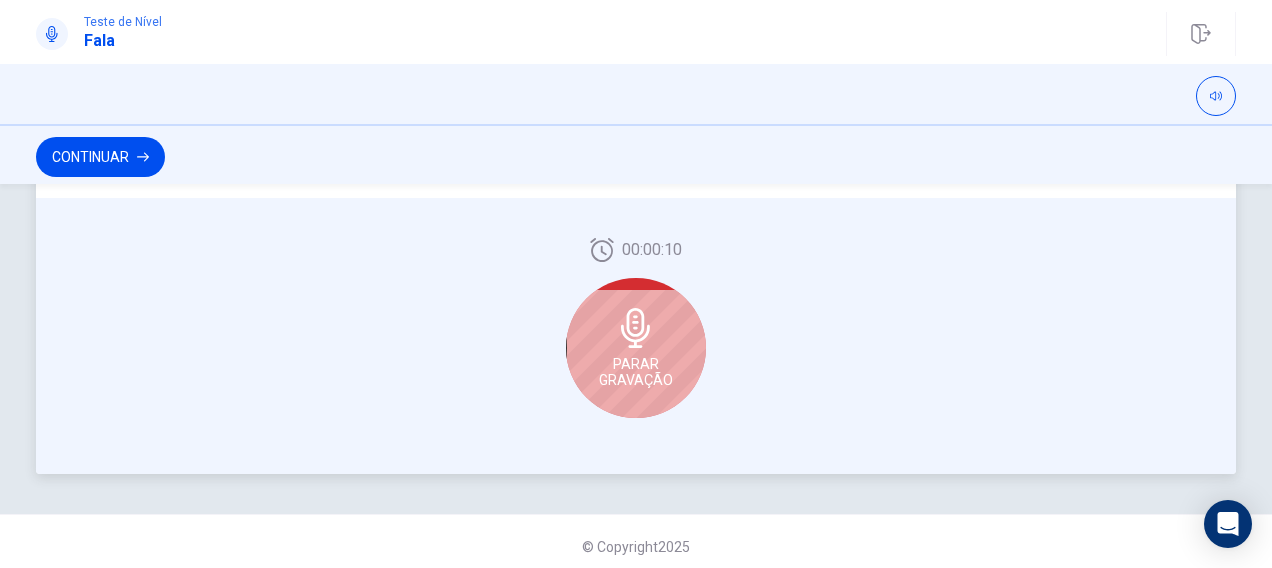 scroll, scrollTop: 623, scrollLeft: 0, axis: vertical 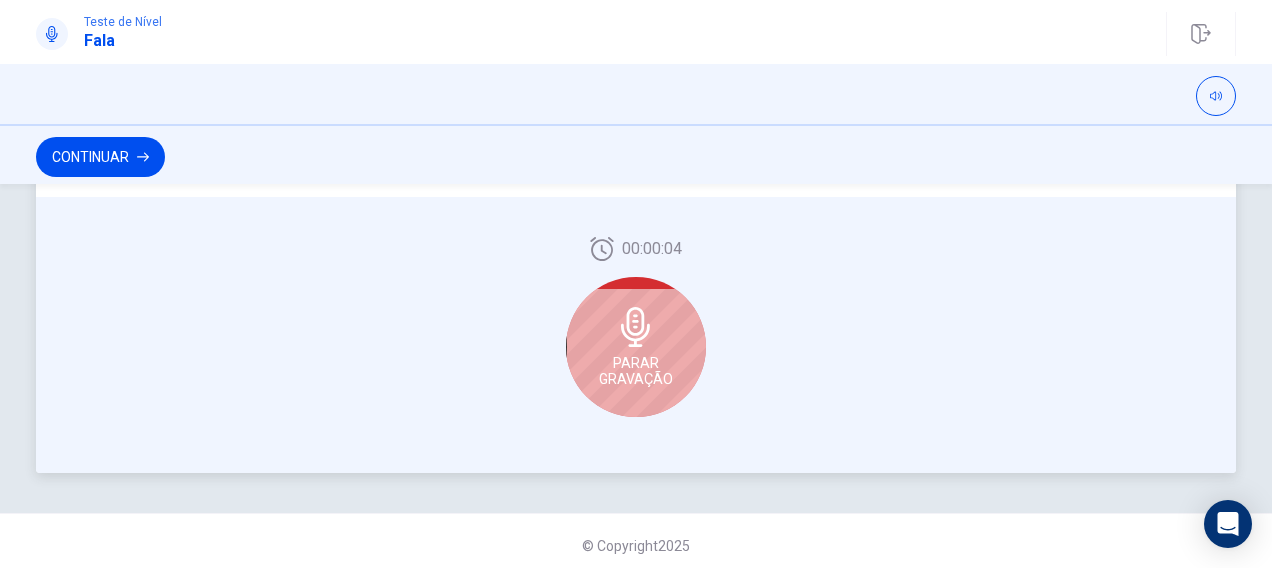 click 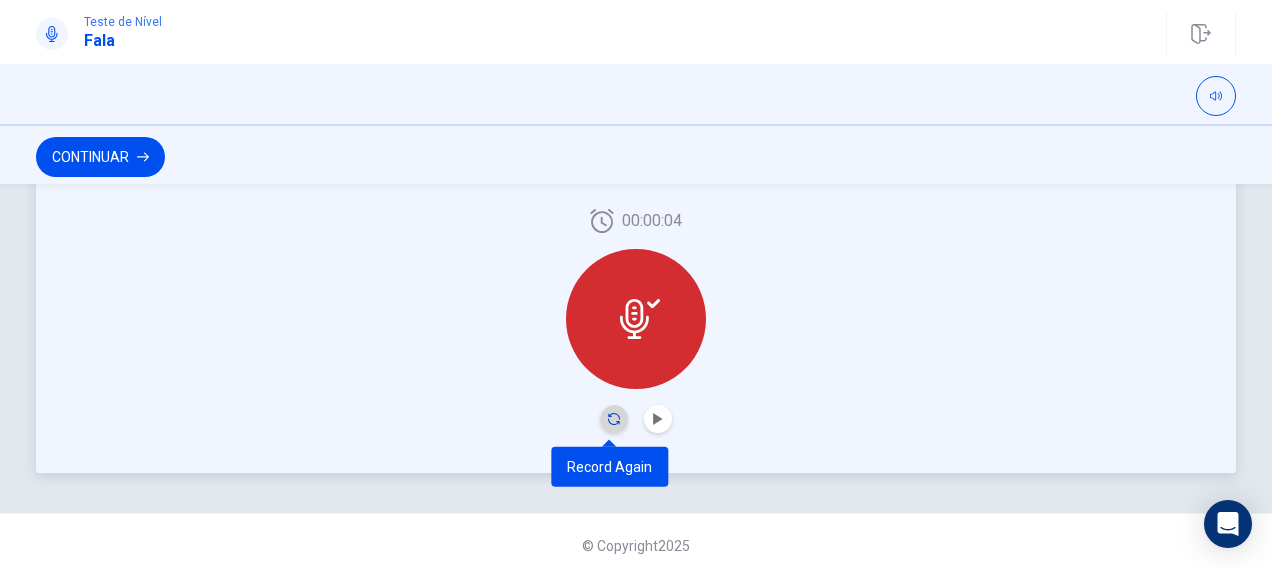click 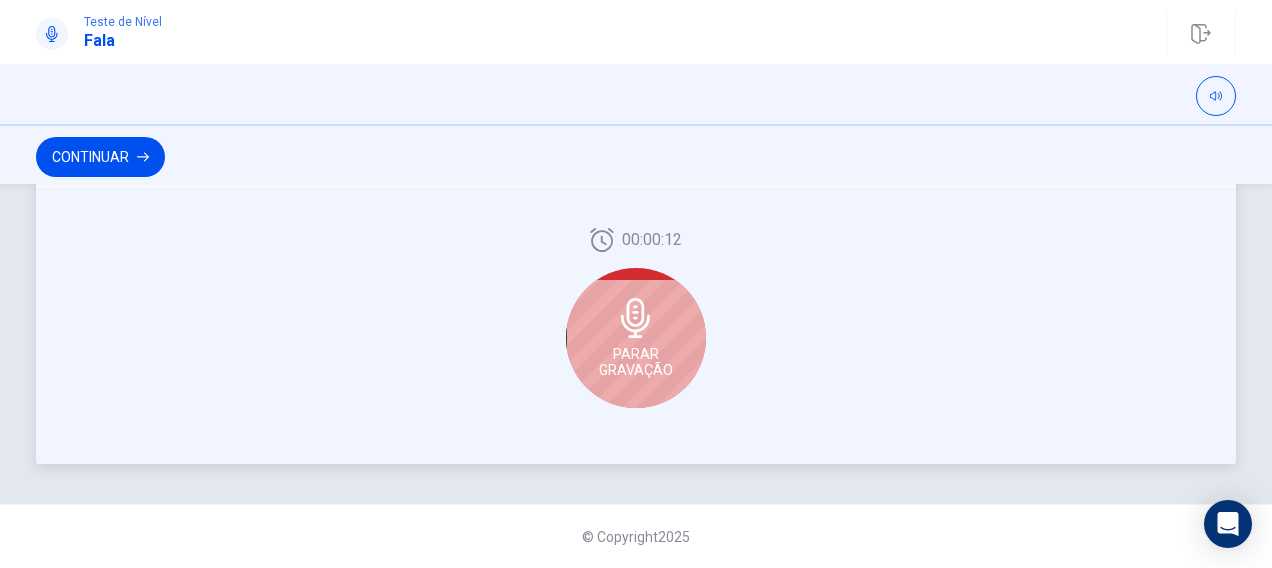 click on "Parar   Gravação" at bounding box center (636, 362) 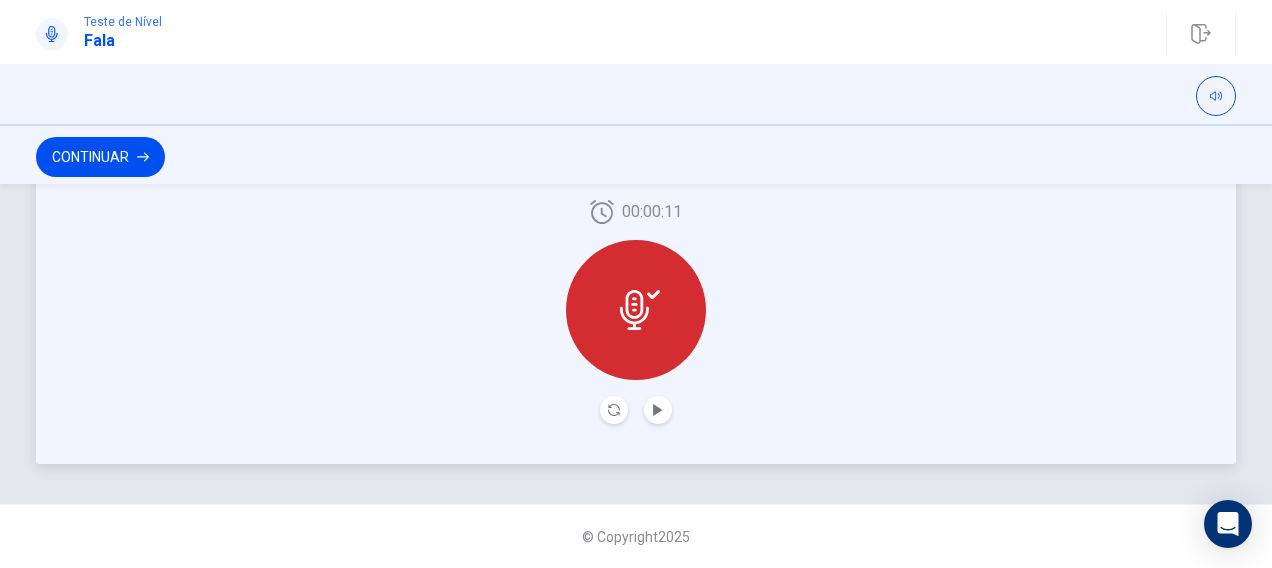 scroll, scrollTop: 623, scrollLeft: 0, axis: vertical 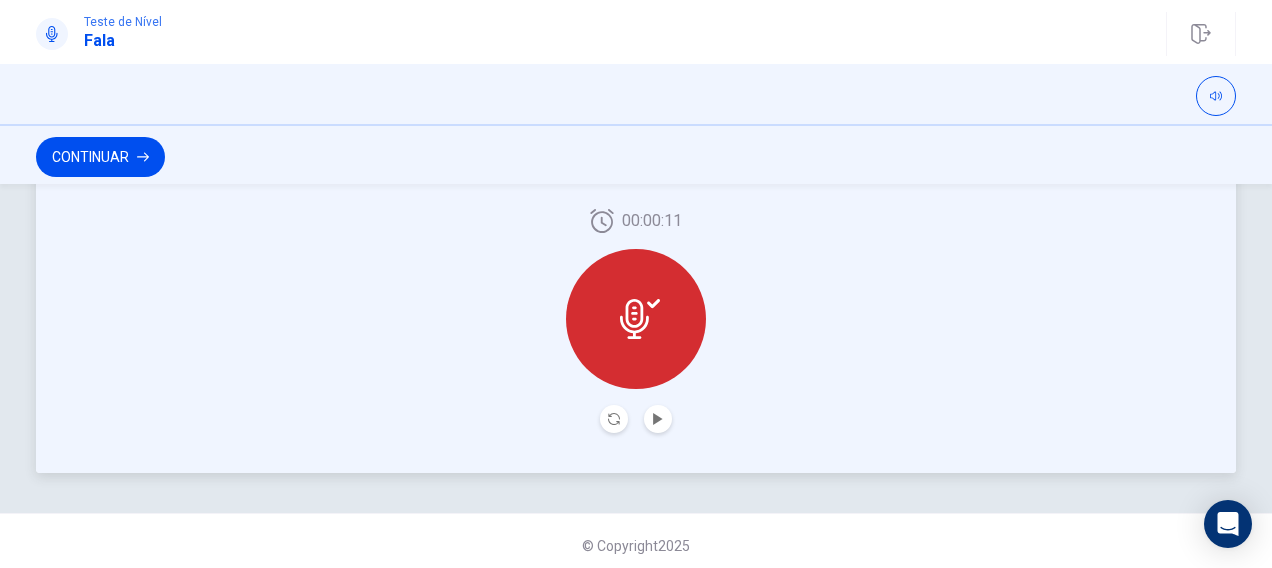 click at bounding box center [636, 419] 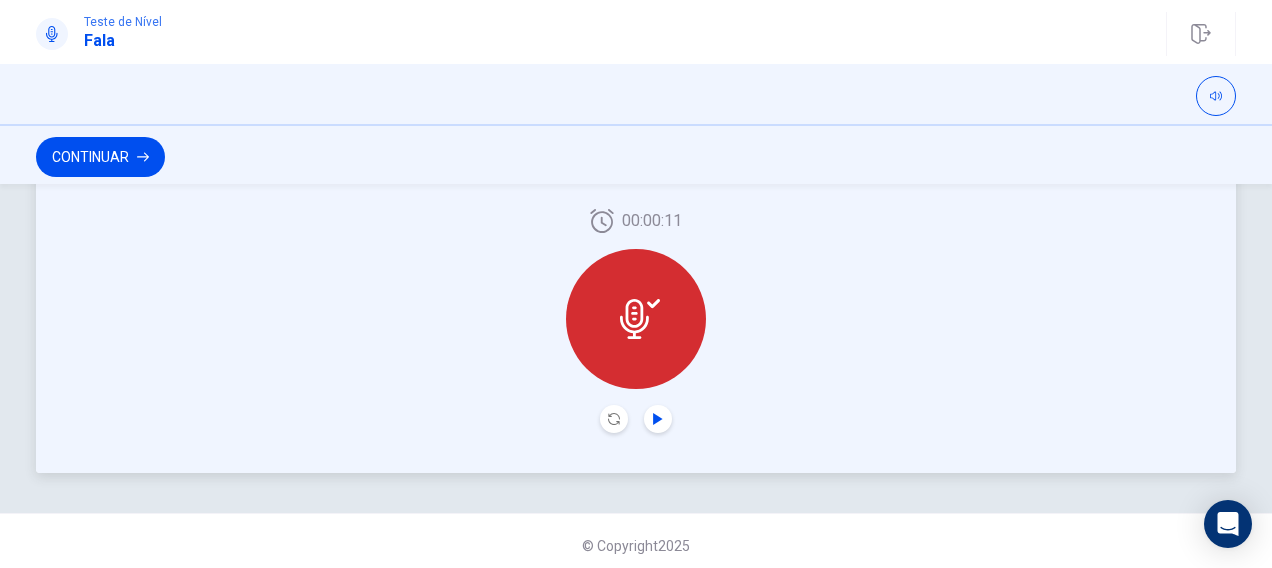 click 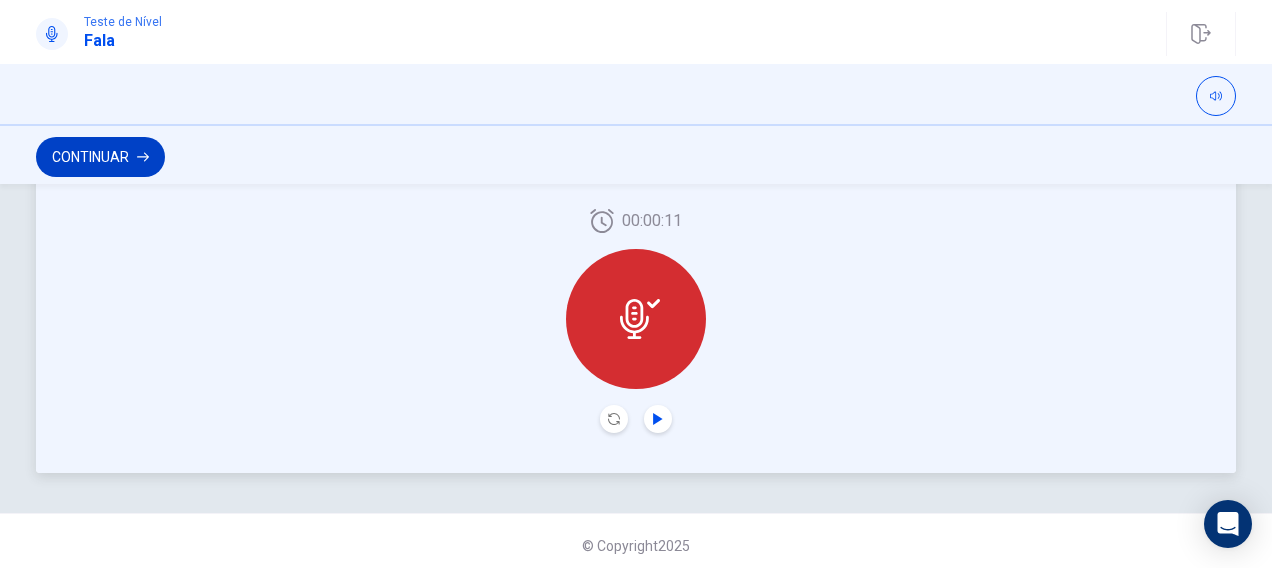 click on "Continuar" at bounding box center (100, 157) 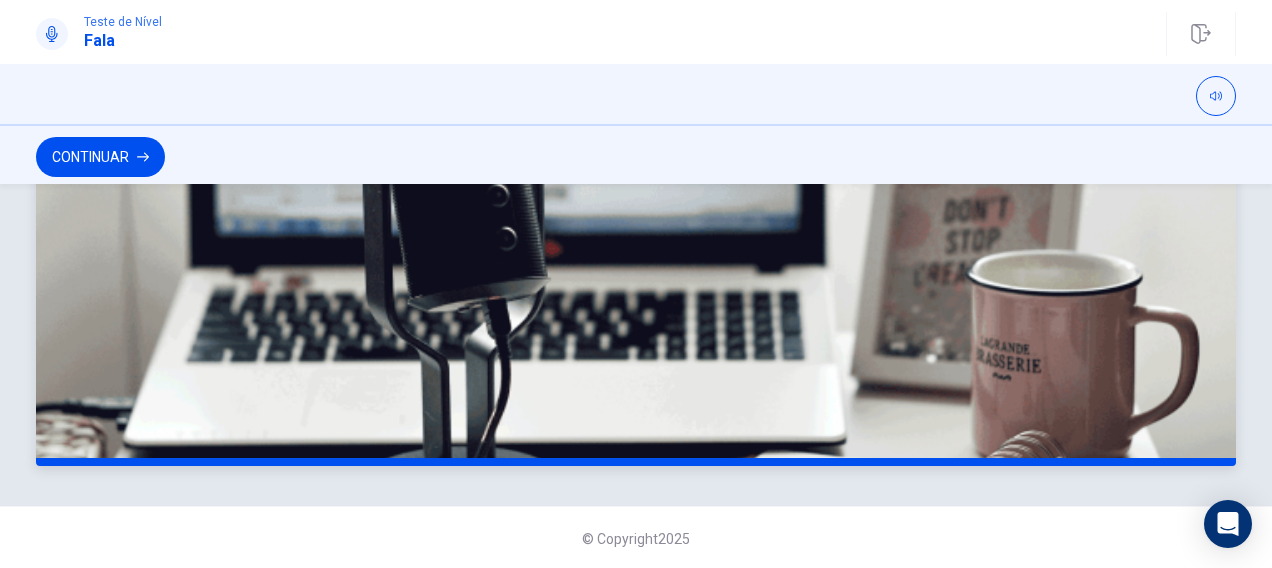 scroll, scrollTop: 632, scrollLeft: 0, axis: vertical 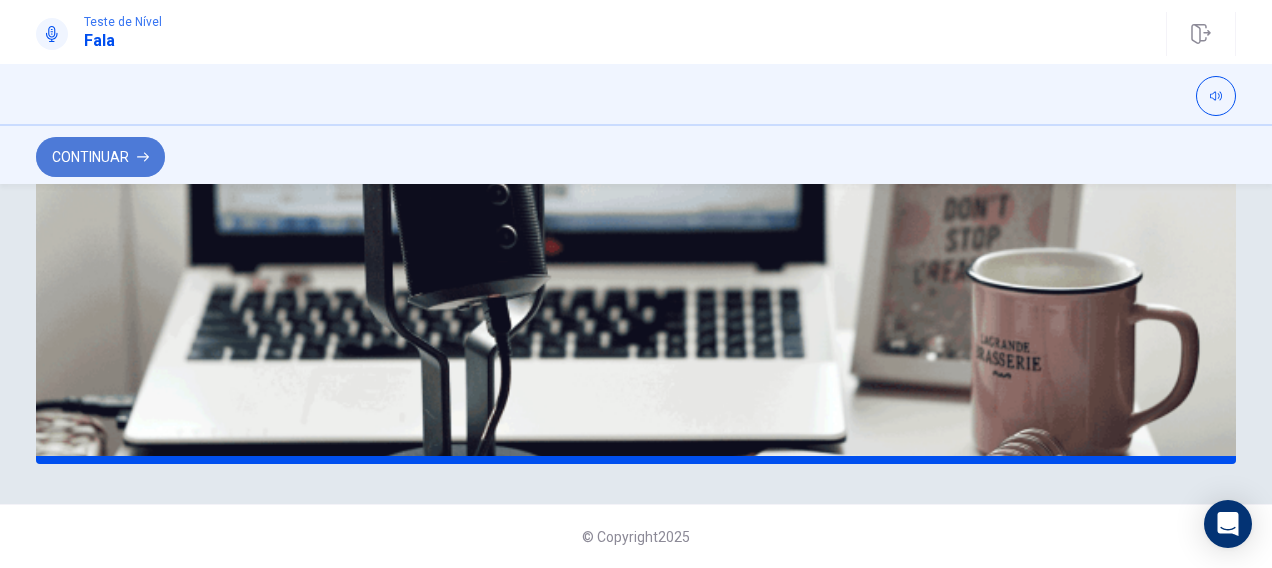 click on "Continuar" at bounding box center (100, 157) 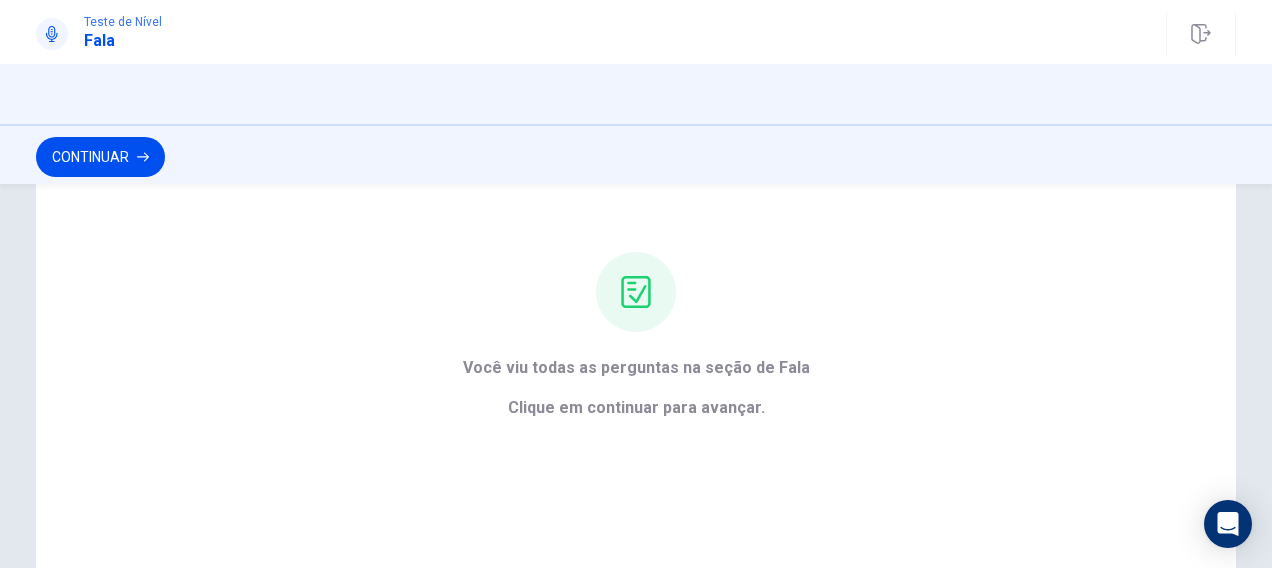 scroll, scrollTop: 0, scrollLeft: 0, axis: both 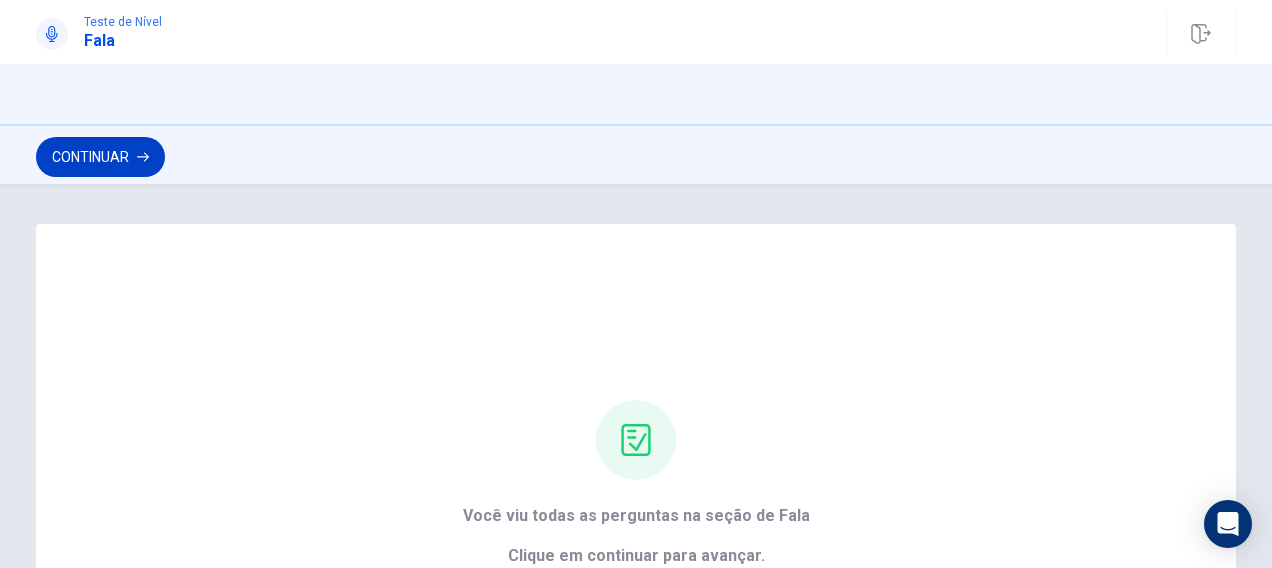 click on "Continuar" at bounding box center [100, 157] 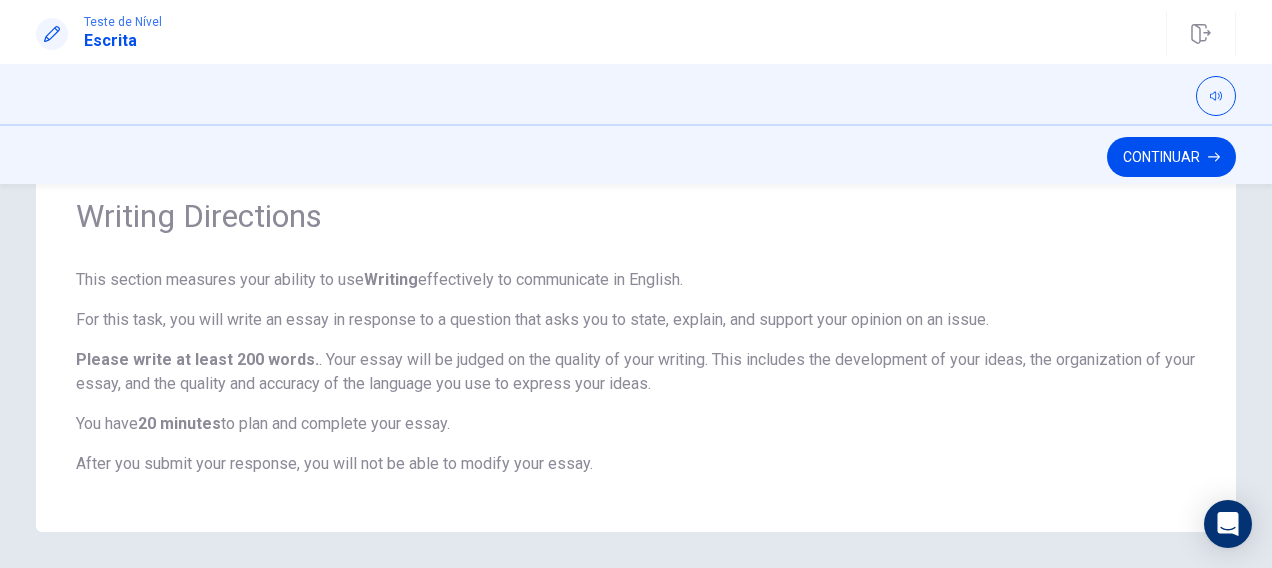 scroll, scrollTop: 78, scrollLeft: 0, axis: vertical 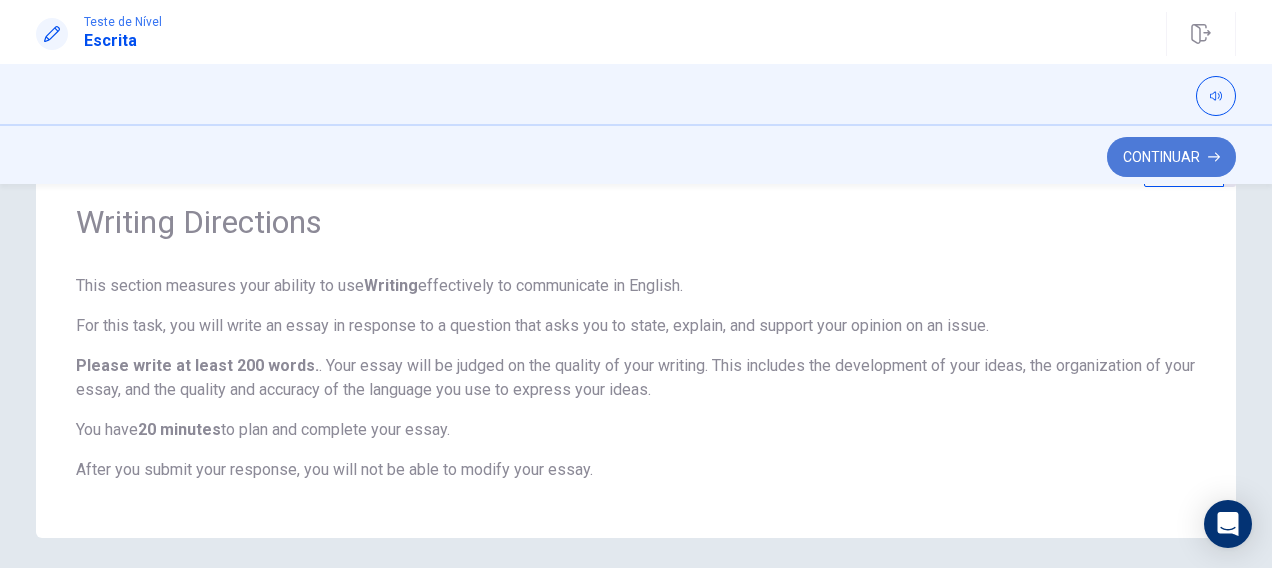 click on "Continuar" at bounding box center [1171, 157] 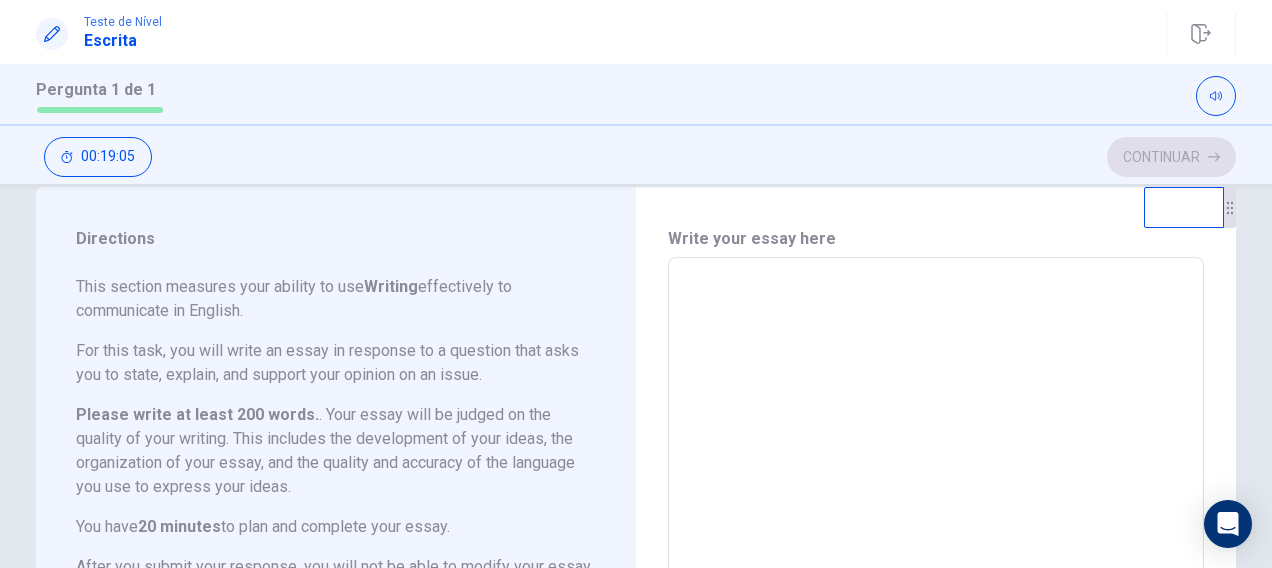 scroll, scrollTop: 22, scrollLeft: 0, axis: vertical 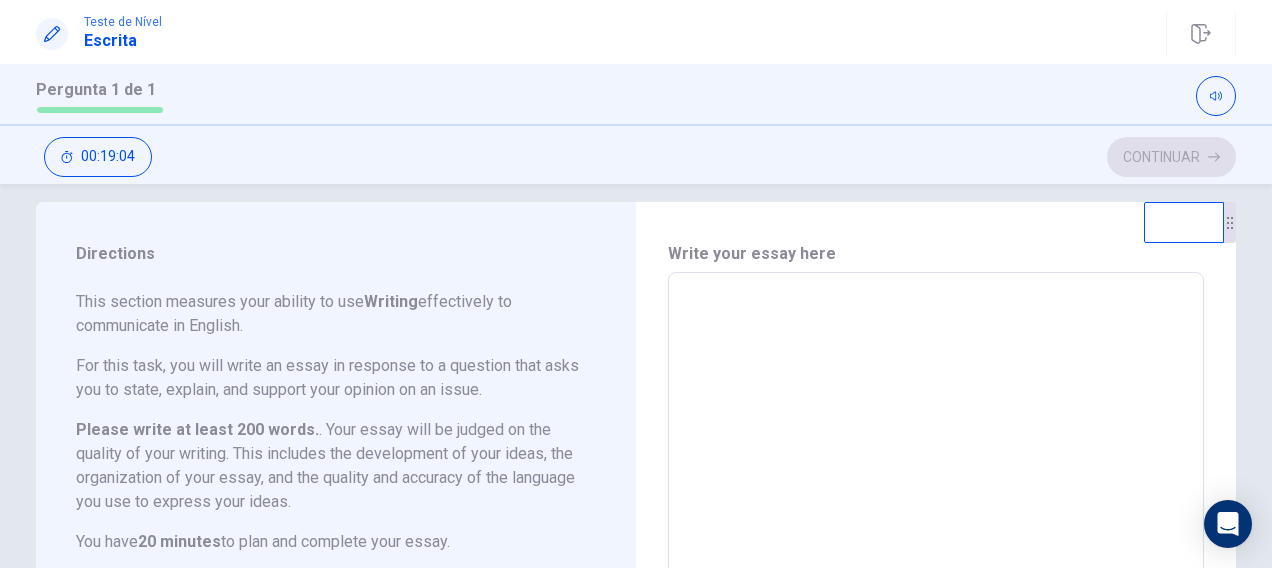 click at bounding box center (936, 549) 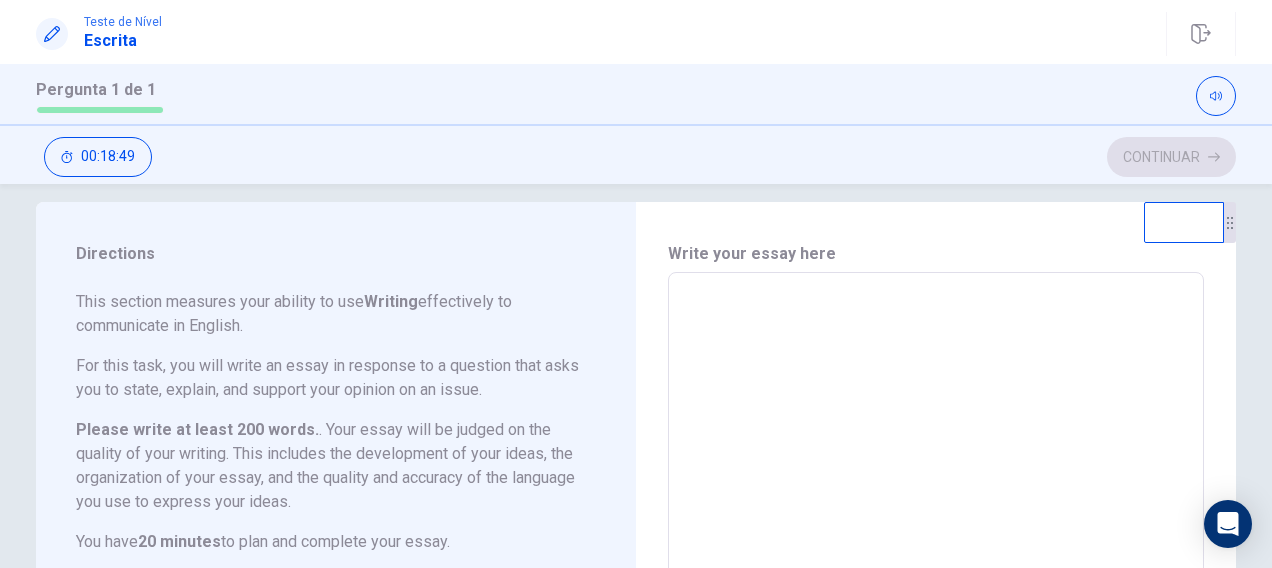 type on "*" 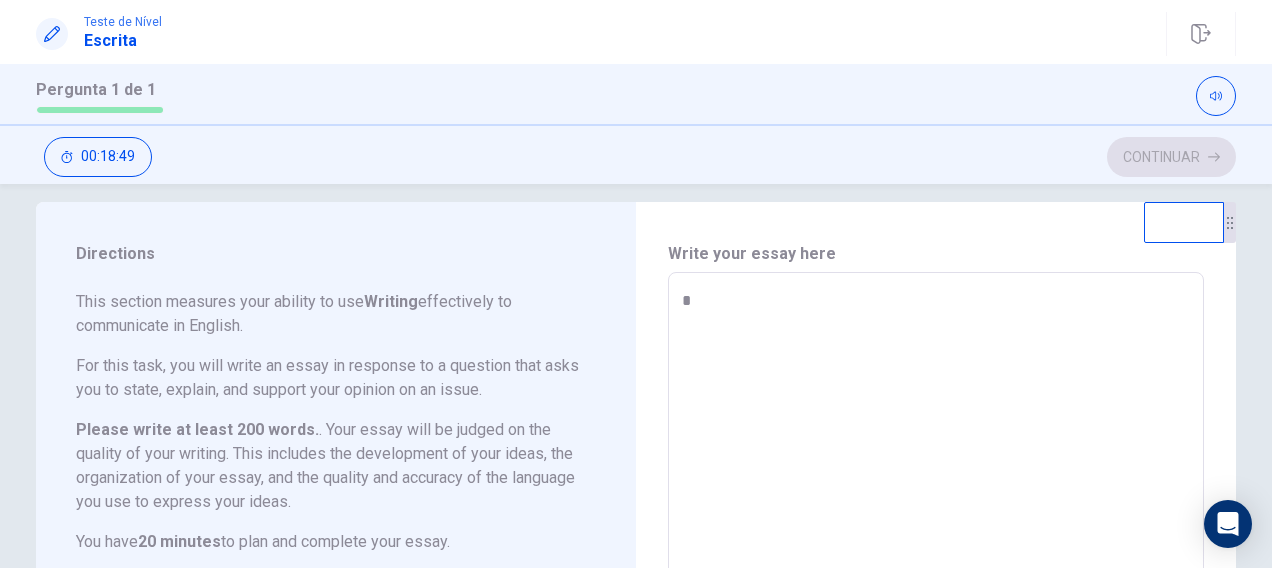 type on "*" 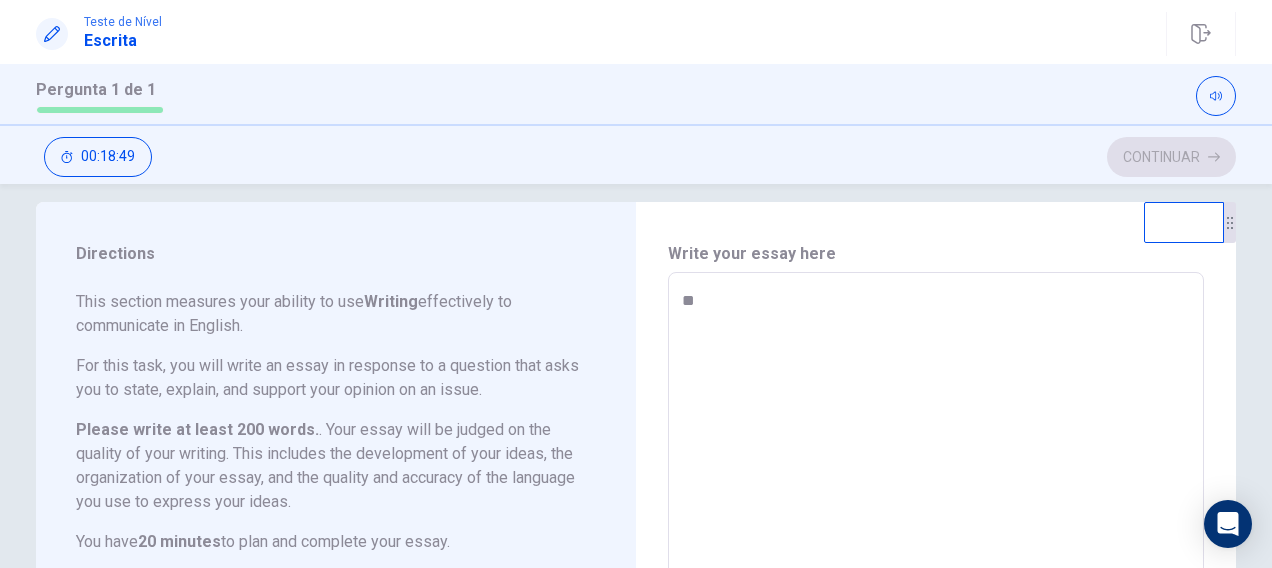 type on "*" 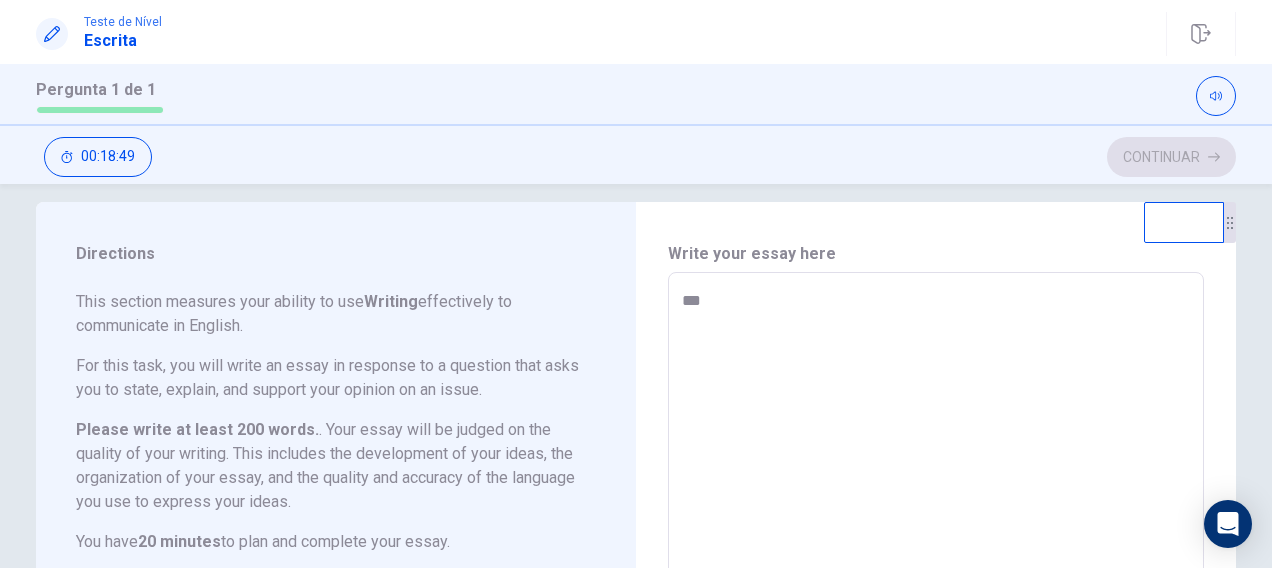 type on "*" 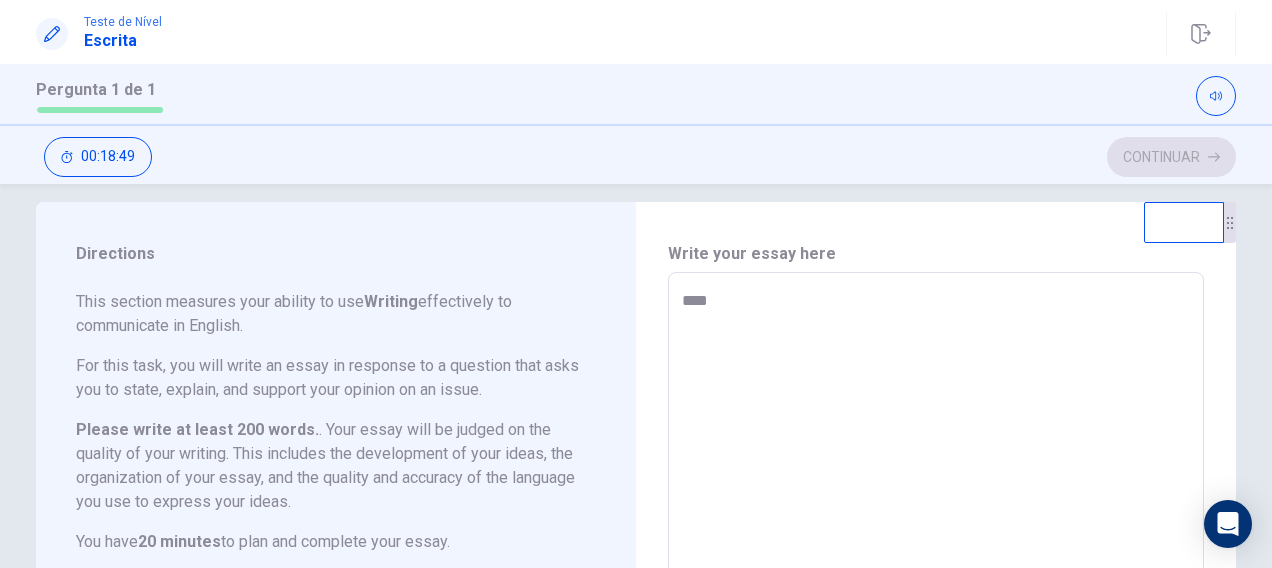 type on "*" 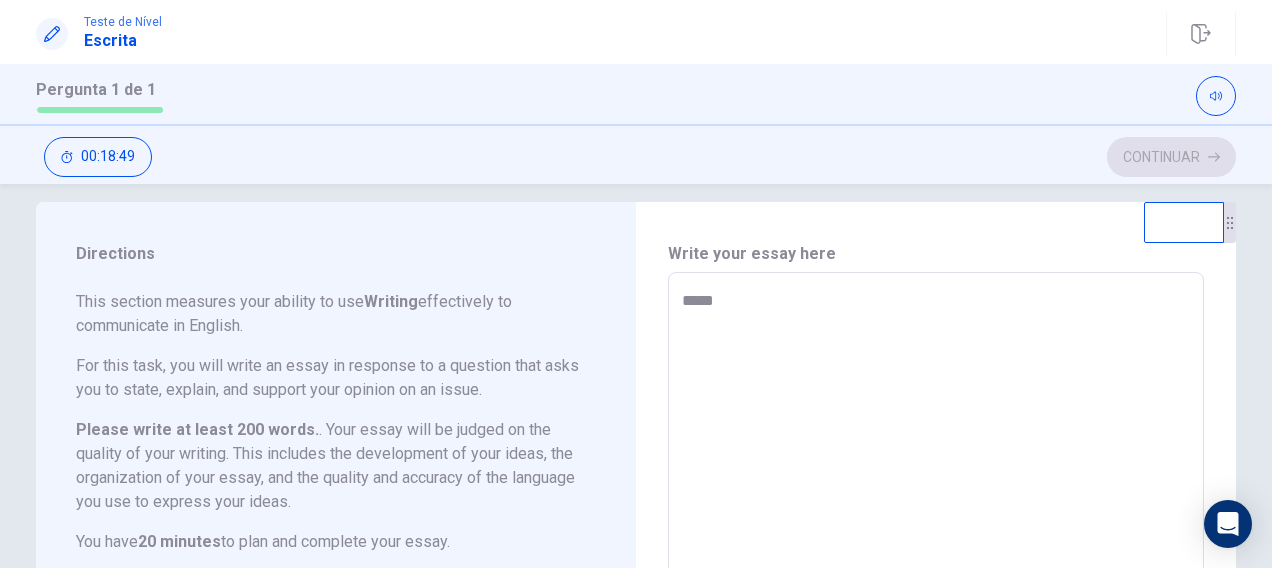 type on "*" 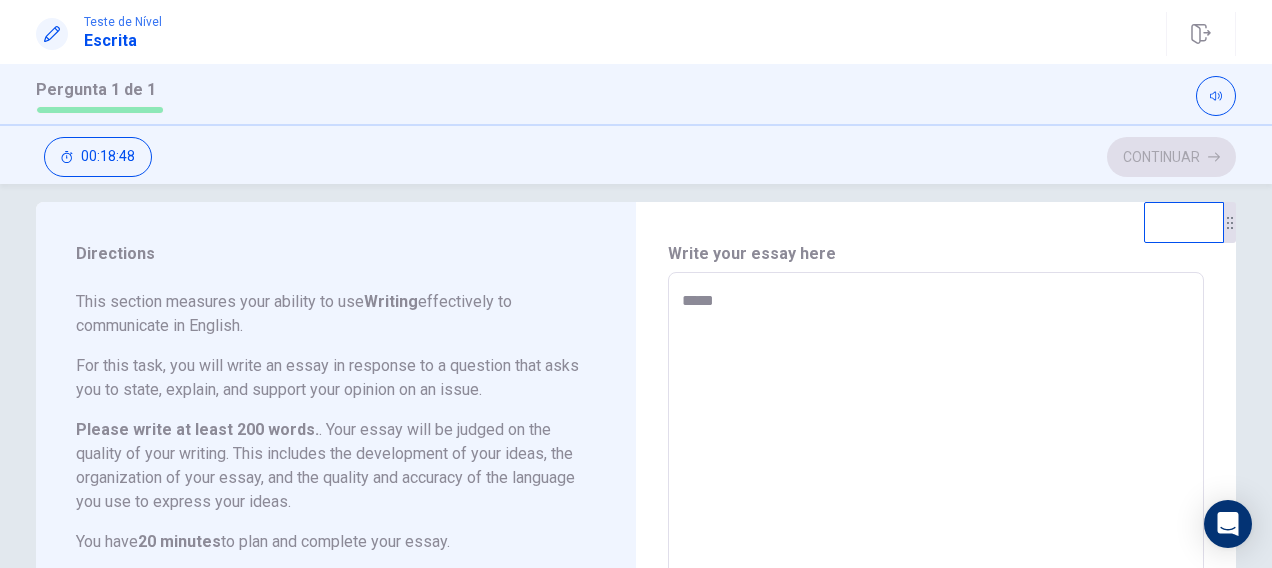 type on "******" 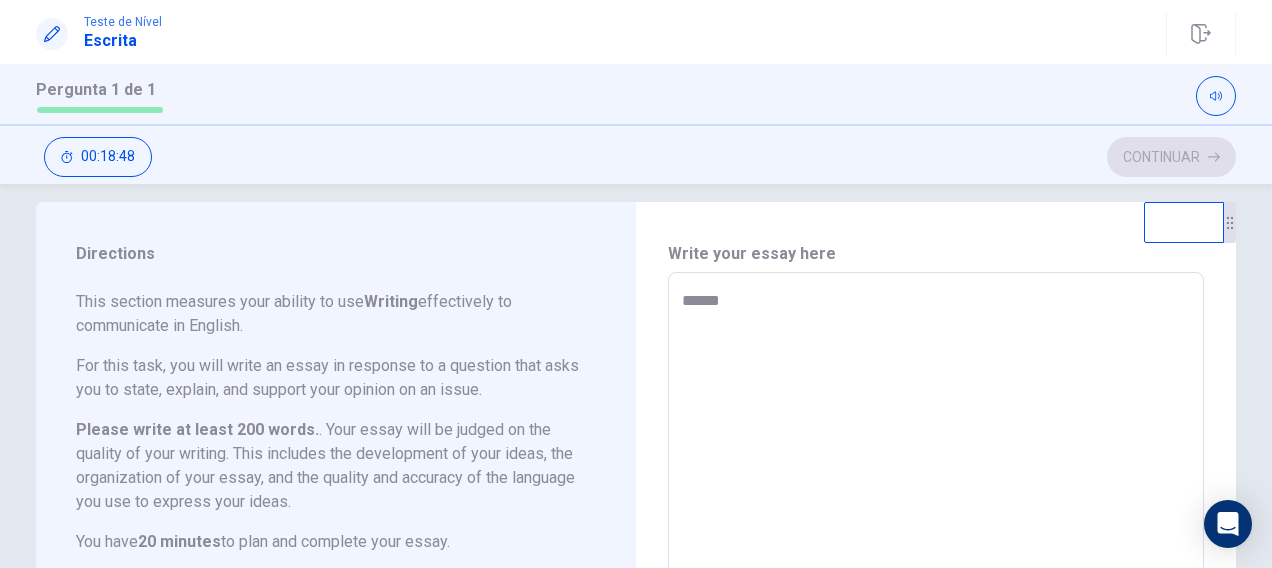 type on "*" 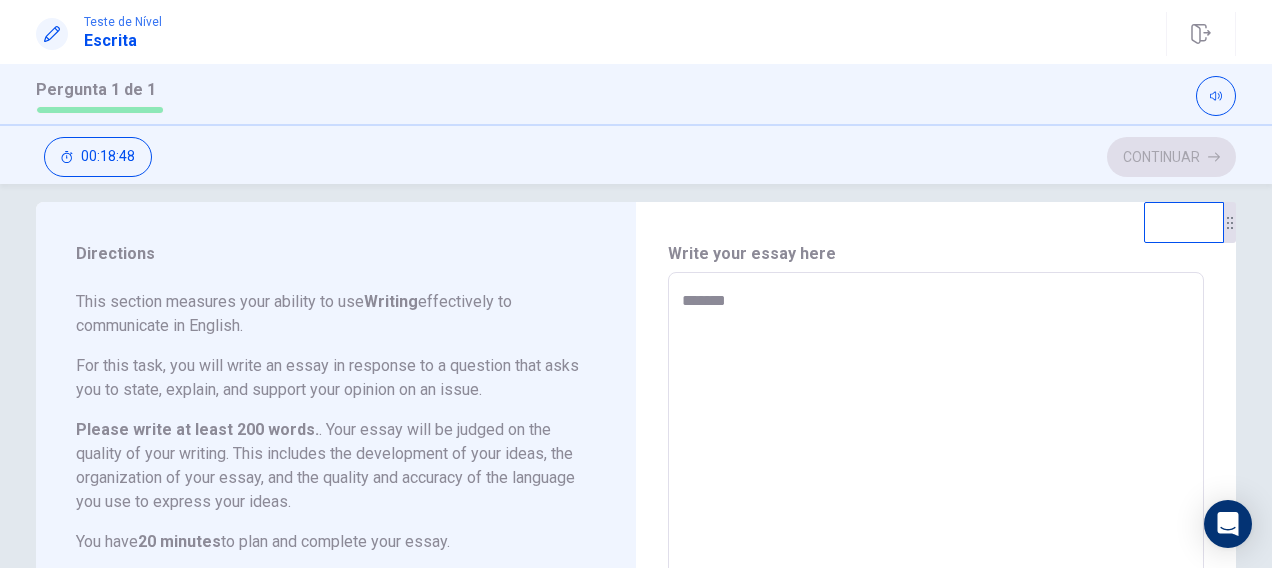 type on "*" 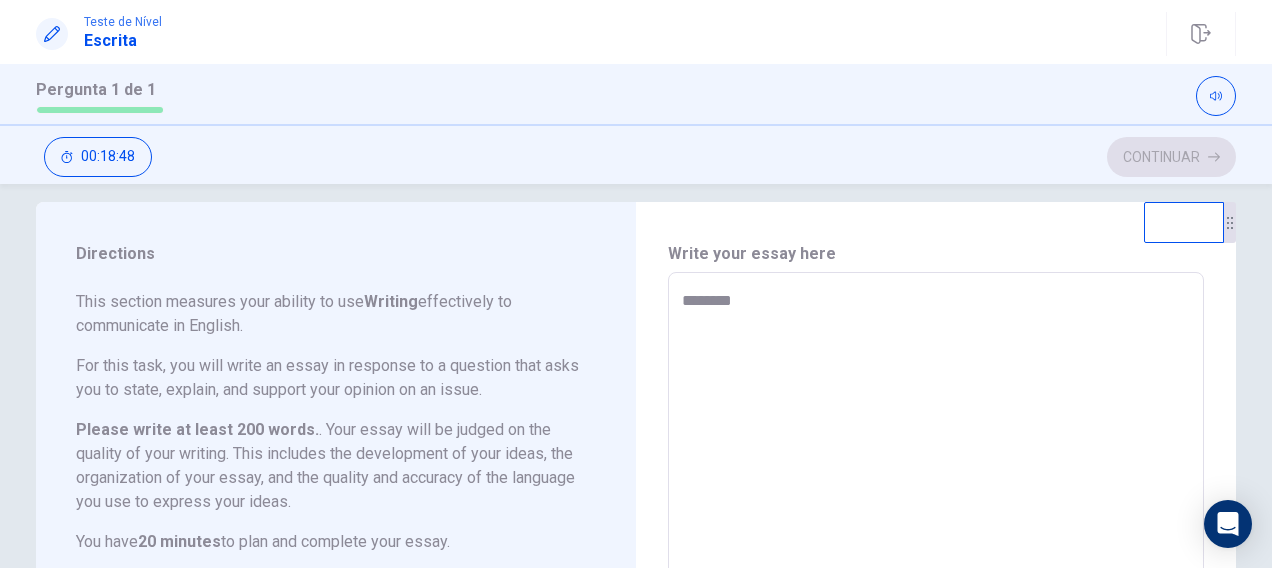 type on "*" 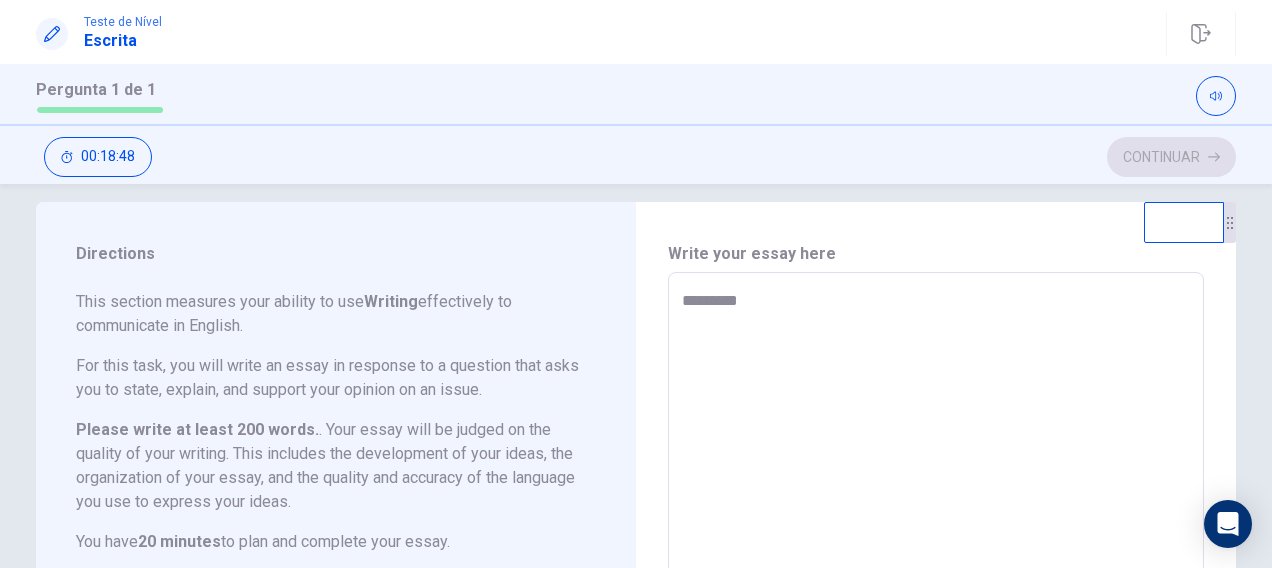 type on "*" 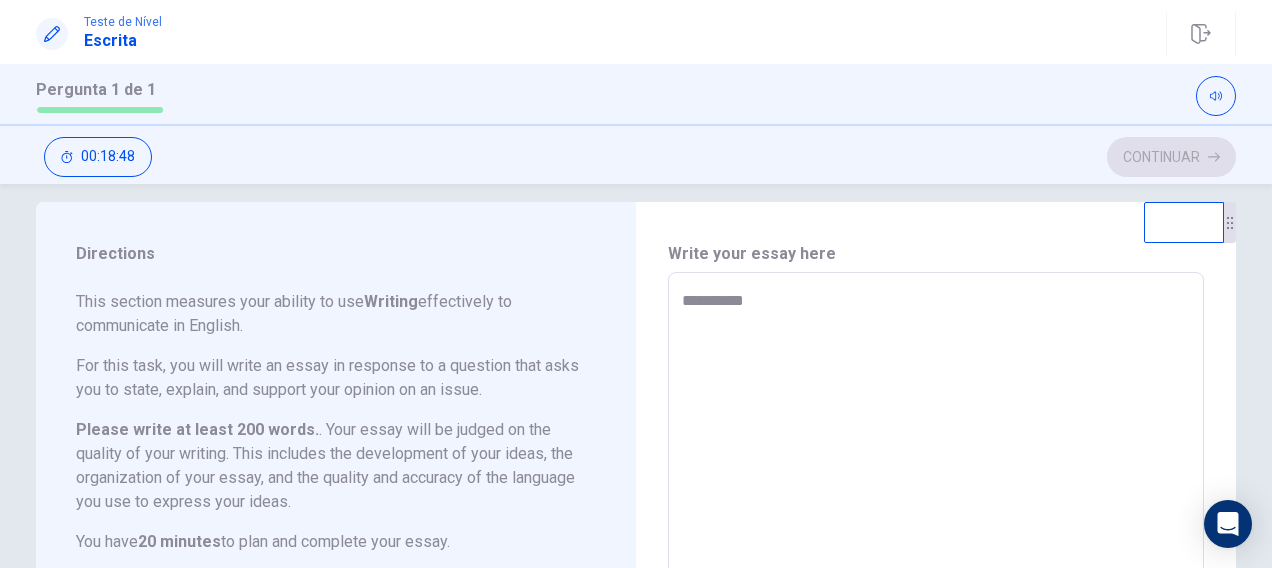 type on "*" 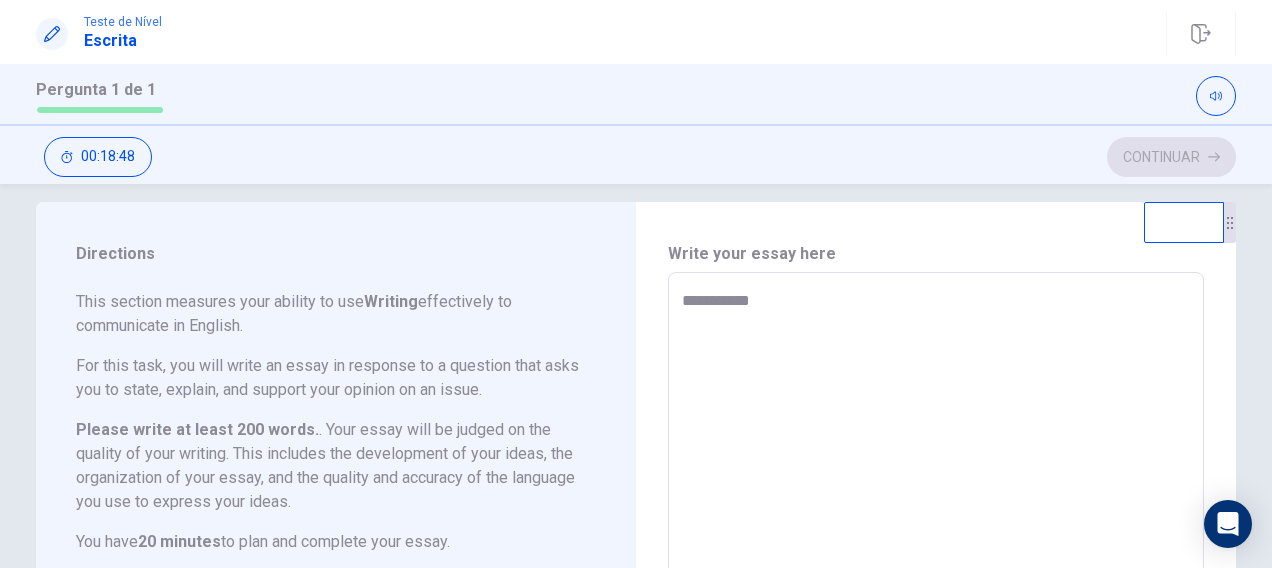 type on "*" 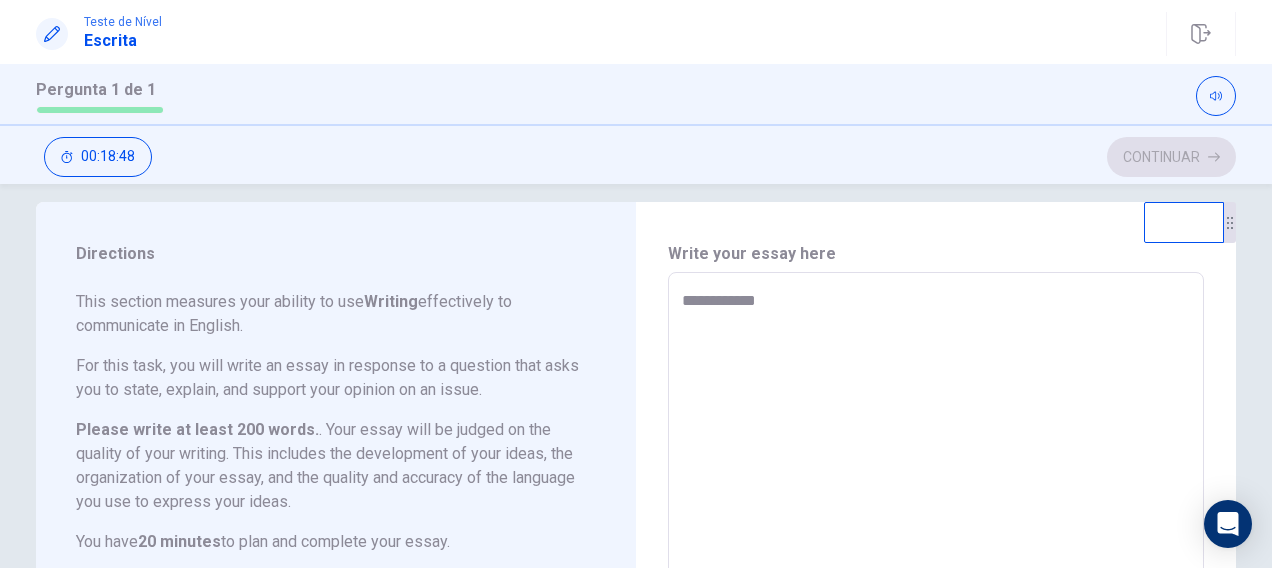 type on "*" 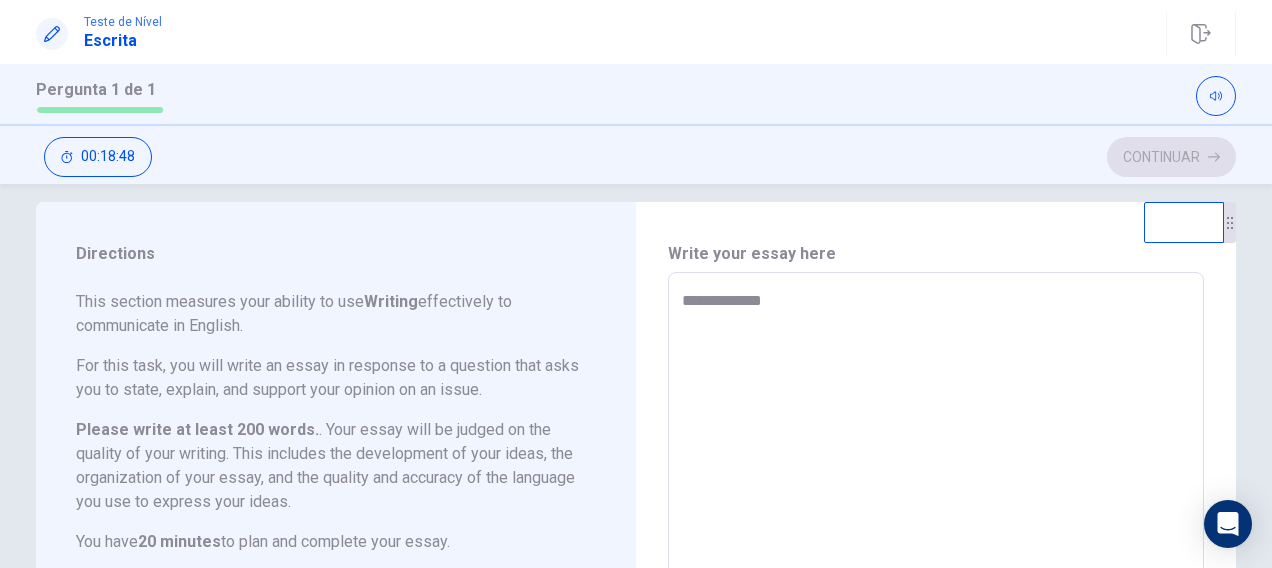 type on "*" 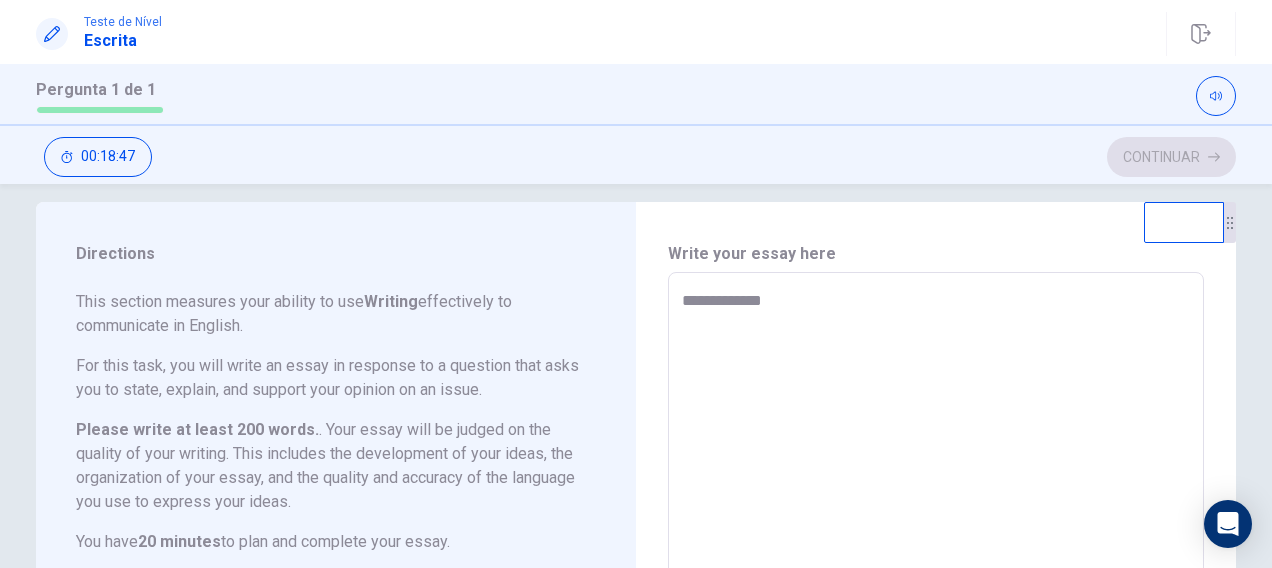 type on "**********" 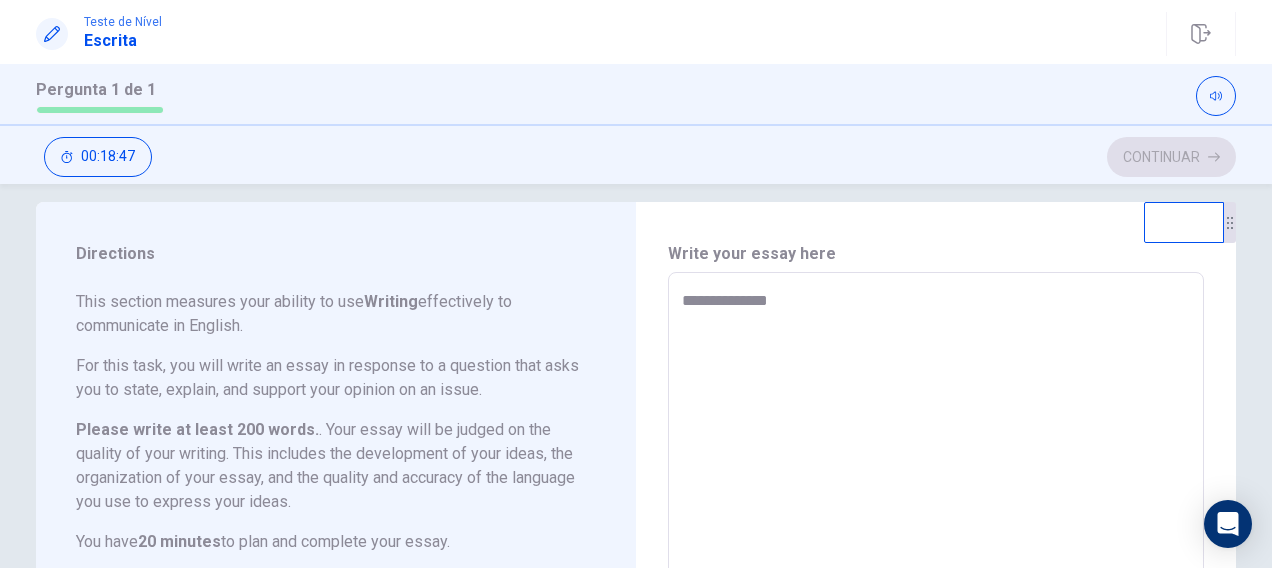 type on "*" 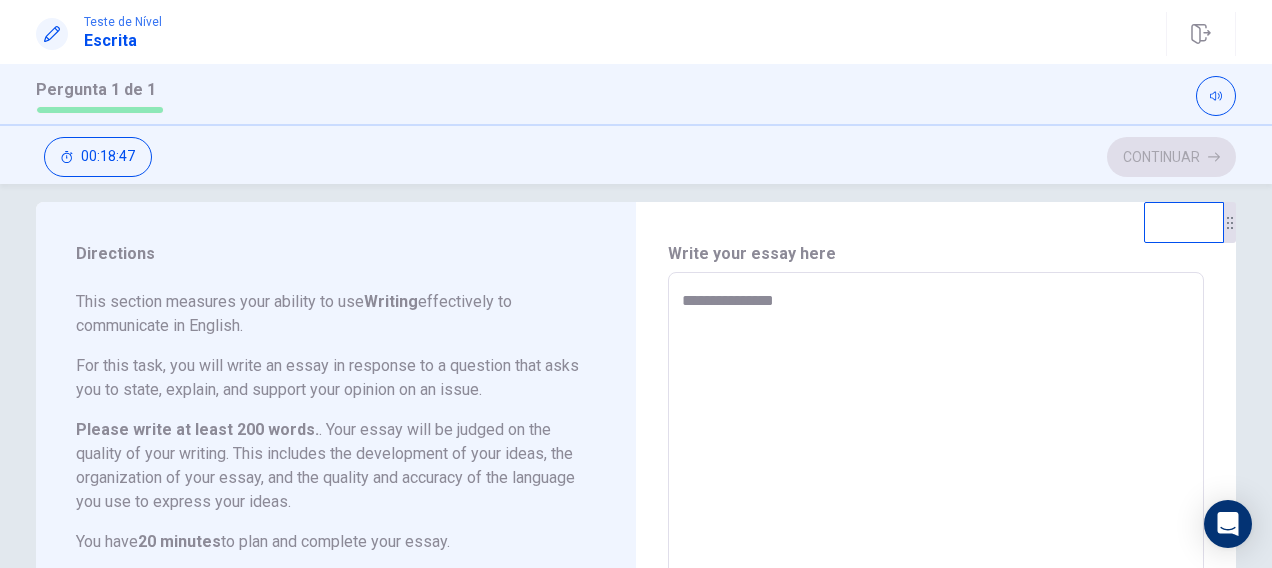 type on "*" 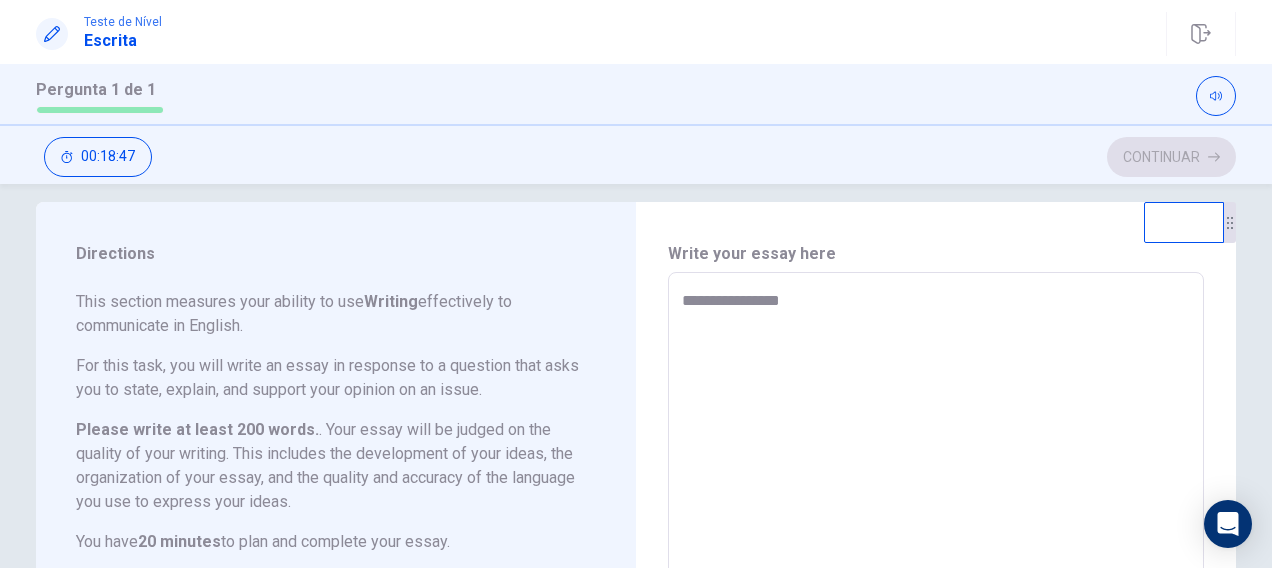 type on "*" 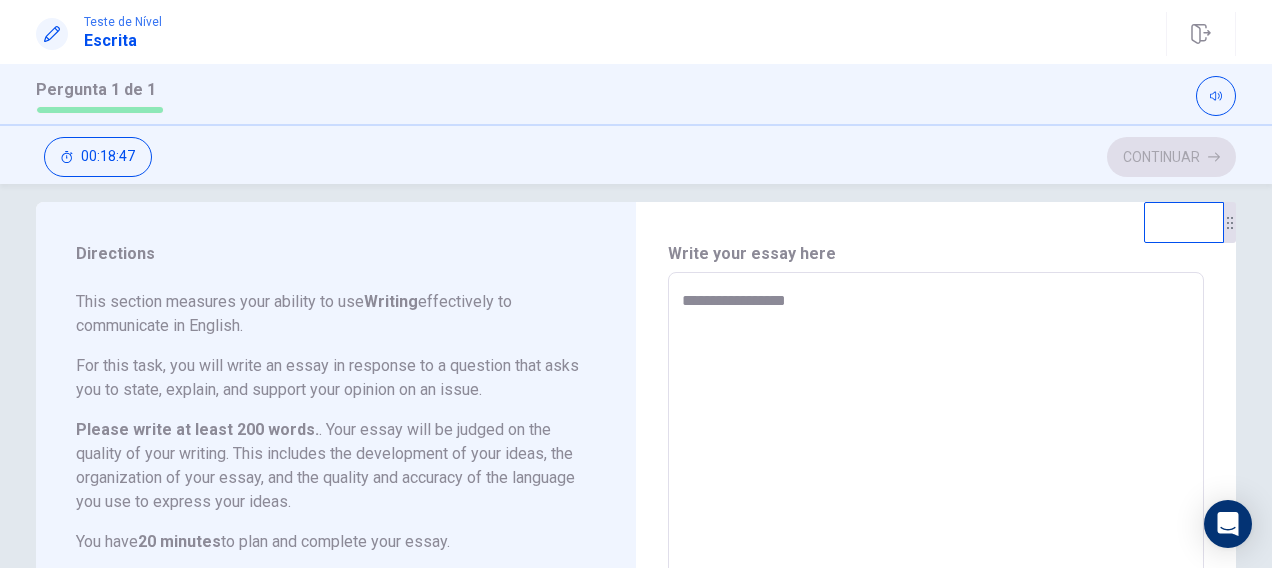 type on "*" 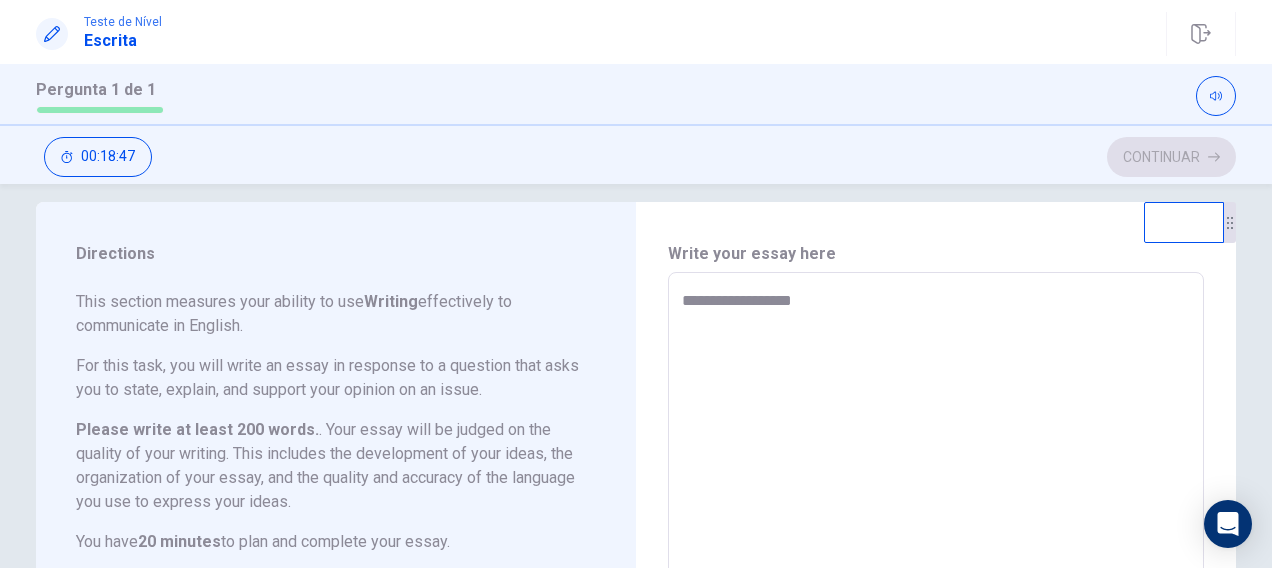 type on "*" 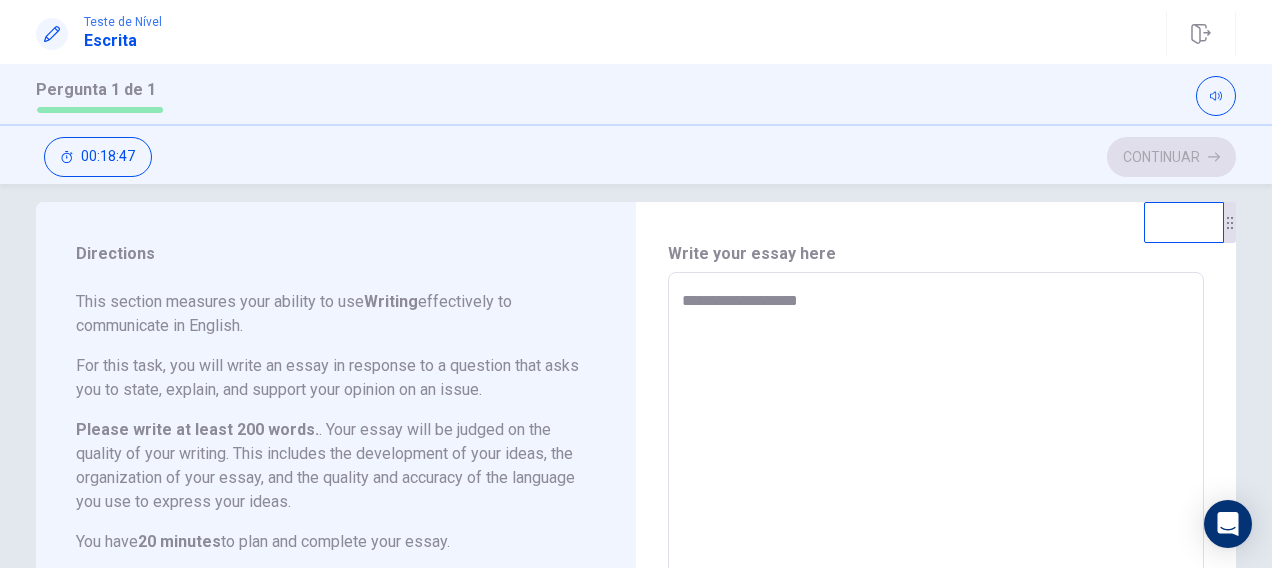 type on "*" 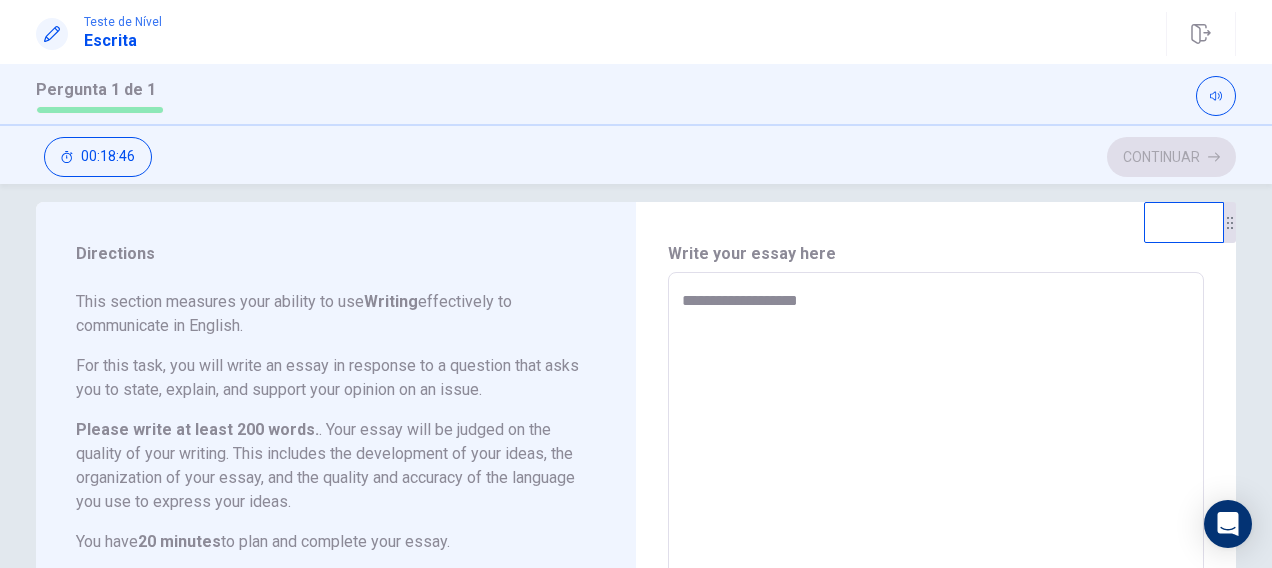 type on "**********" 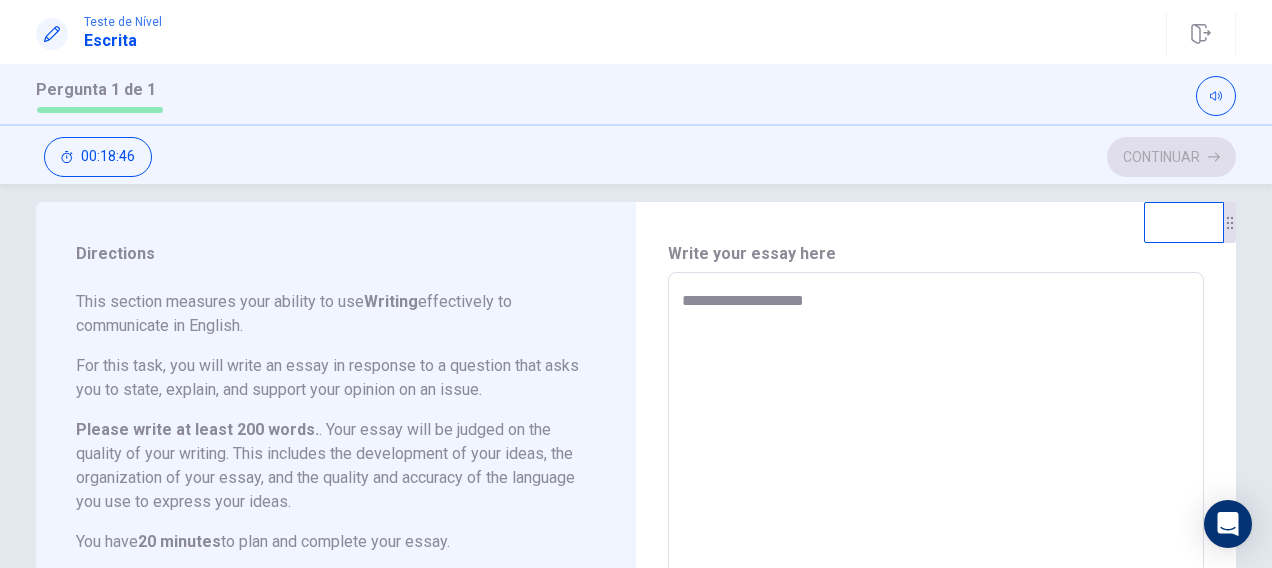 type on "*" 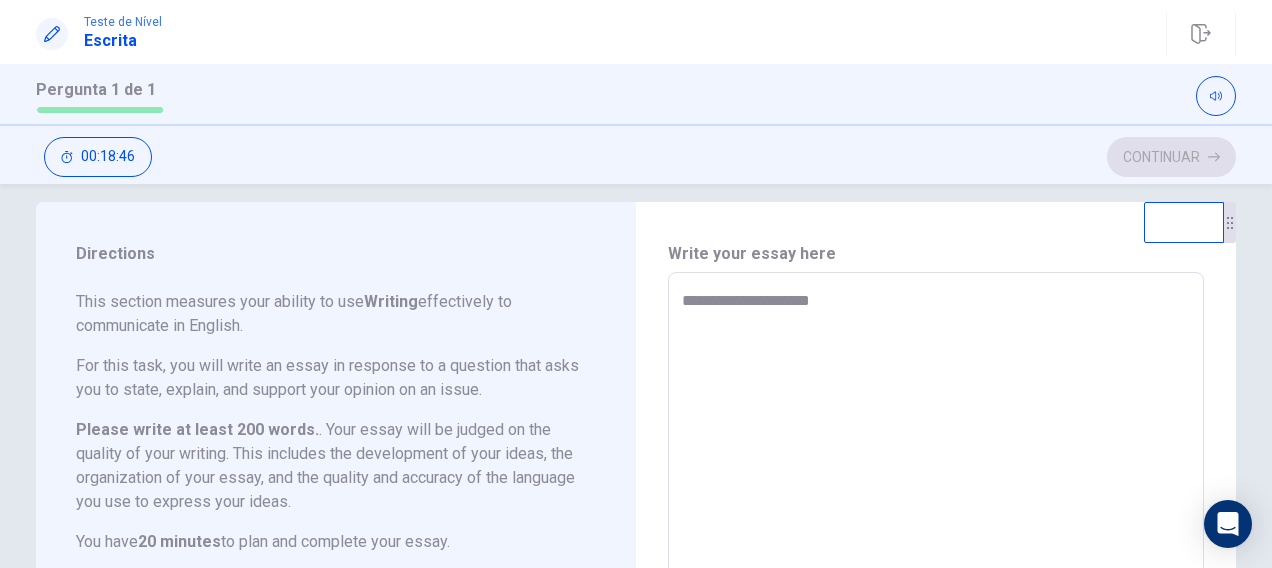 type on "*" 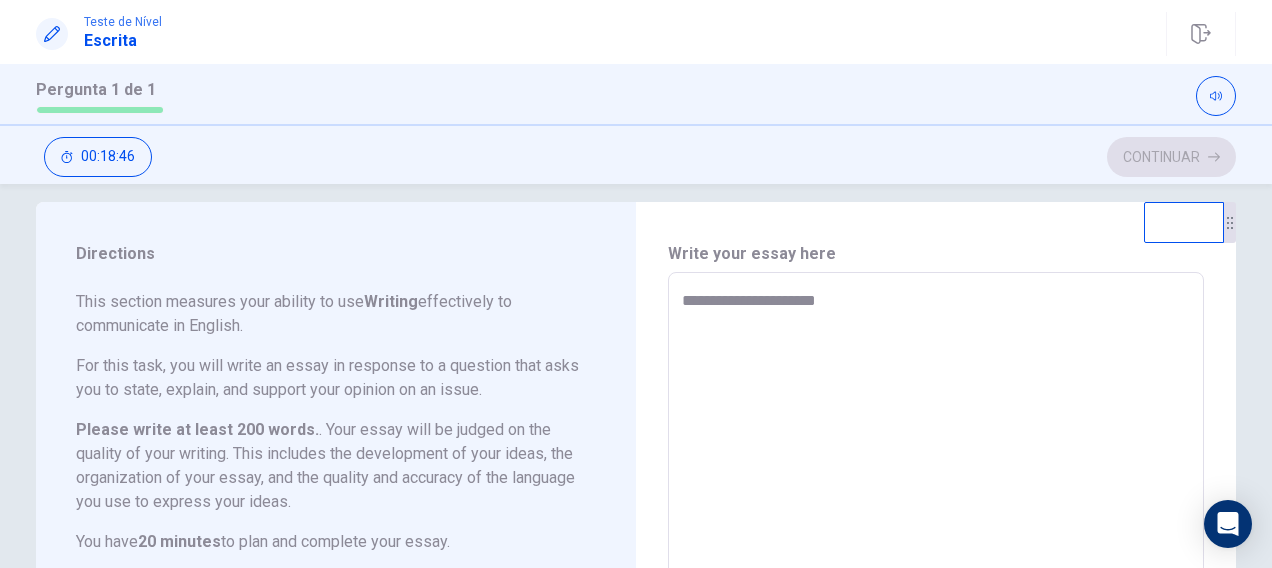 type on "*" 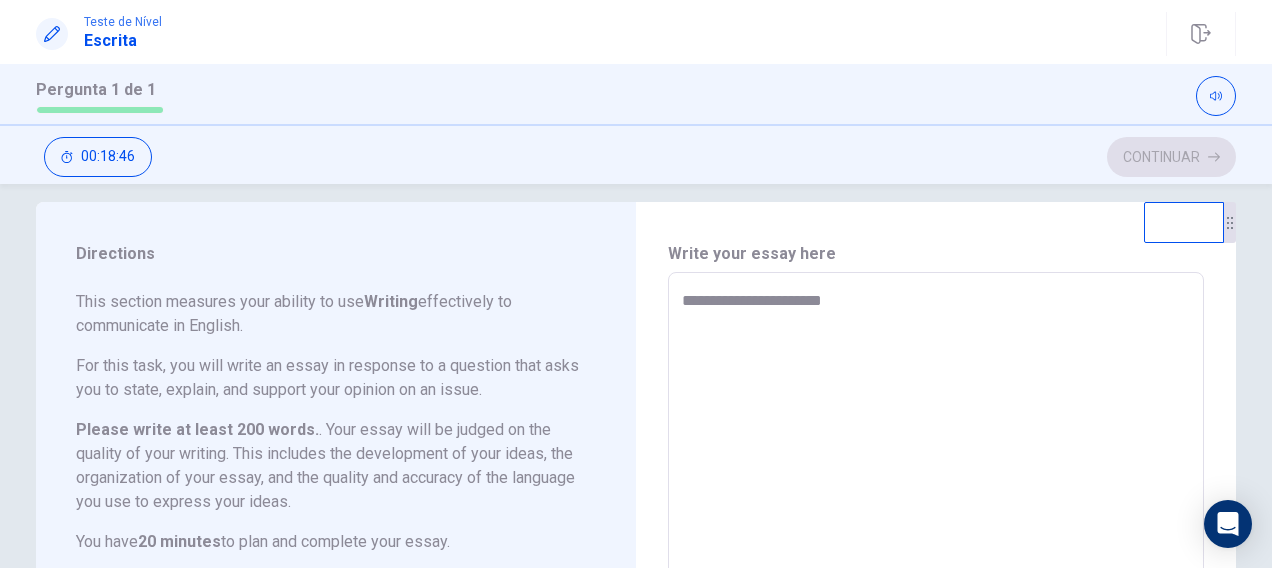 type on "*" 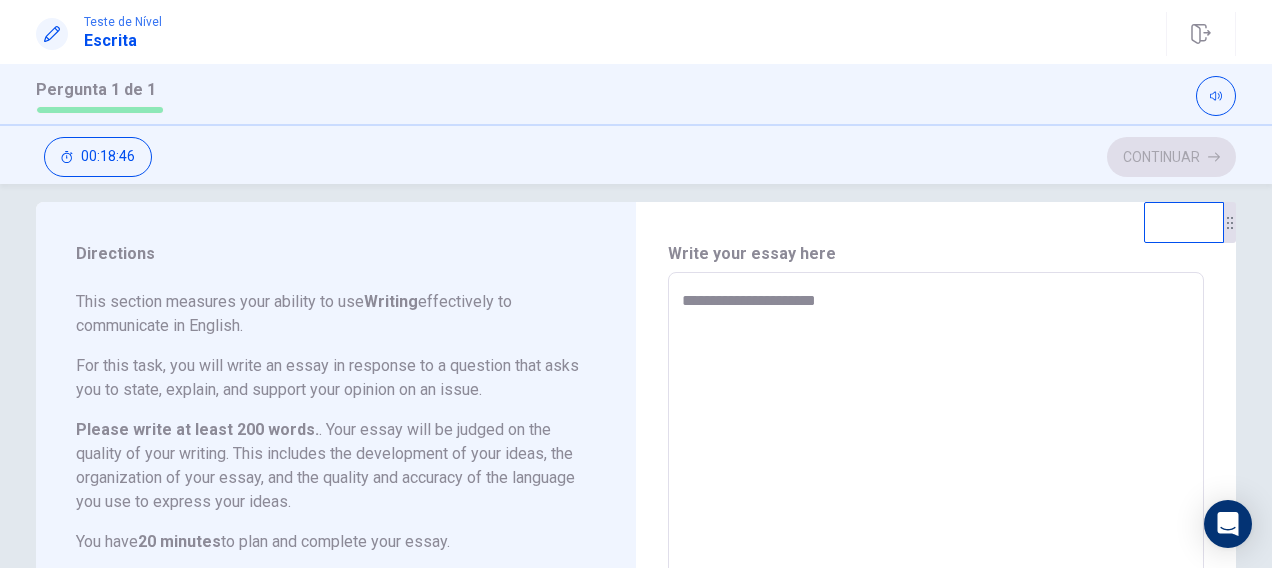 type on "*" 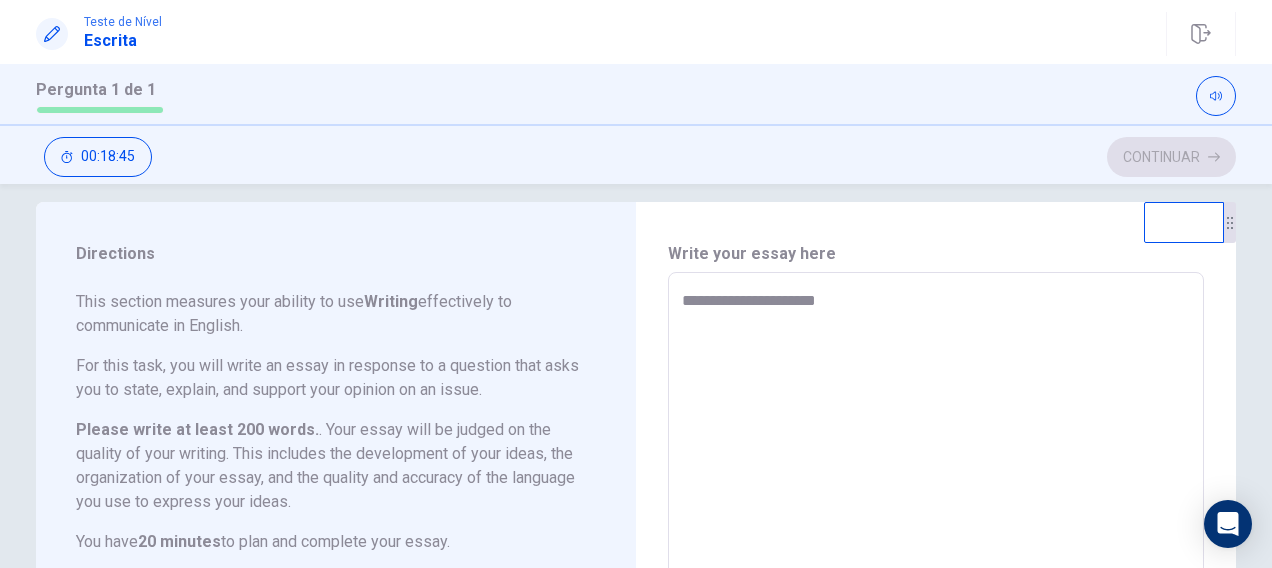 type on "**********" 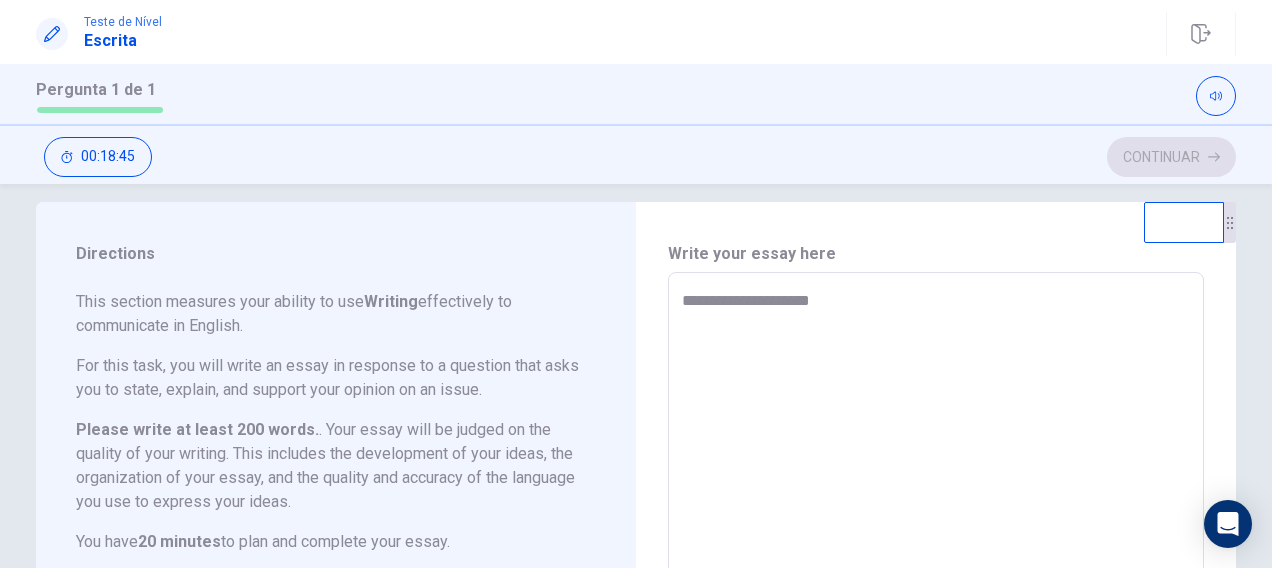 type on "*" 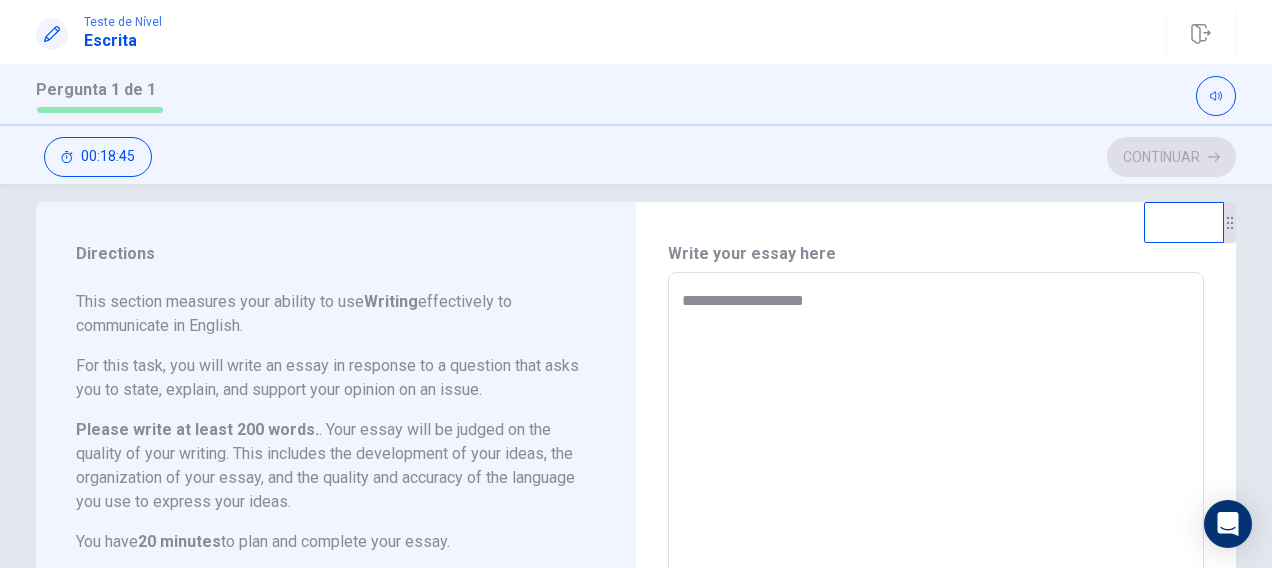 type on "*" 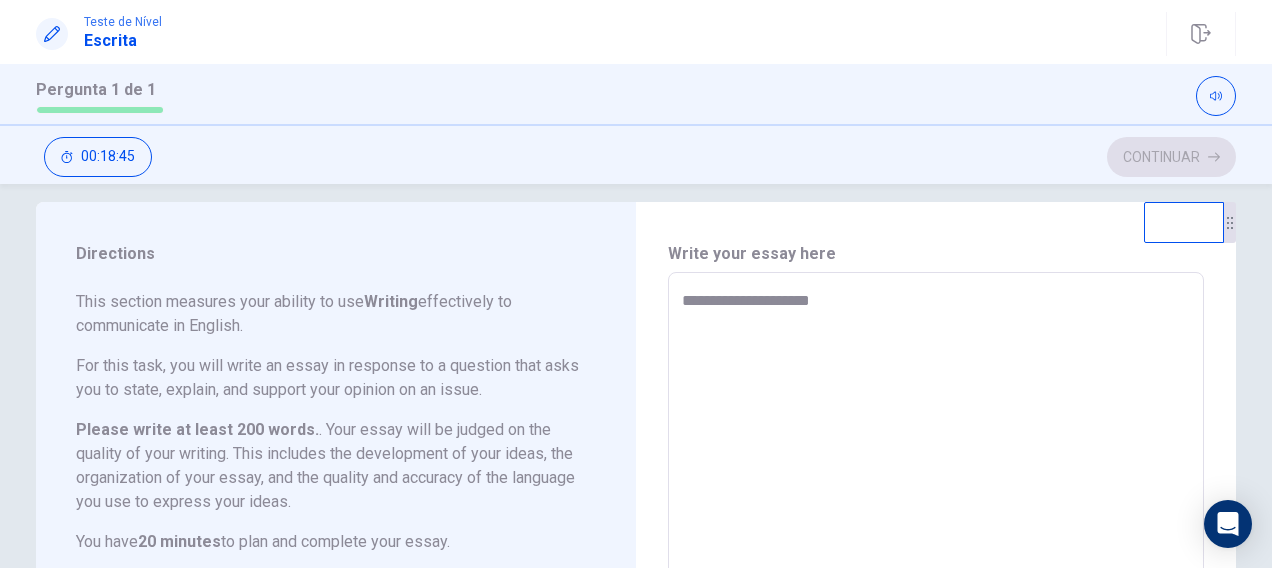type on "*" 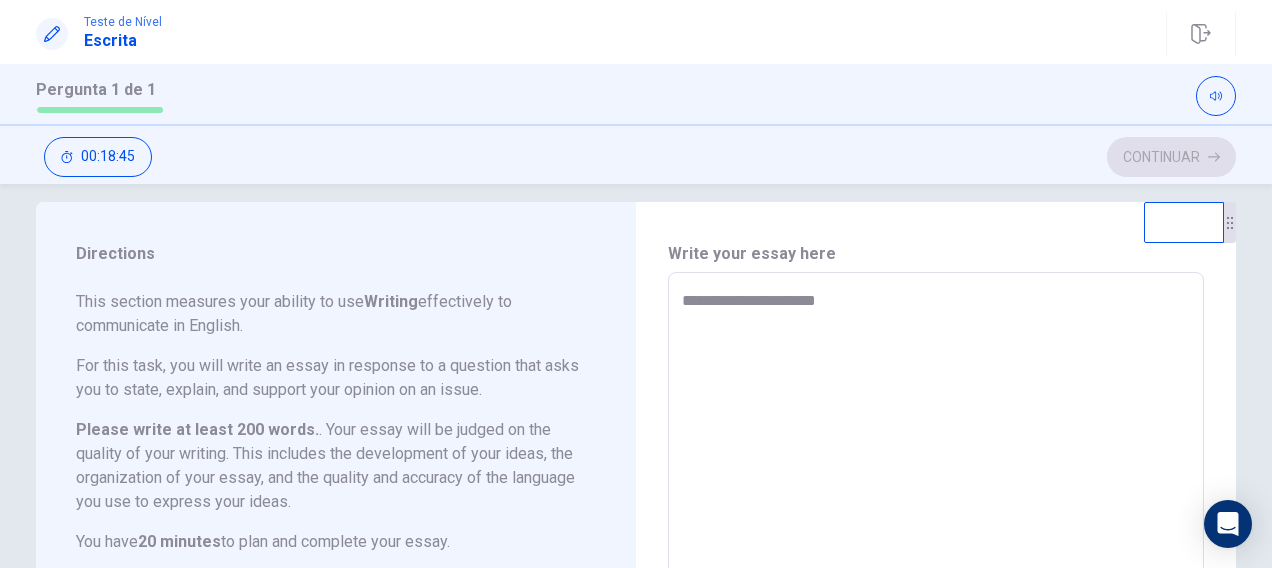 type on "*" 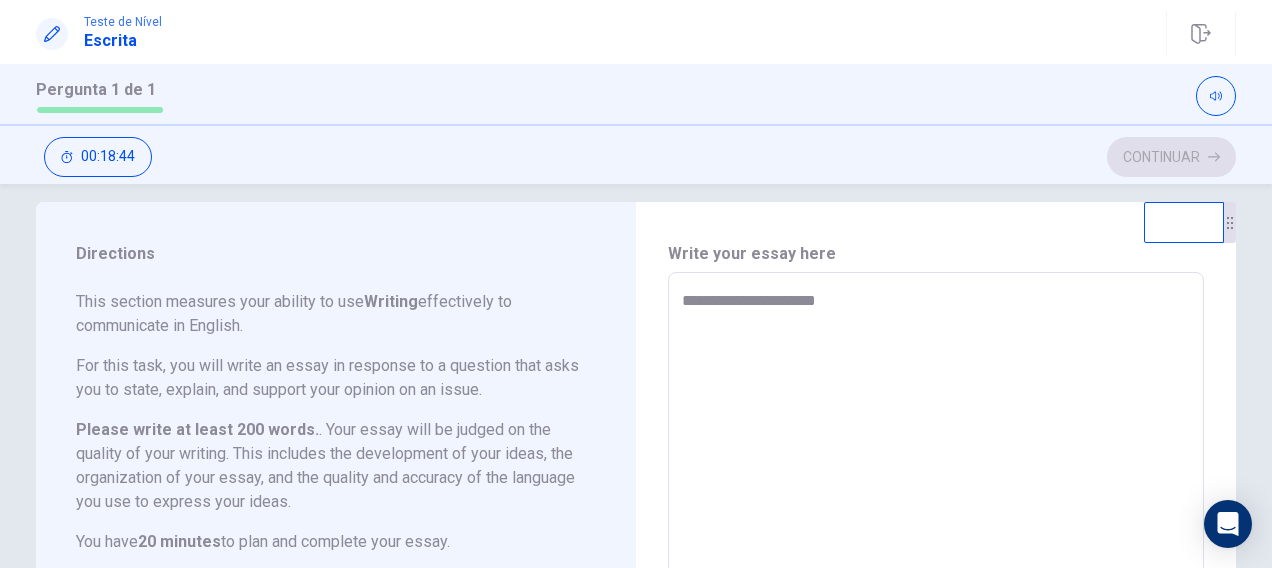 type on "**********" 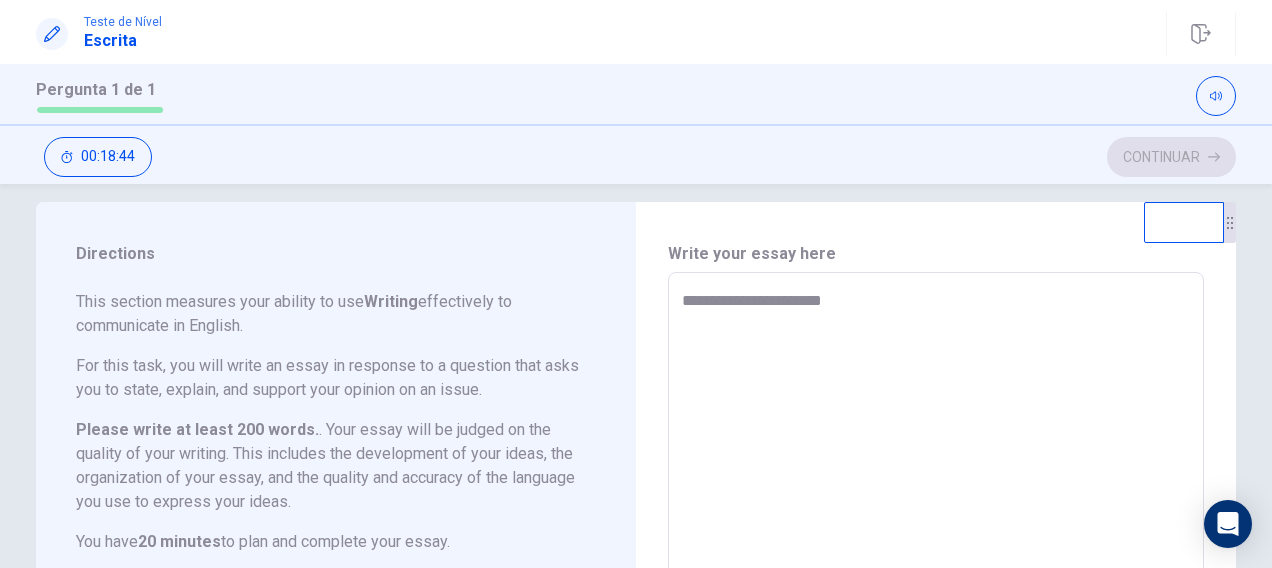 type on "*" 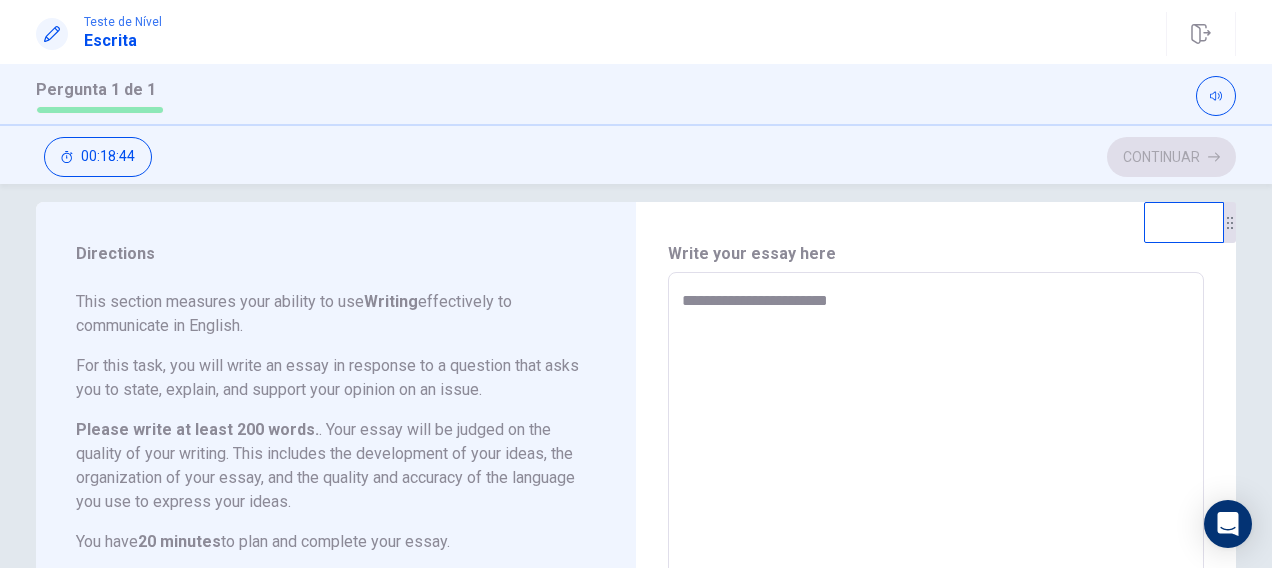 type on "*" 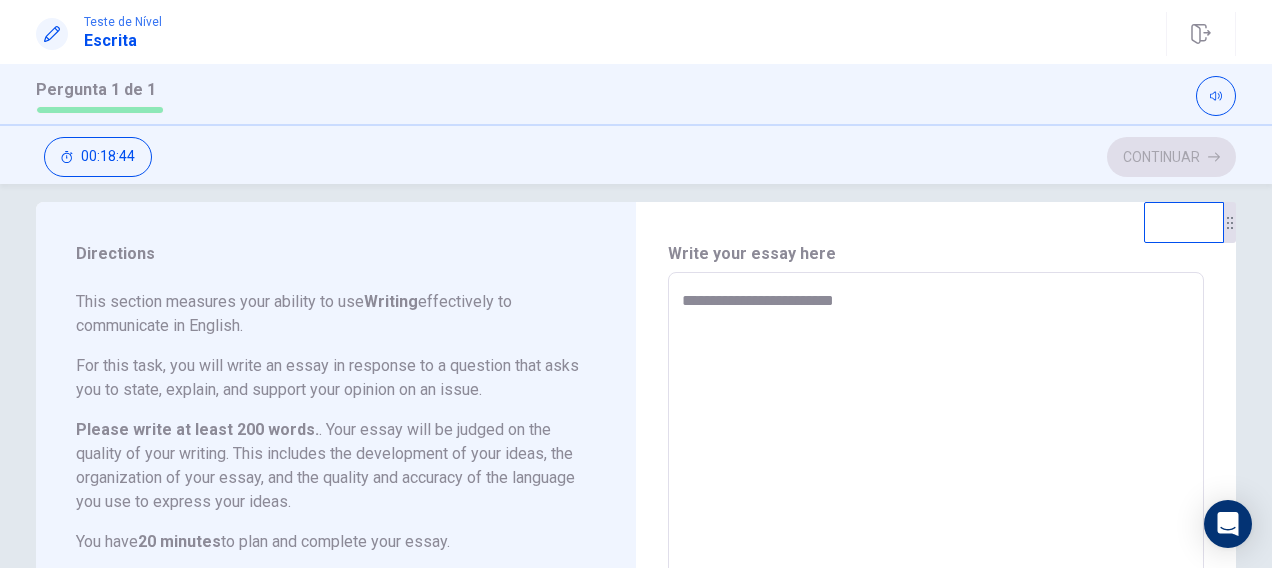 type on "*" 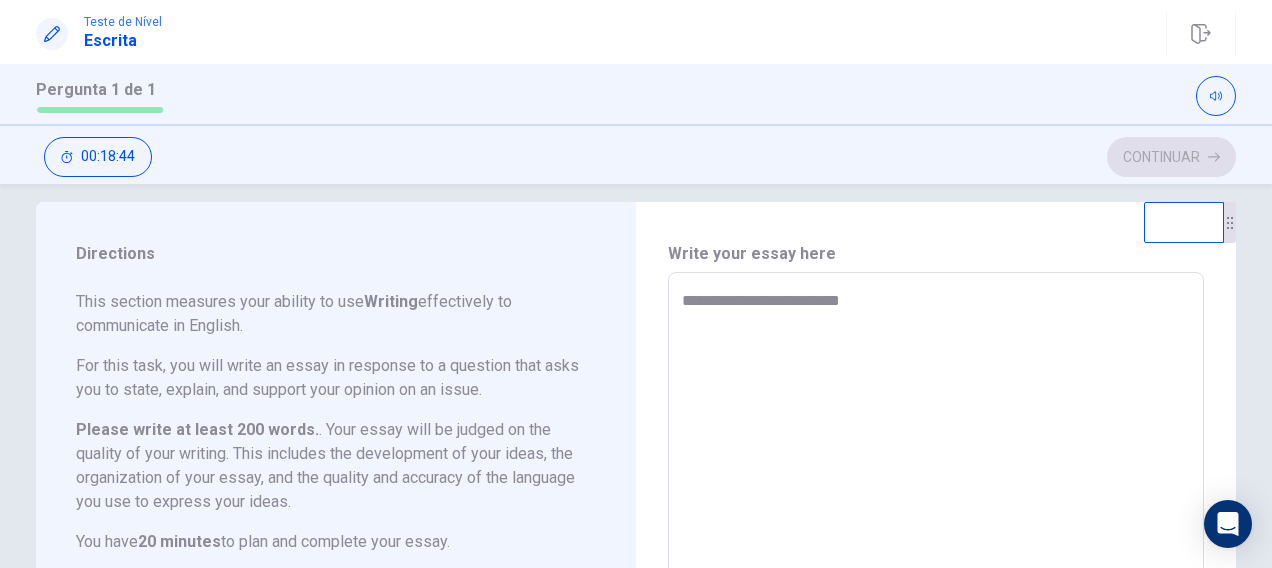 type on "*" 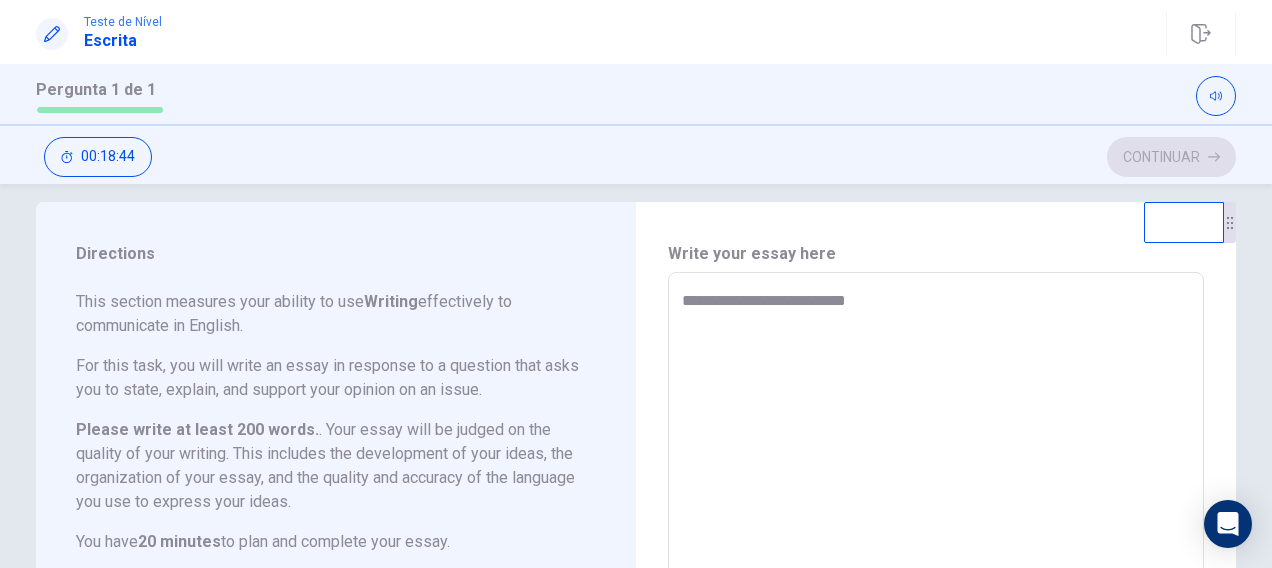 type on "*" 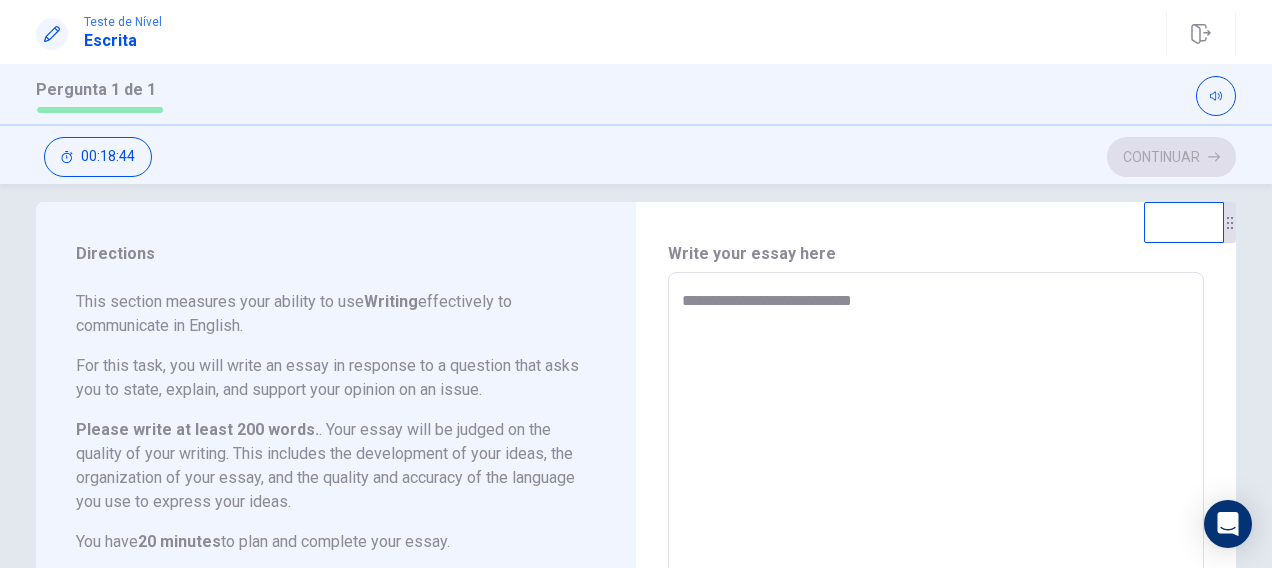 type on "*" 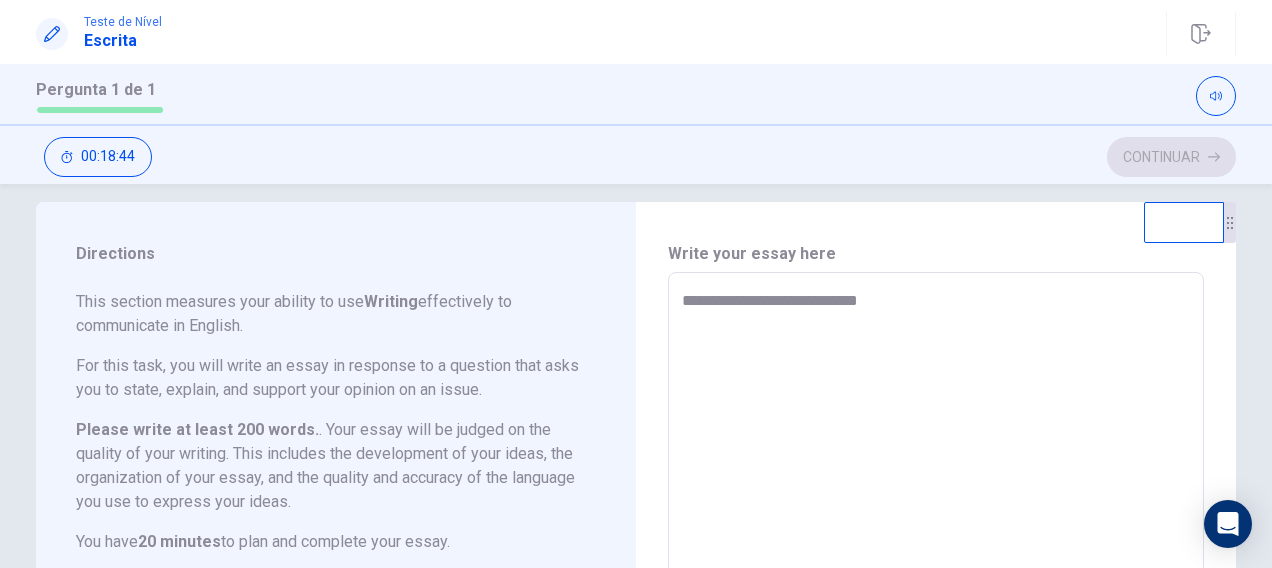 type on "*" 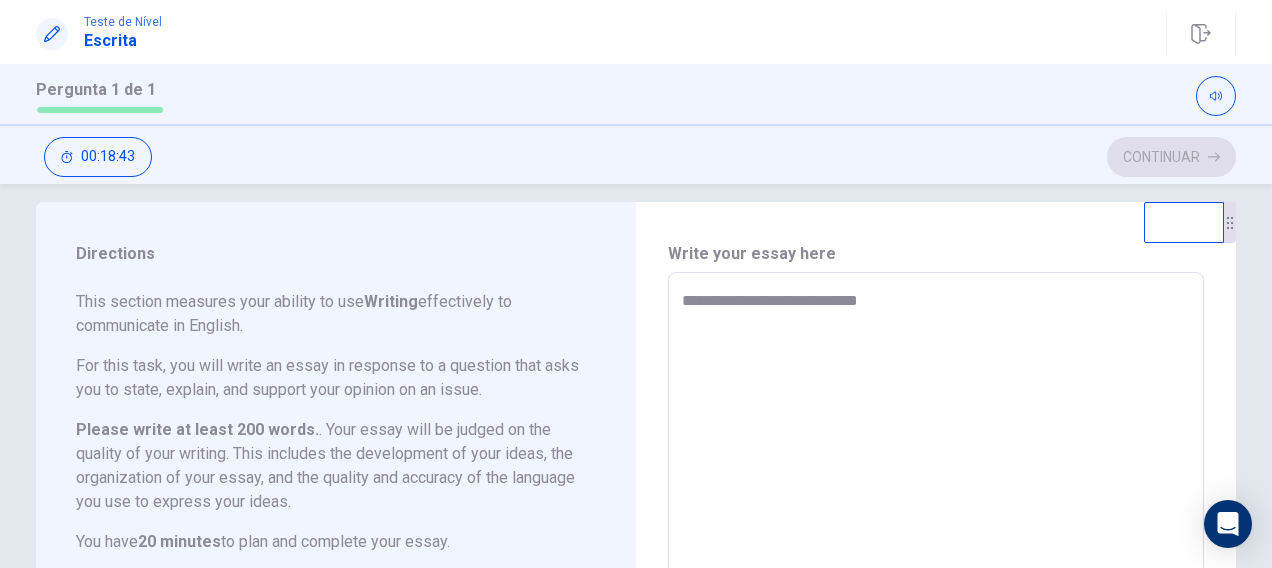 type on "**********" 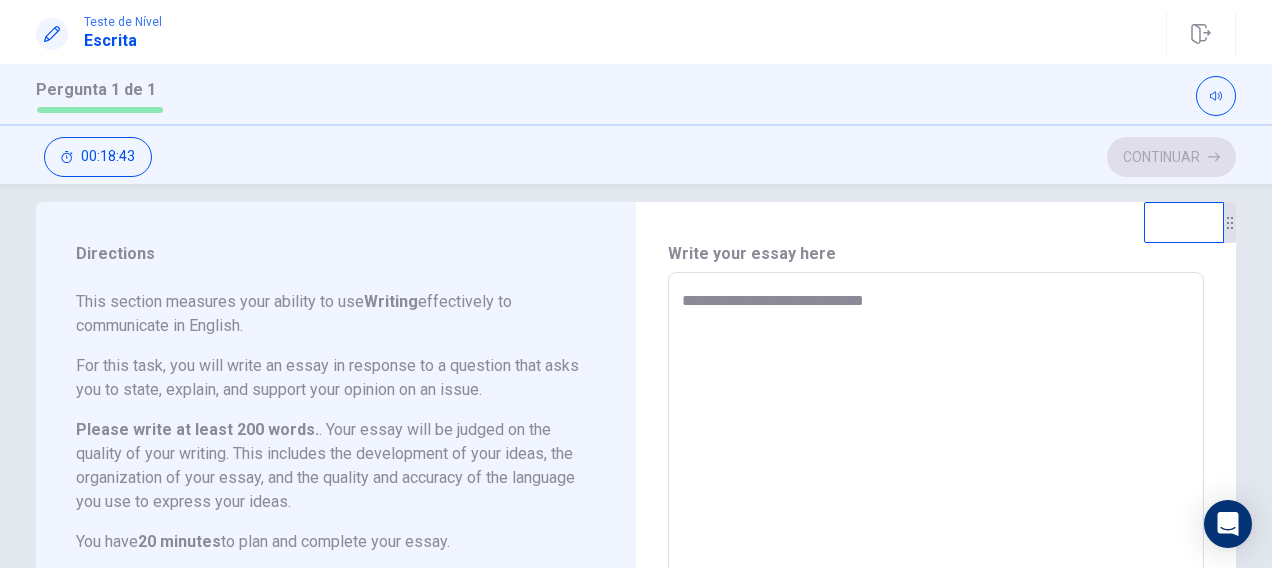 type on "*" 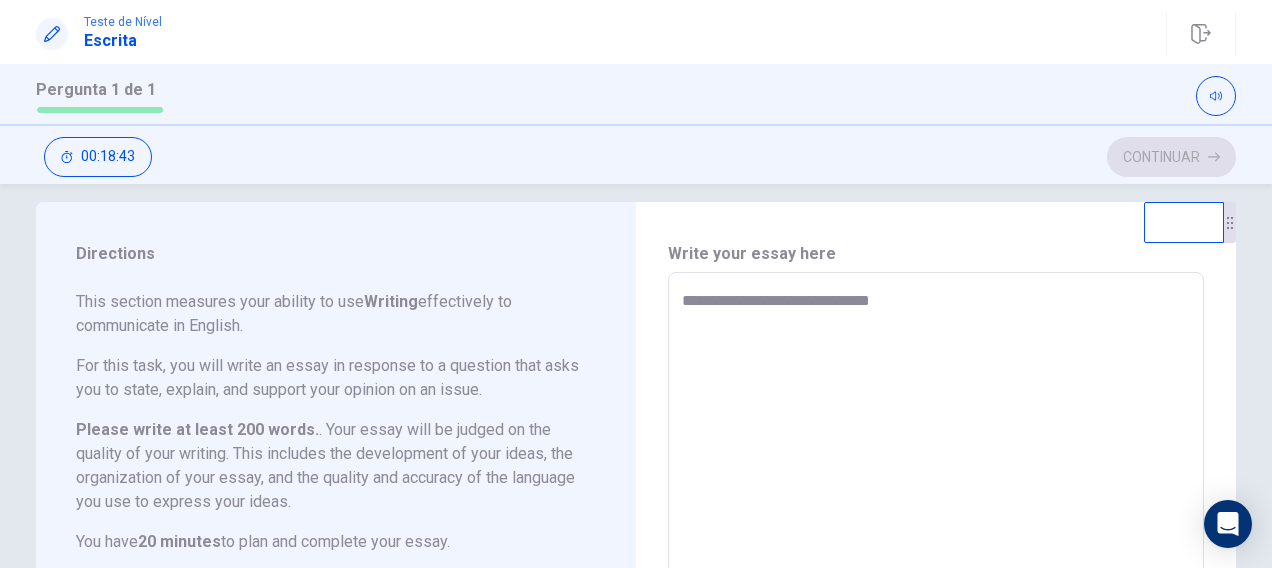 type on "*" 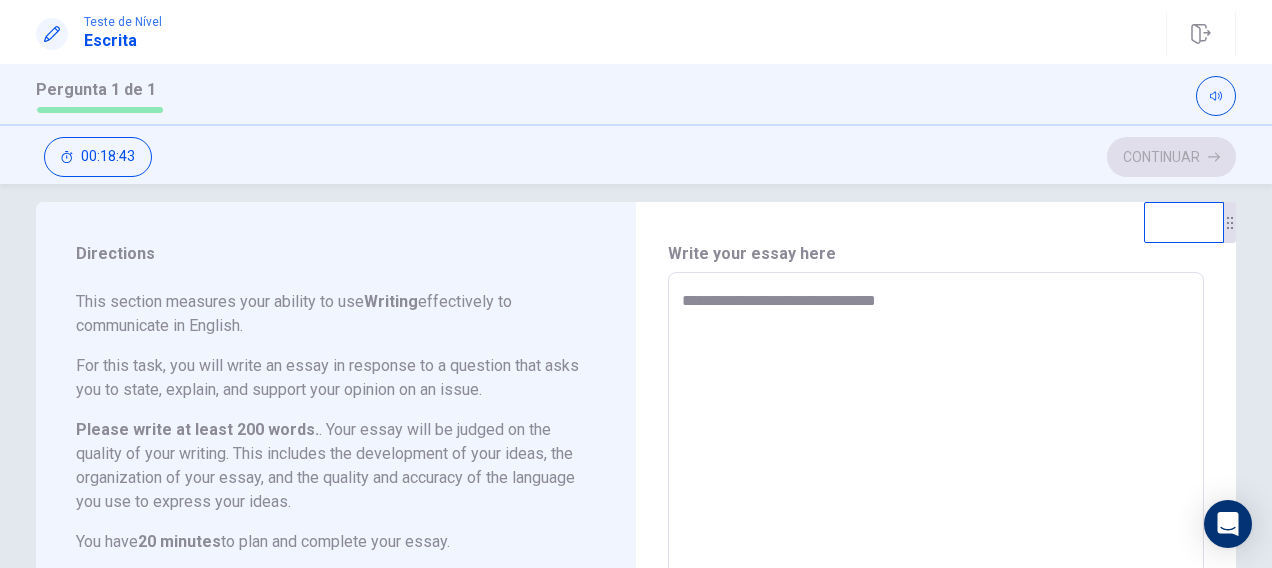 type on "*" 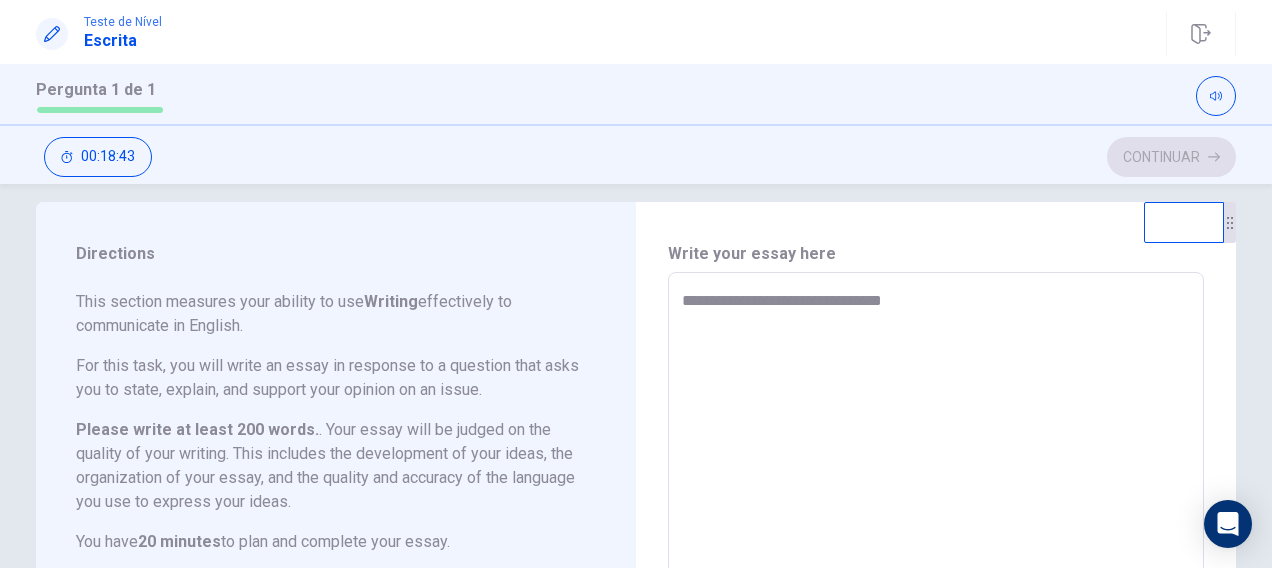 type on "*" 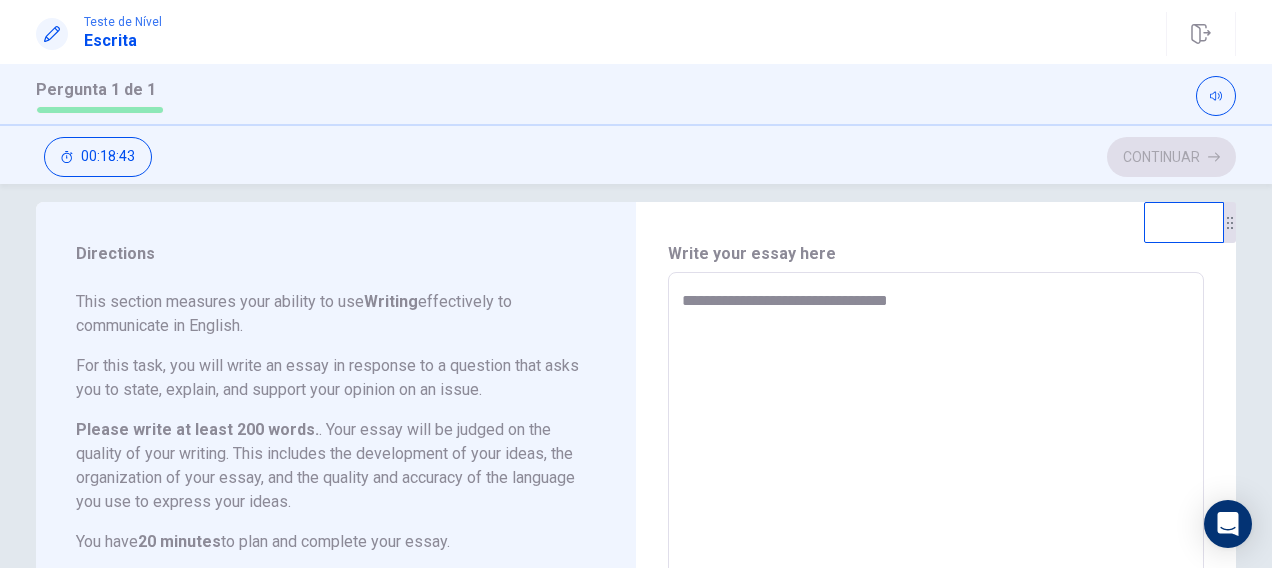 type on "*" 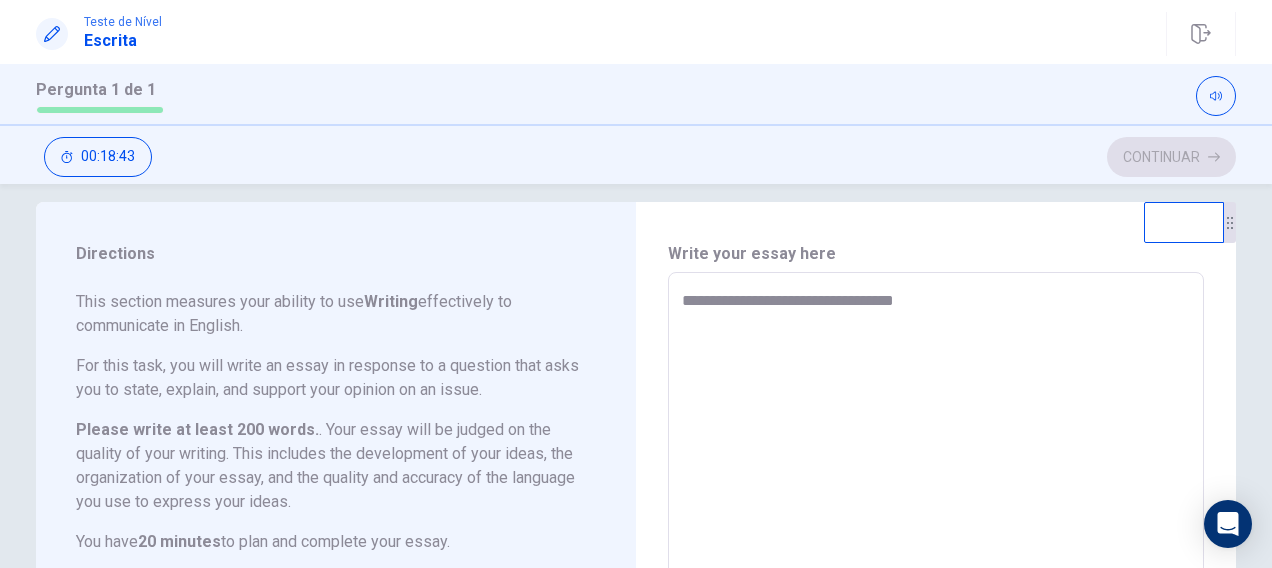 type on "*" 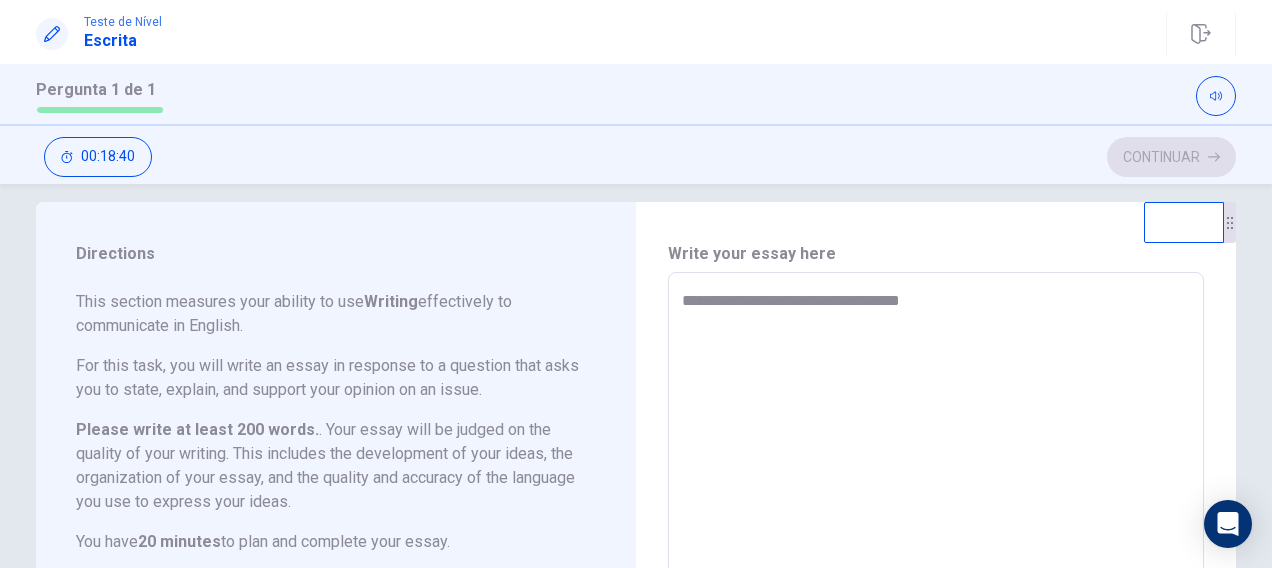 type on "*" 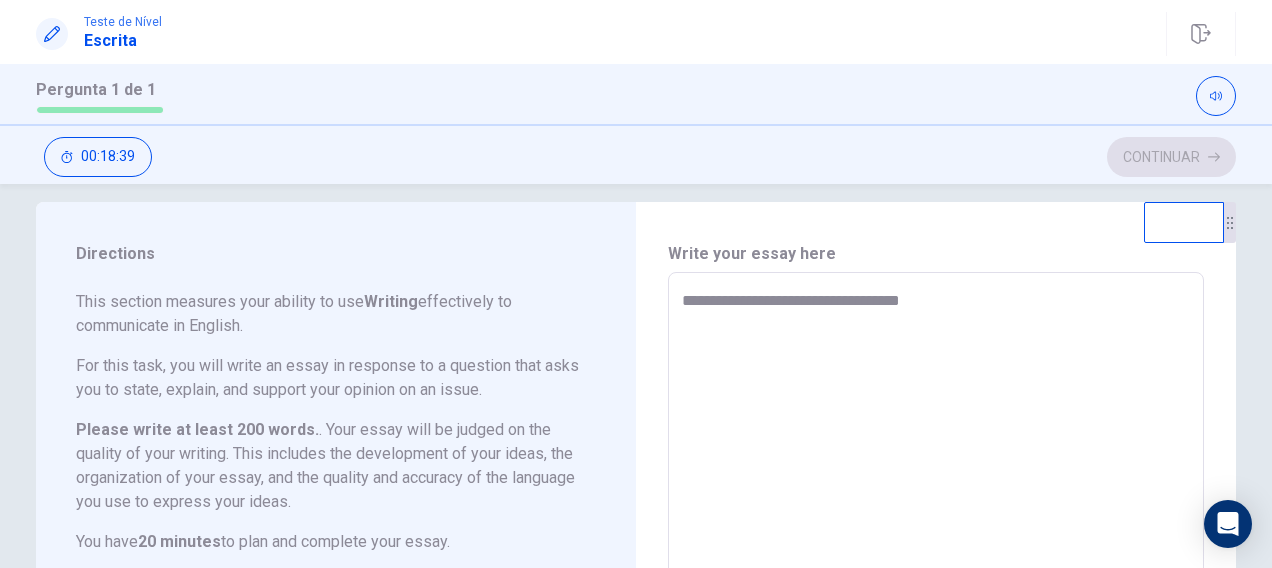 type on "**********" 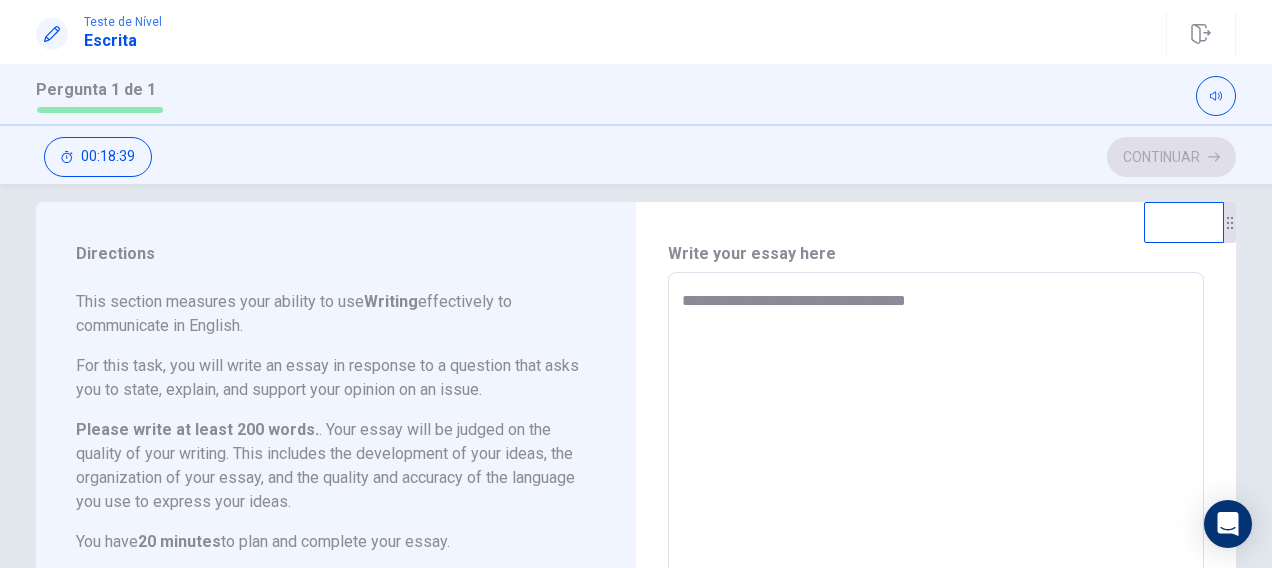 type on "*" 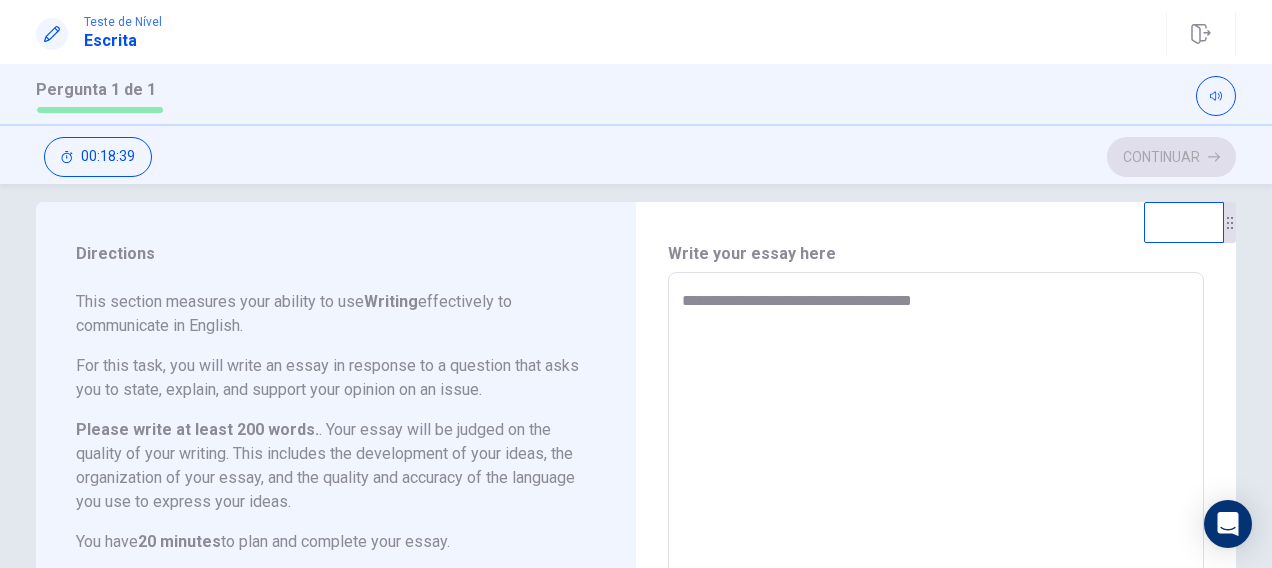 type on "**********" 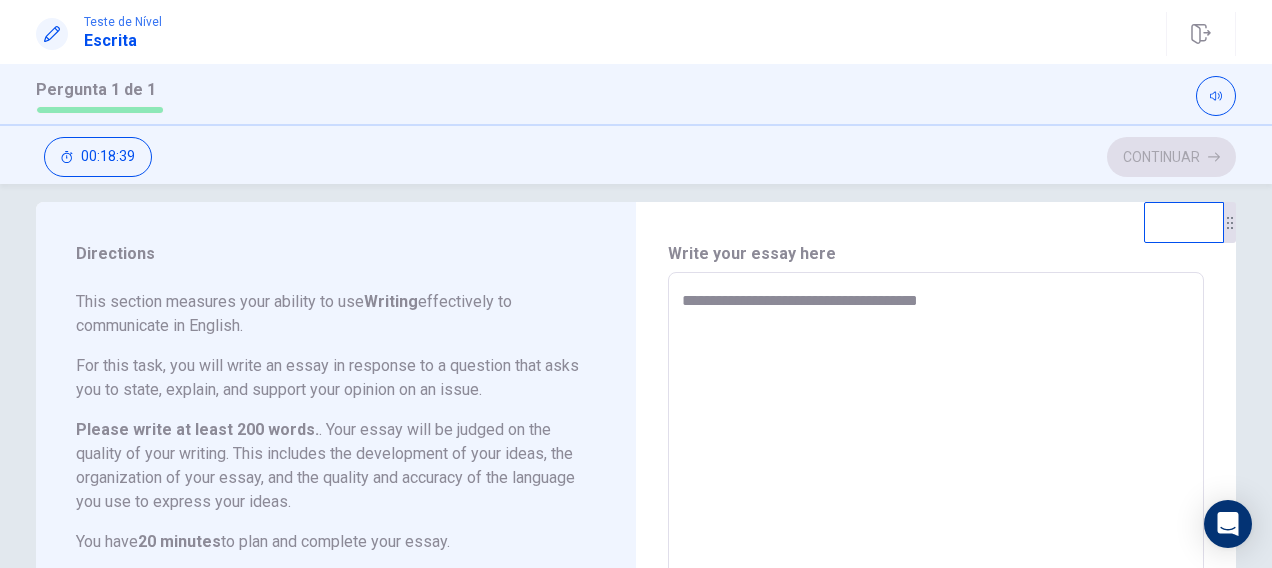 type on "*" 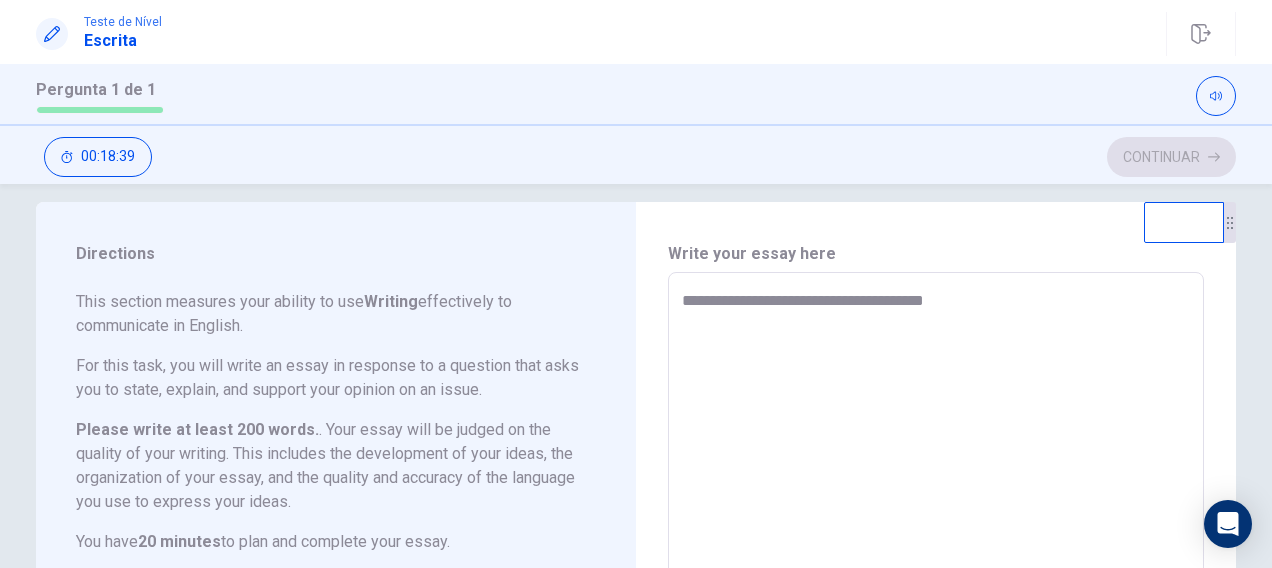 type on "*" 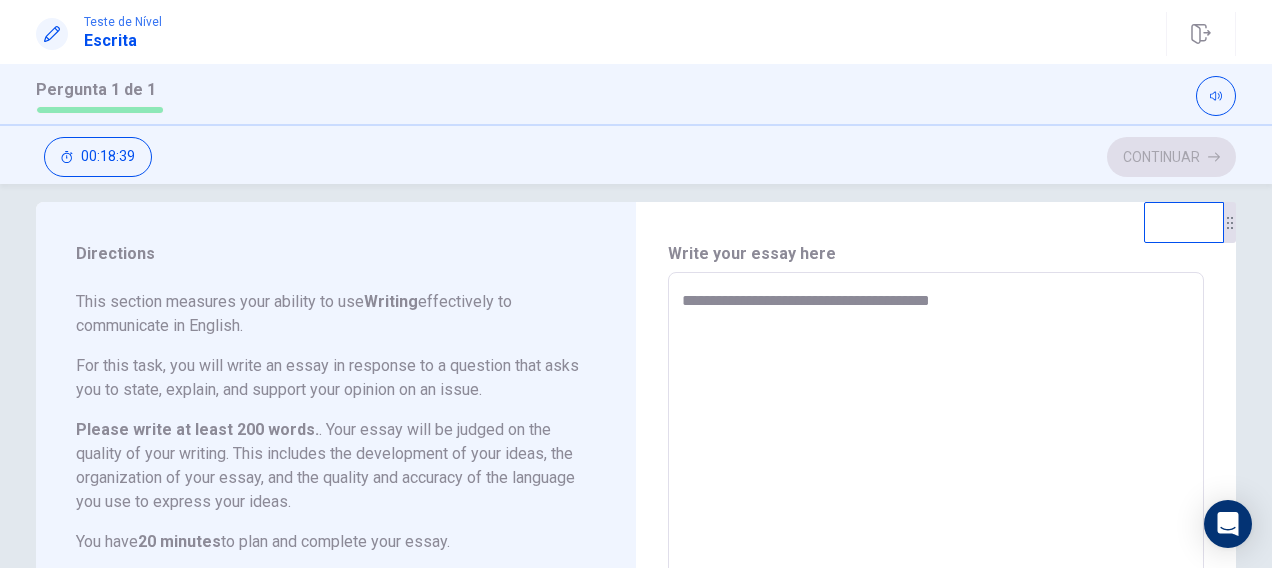 type on "**********" 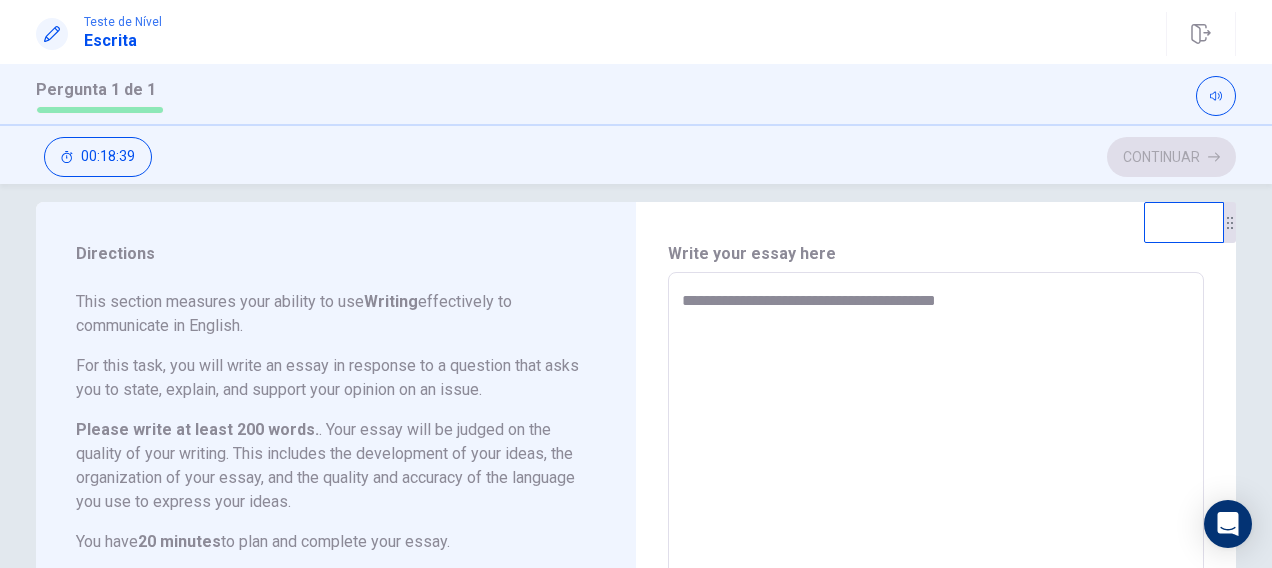type on "*" 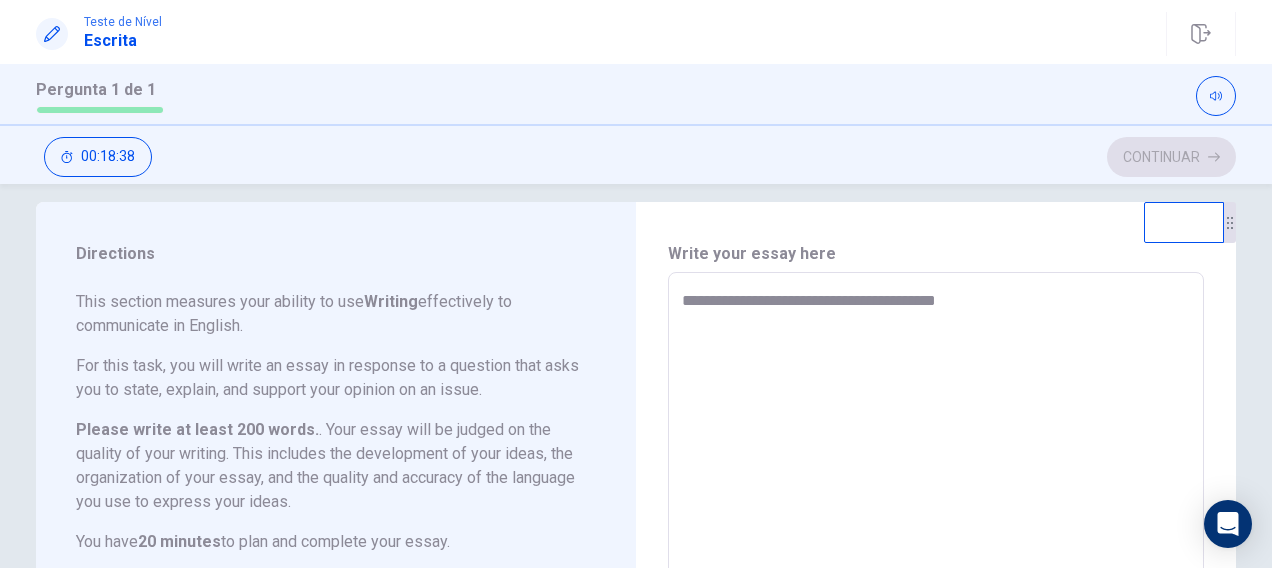 type on "**********" 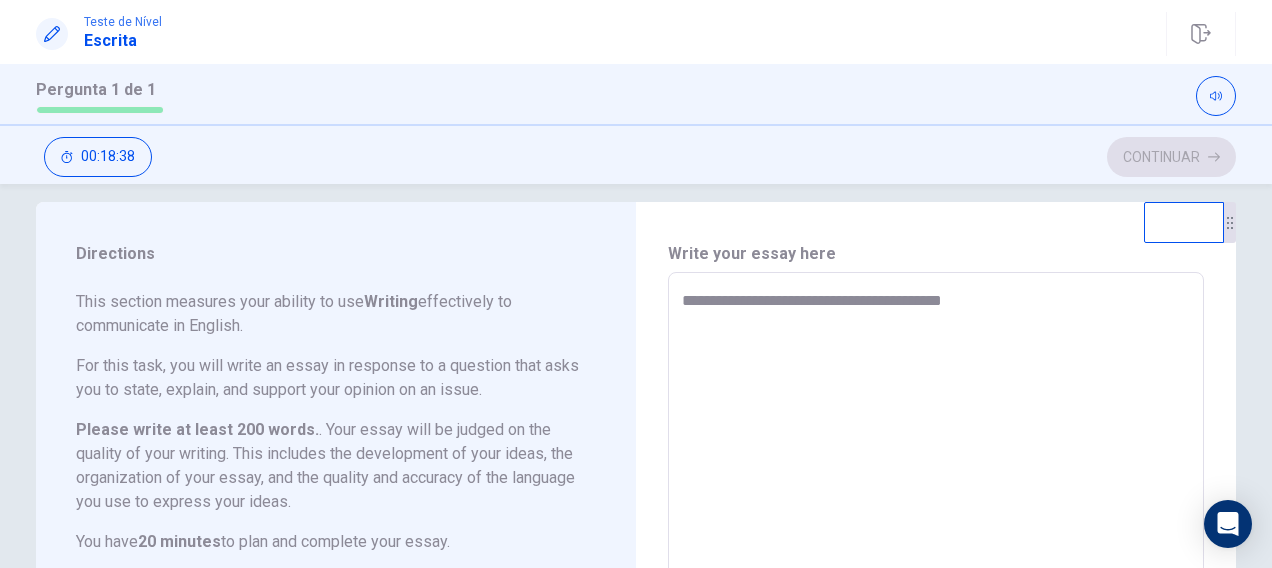 type on "*" 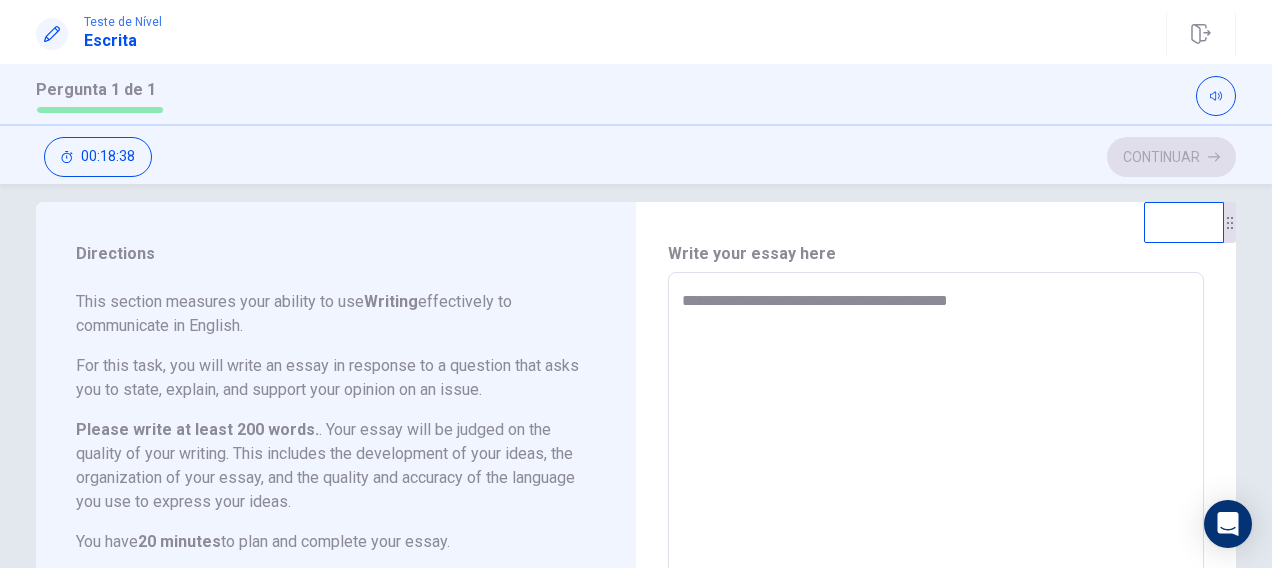 type on "**********" 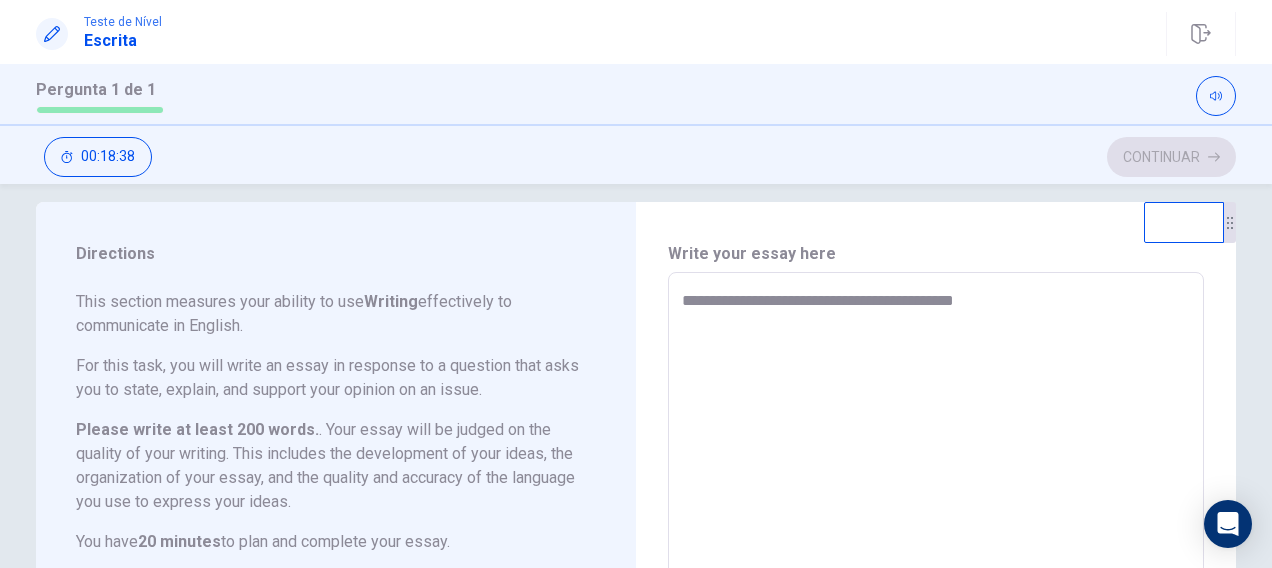 type on "*" 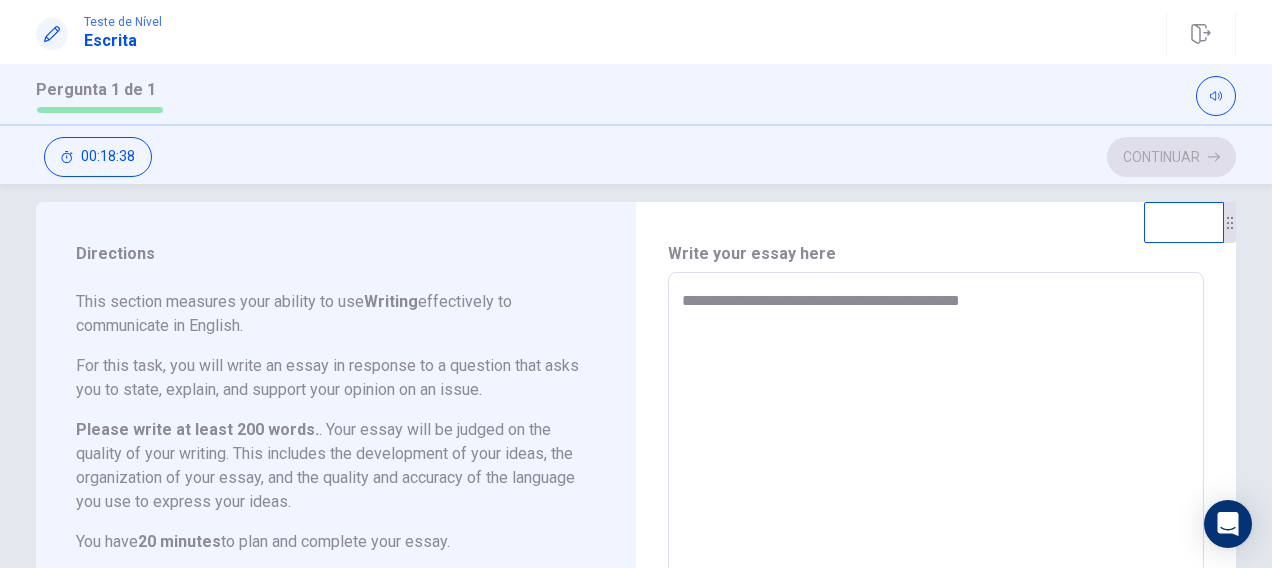 type on "*" 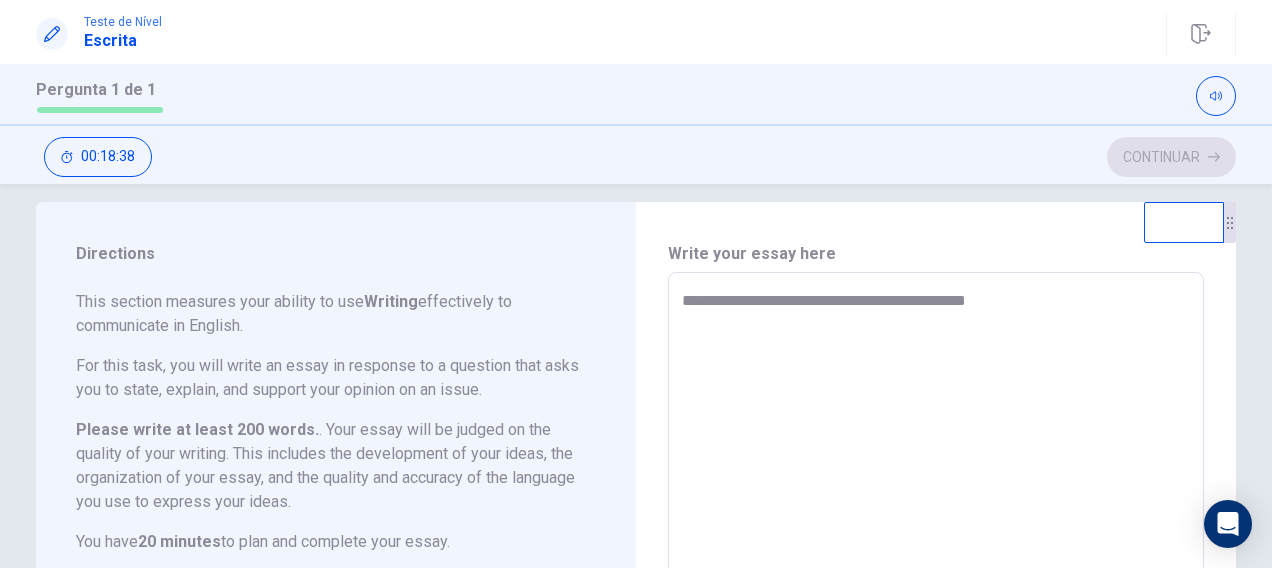 type on "*" 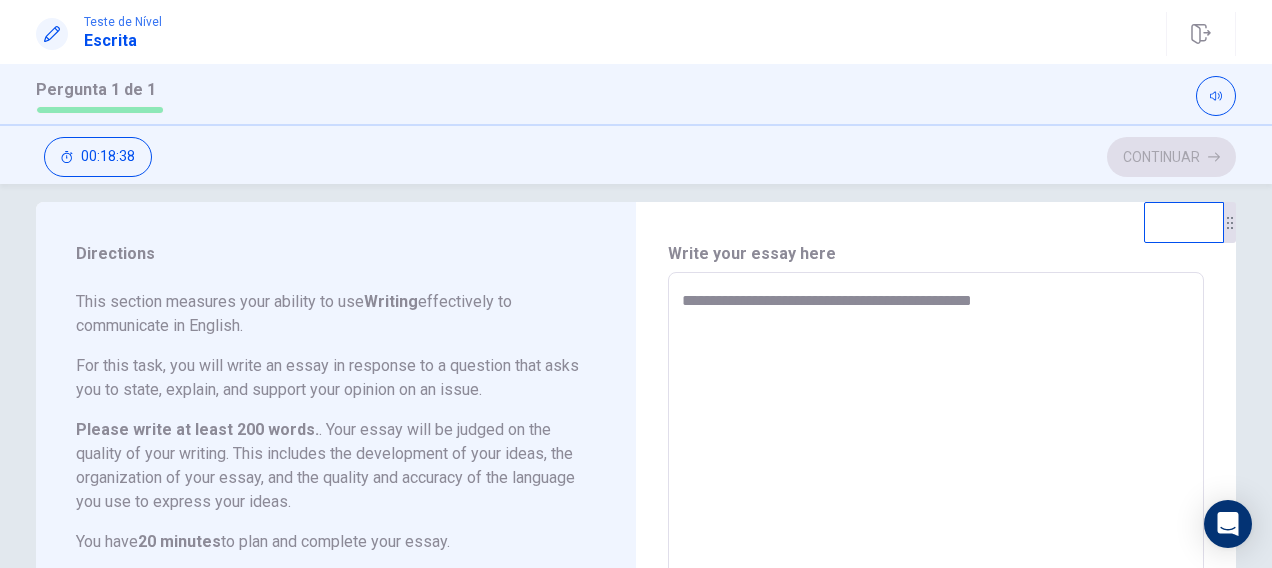 type on "*" 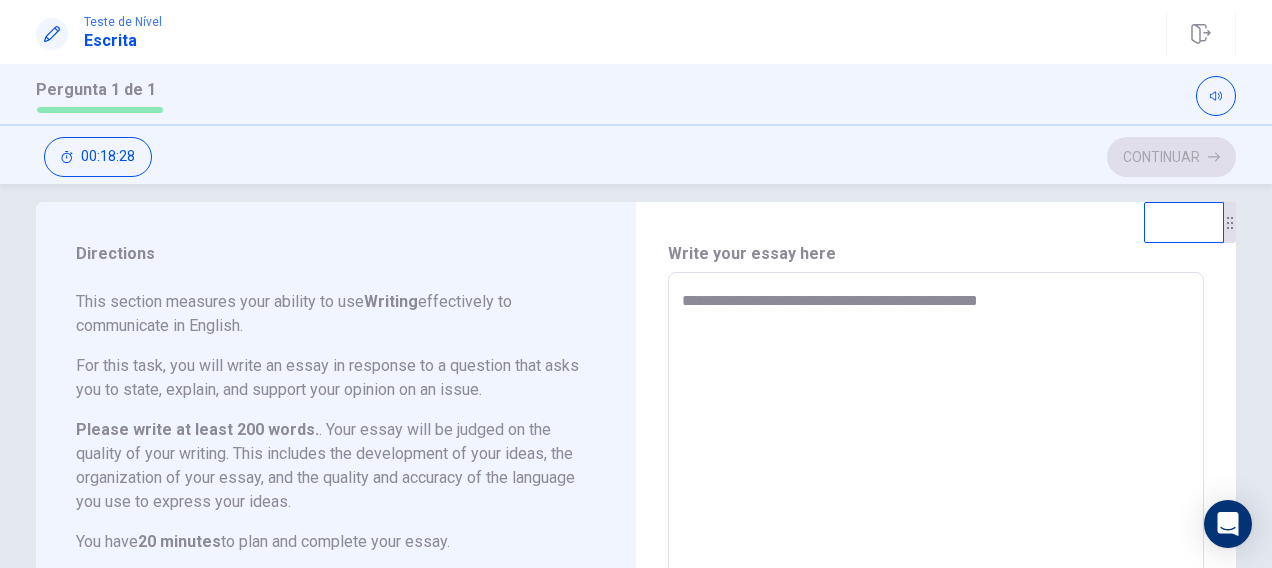 type on "*" 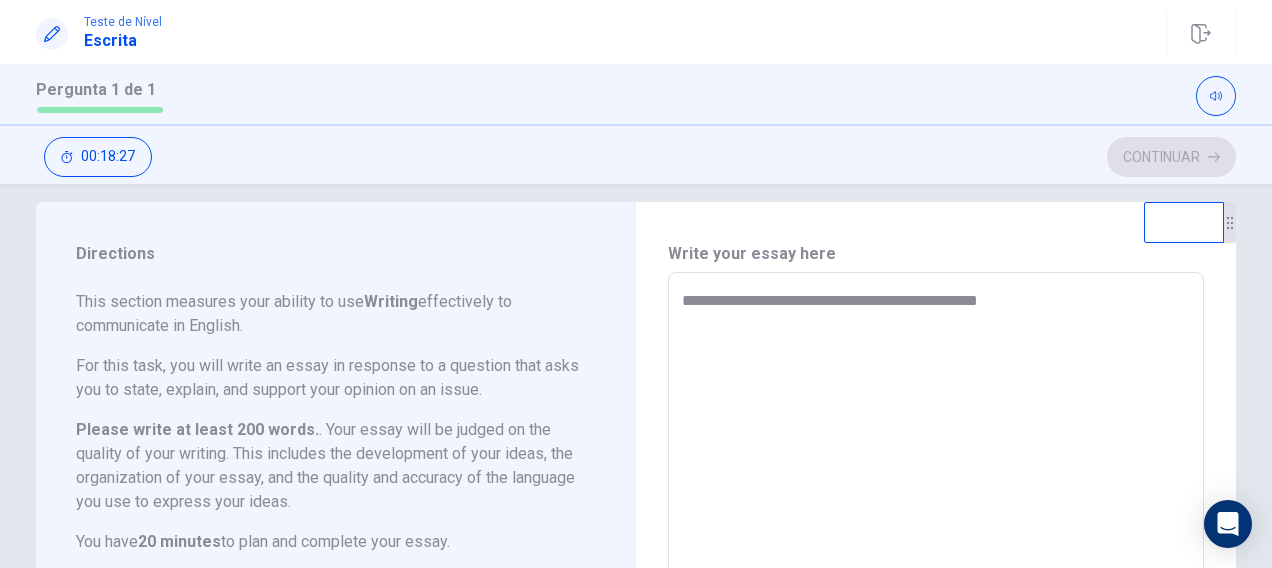 type on "**********" 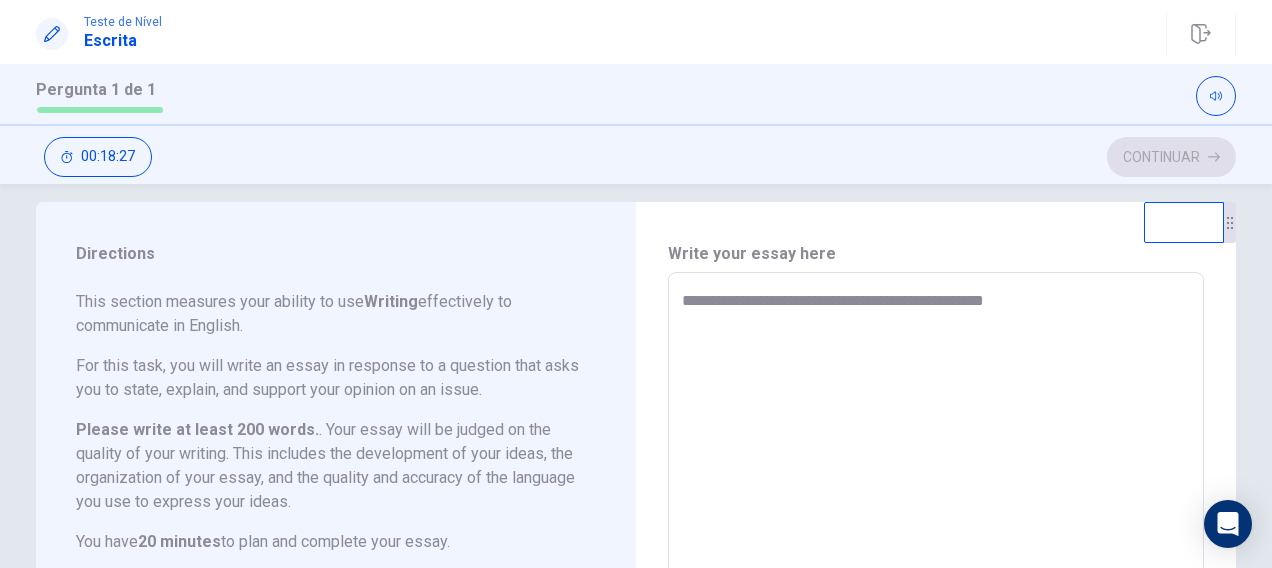 type on "*" 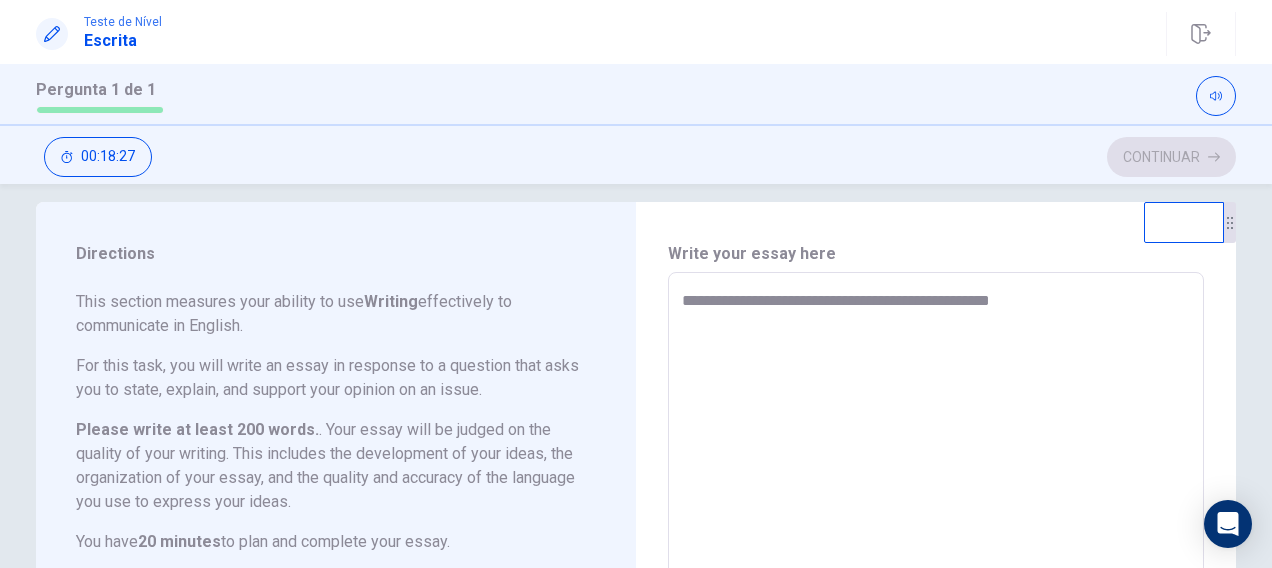 type on "*" 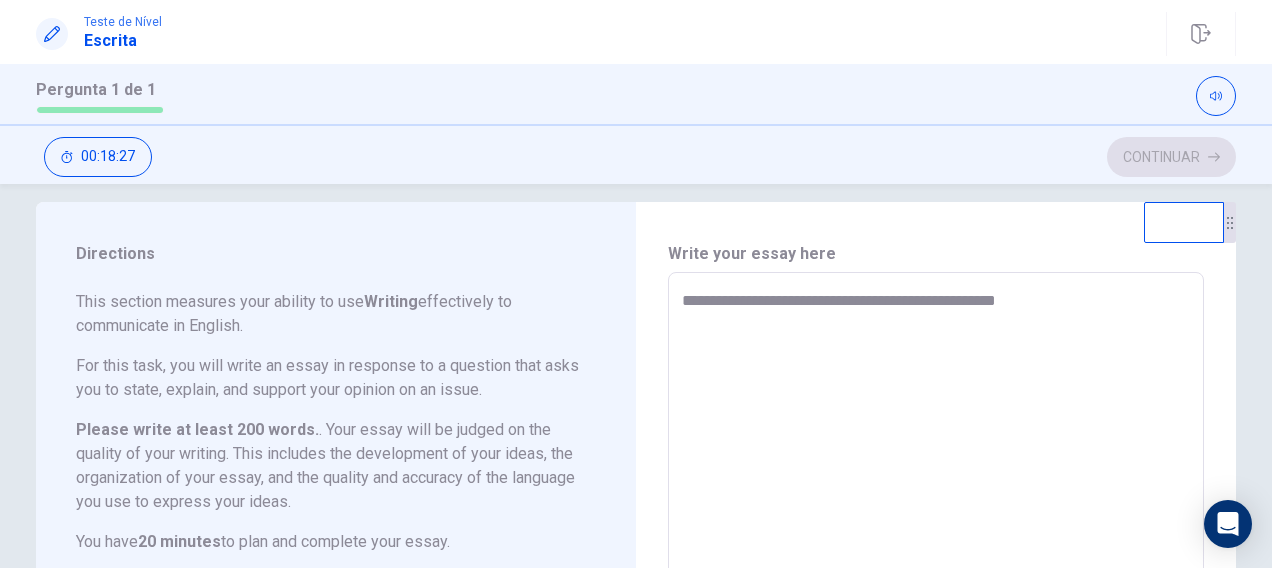 type on "*" 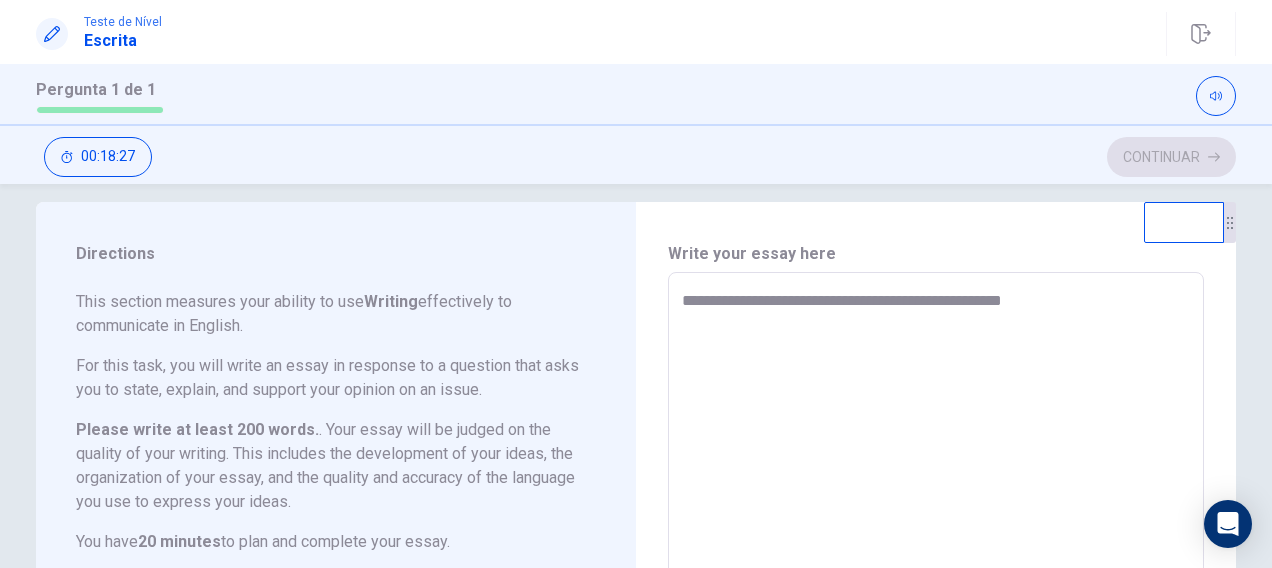 type on "*" 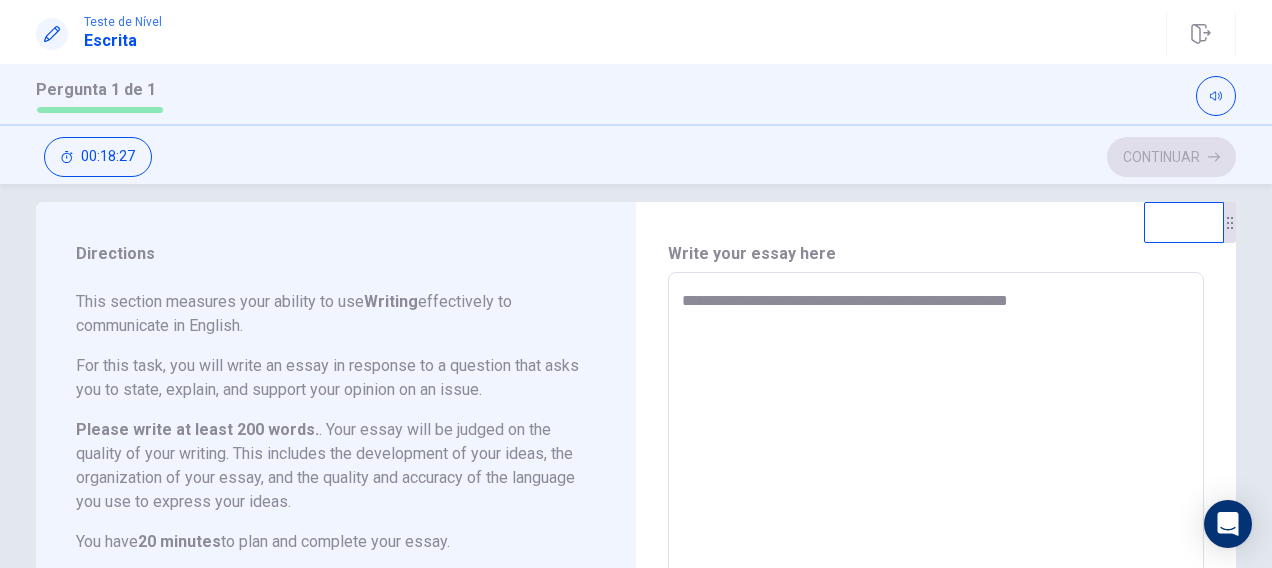 type on "*" 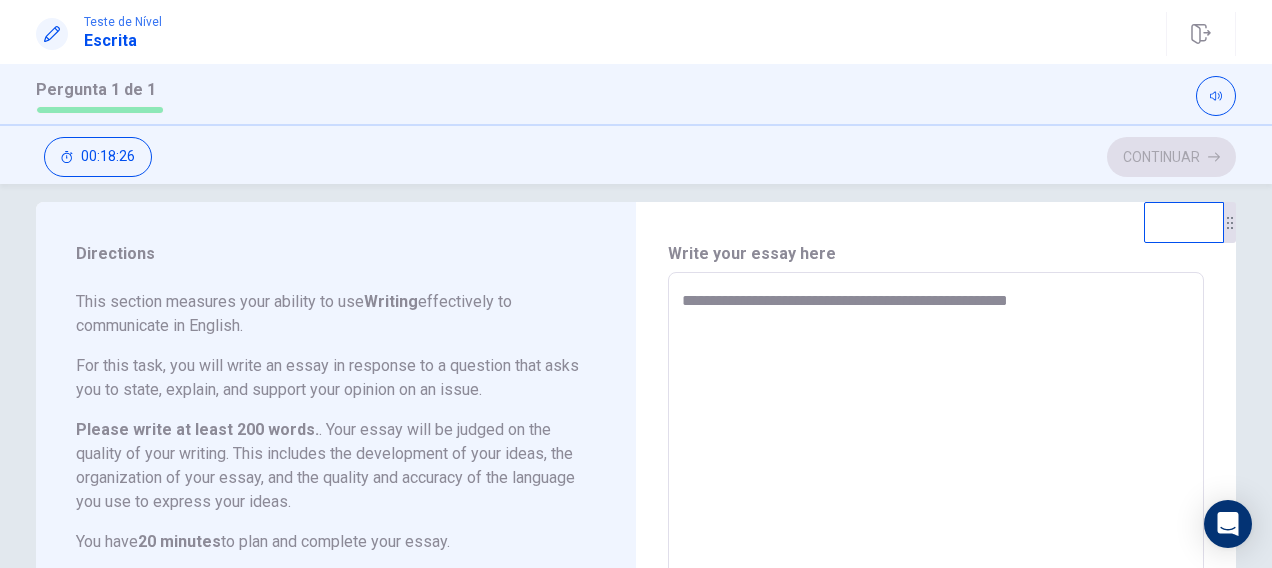 type on "**********" 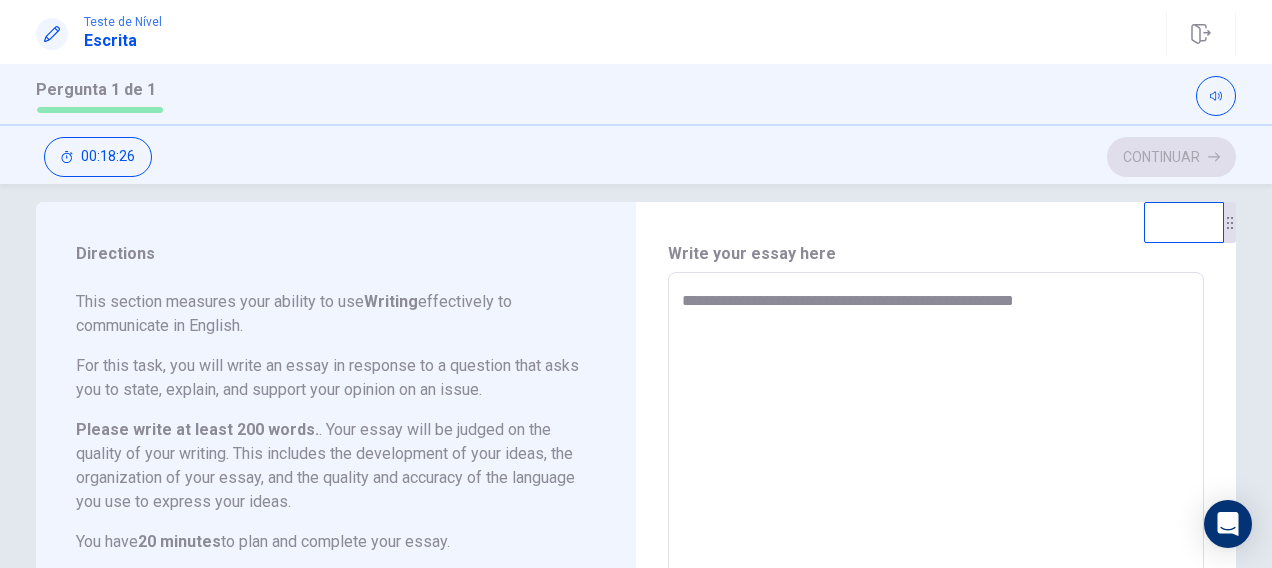type on "*" 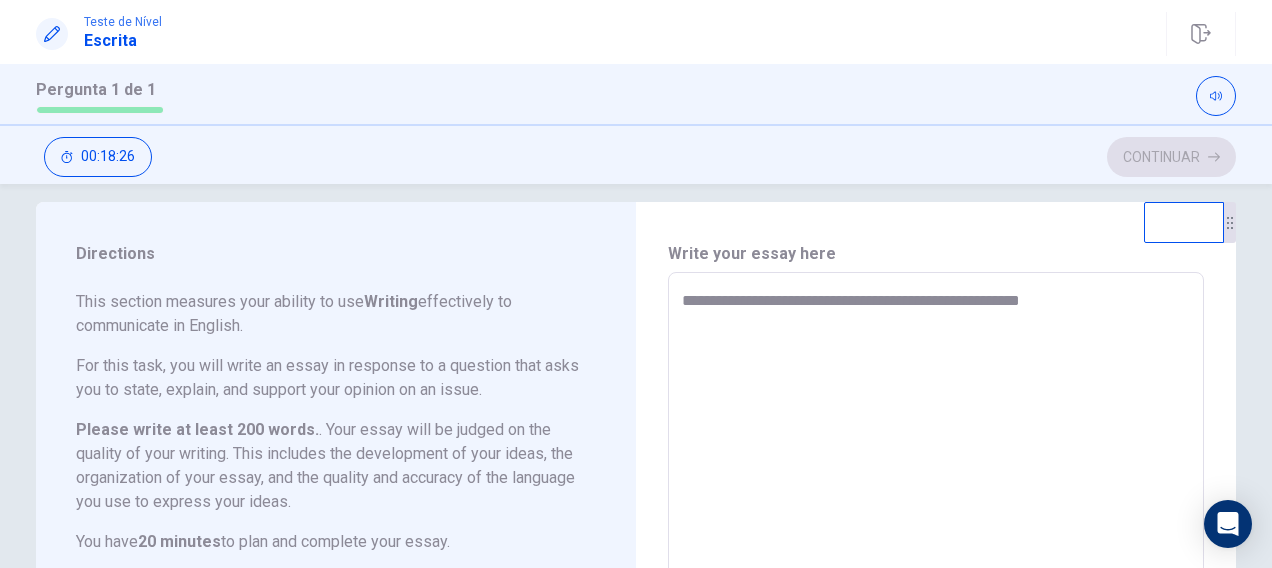 type on "*" 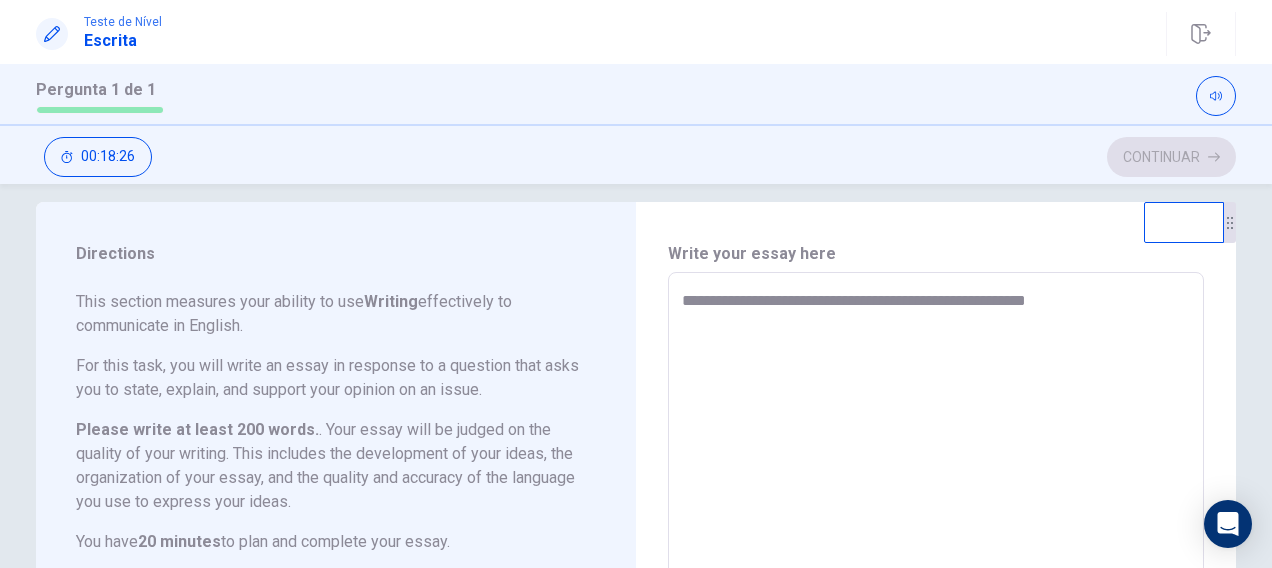 type on "*" 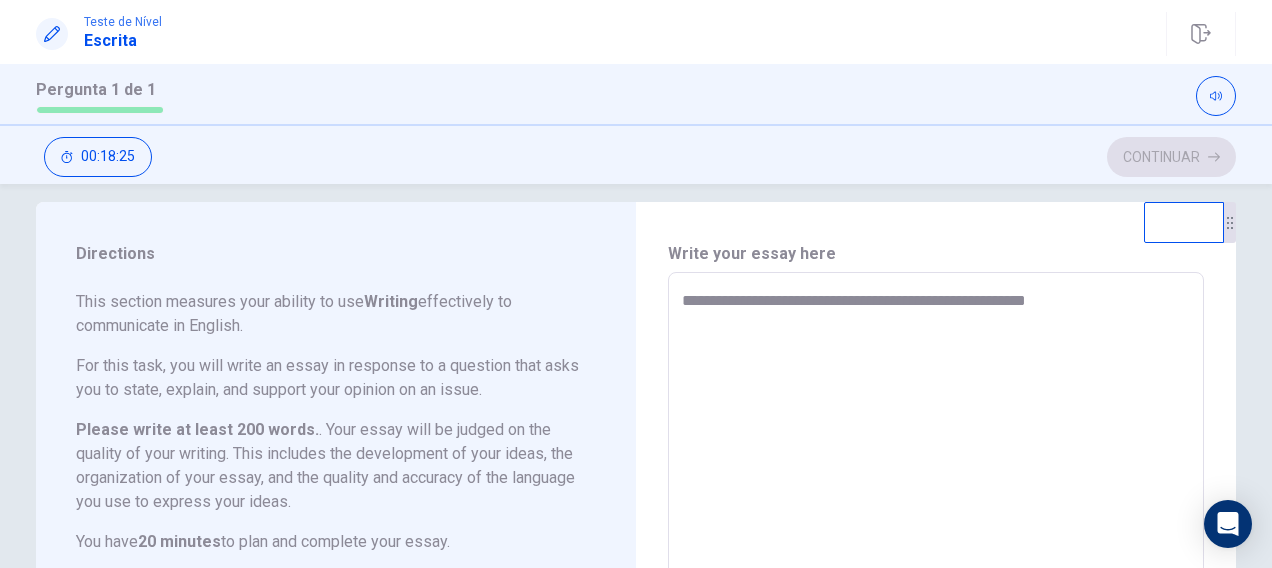 type on "**********" 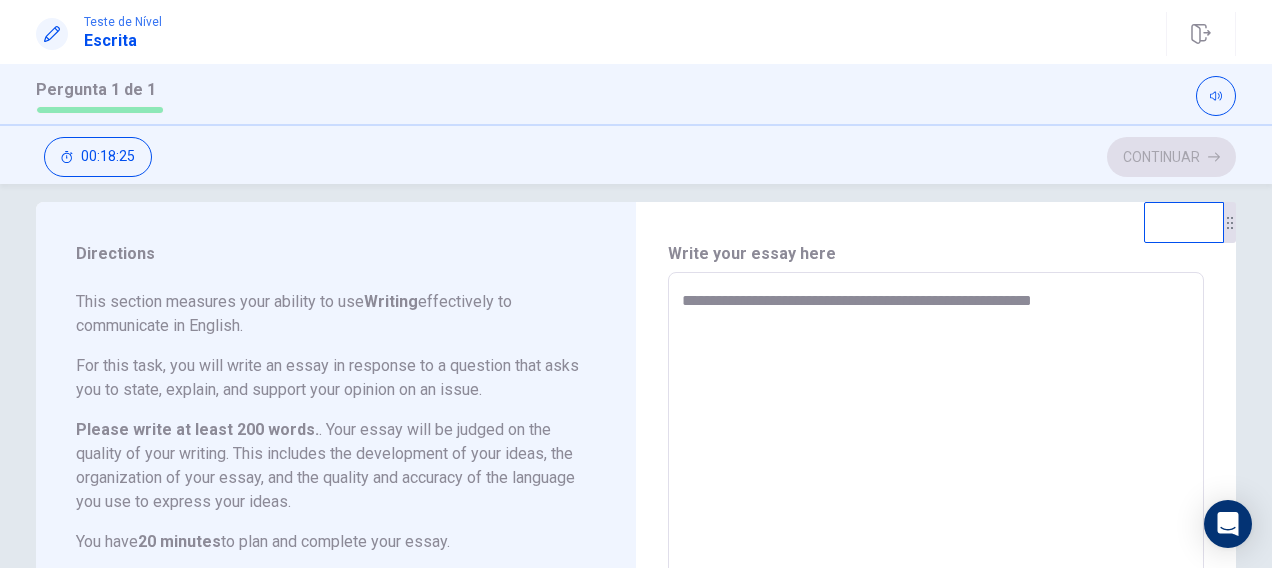 type on "*" 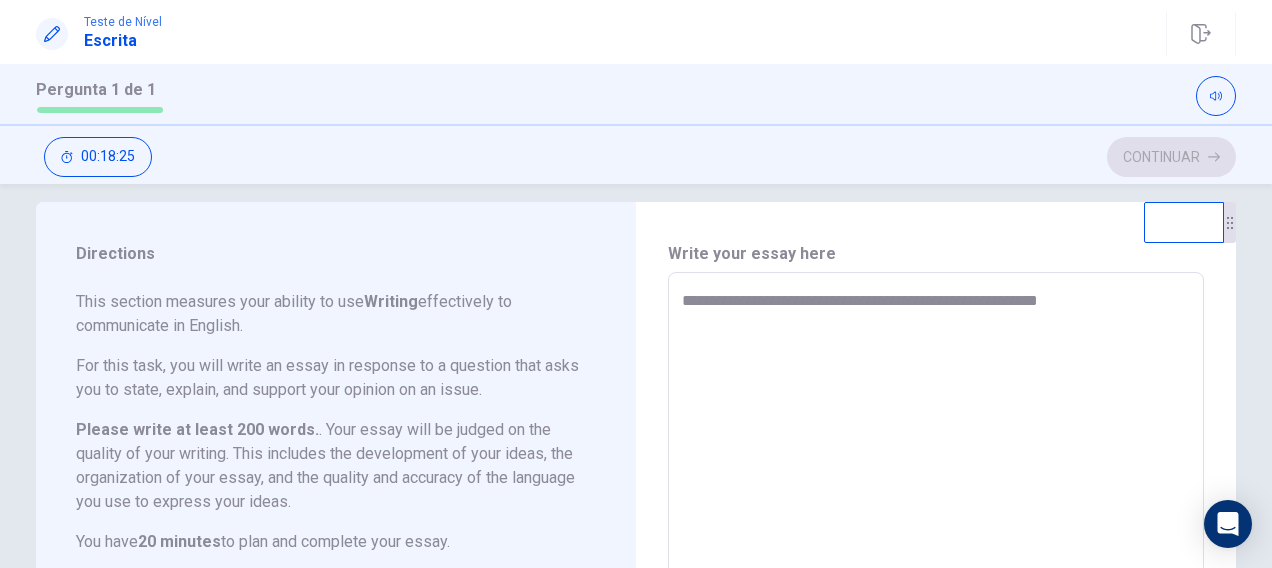 type on "*" 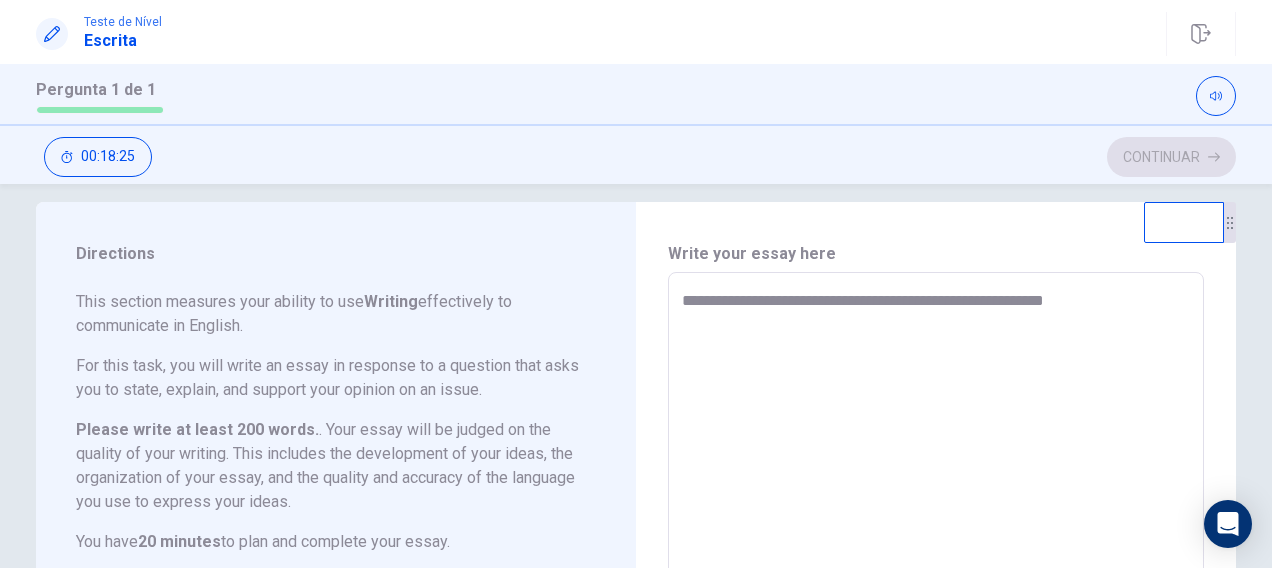 type on "*" 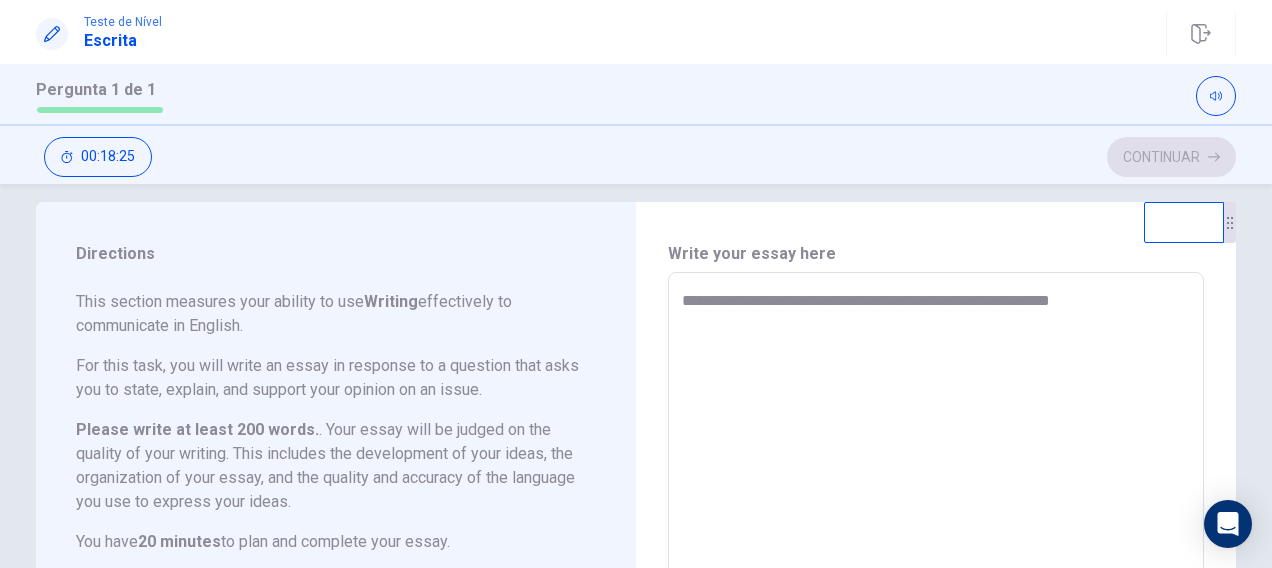 type on "*" 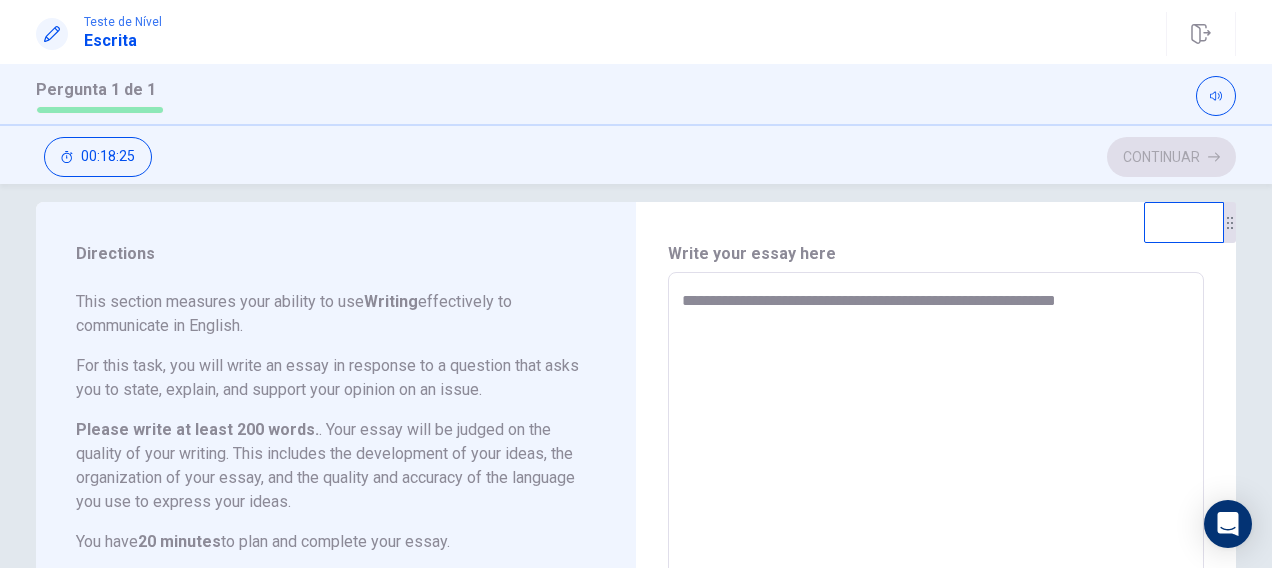 type on "*" 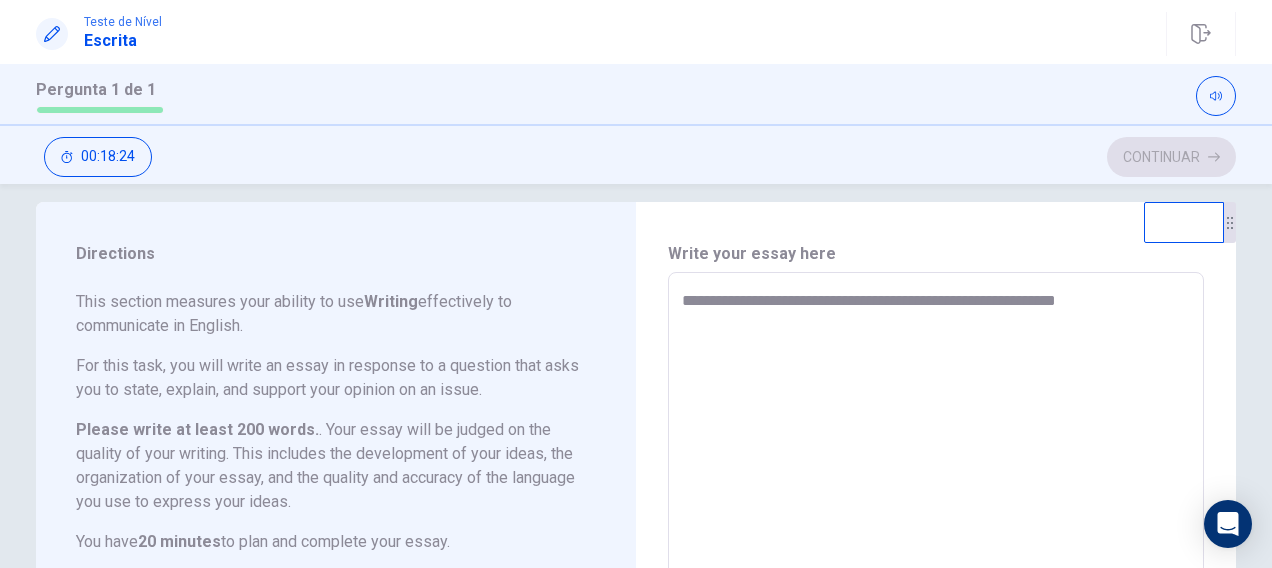 type on "**********" 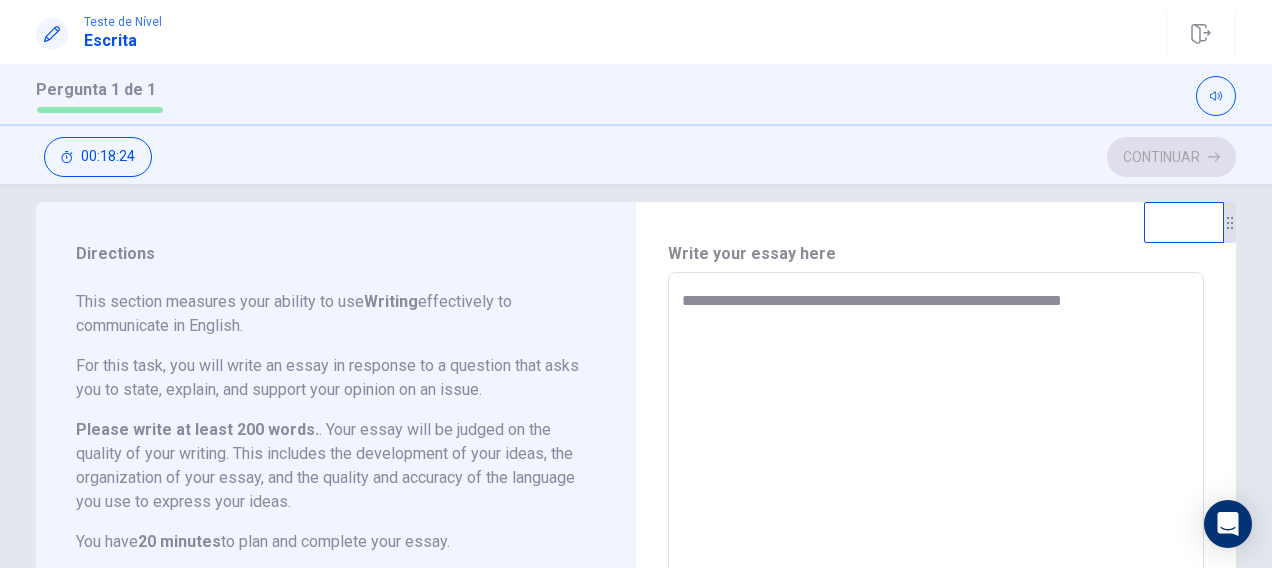 type on "*" 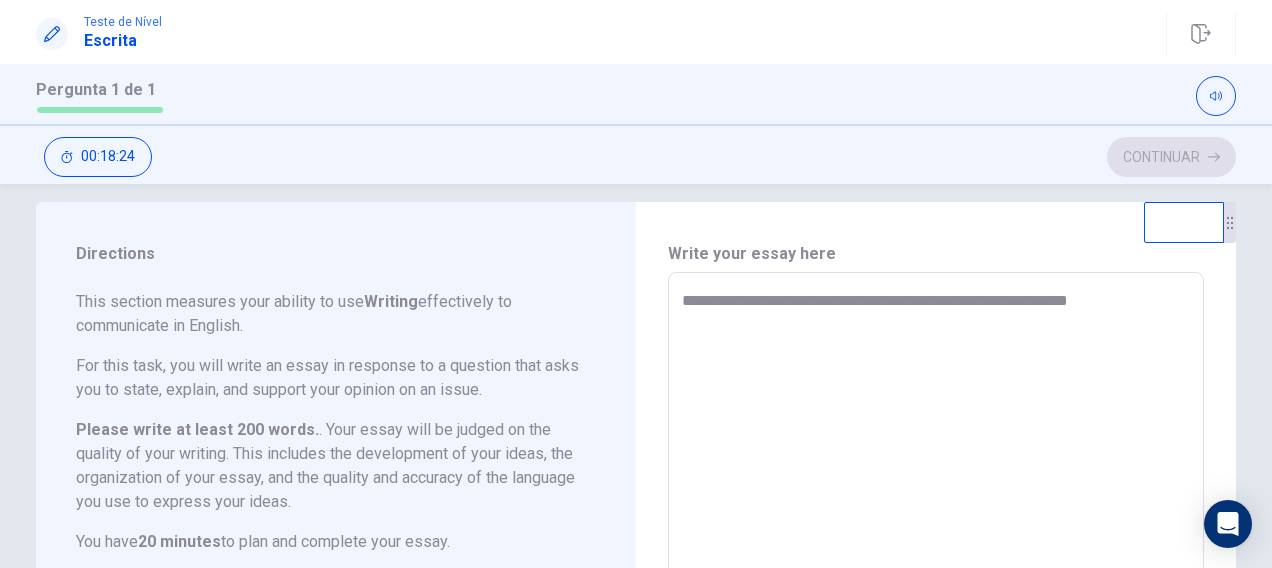 type on "*" 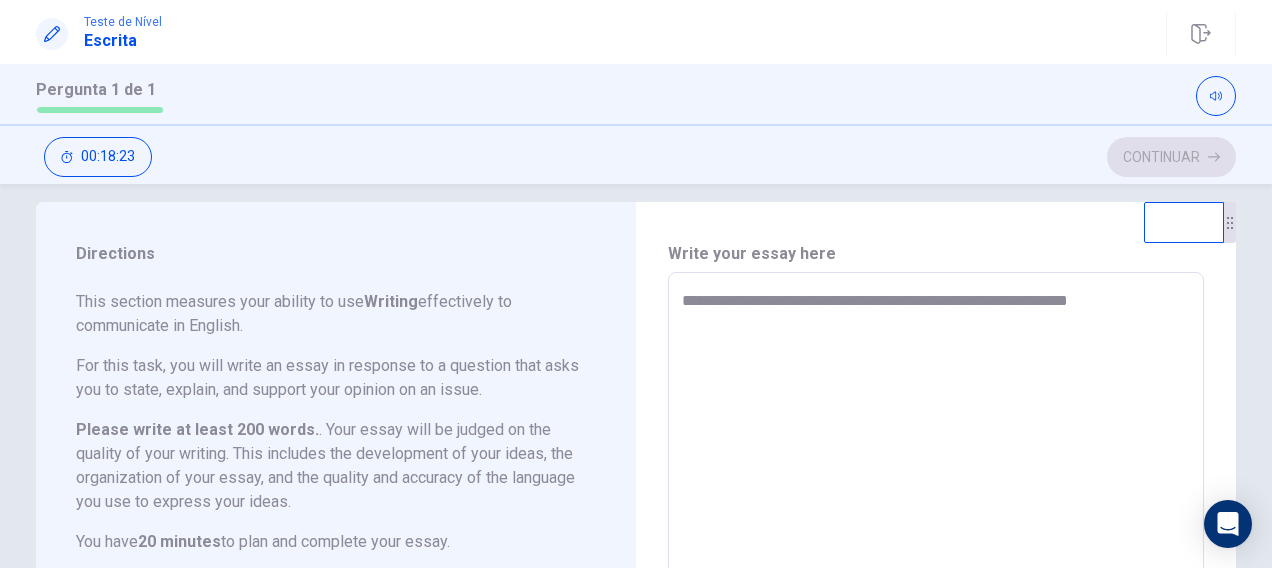 type on "**********" 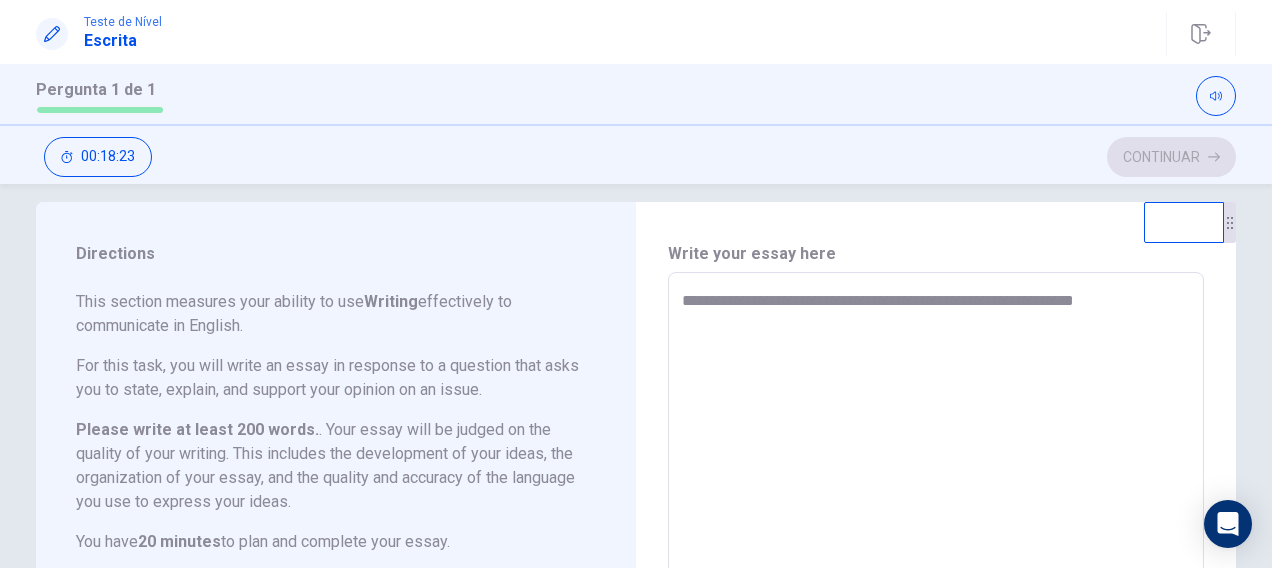 type on "*" 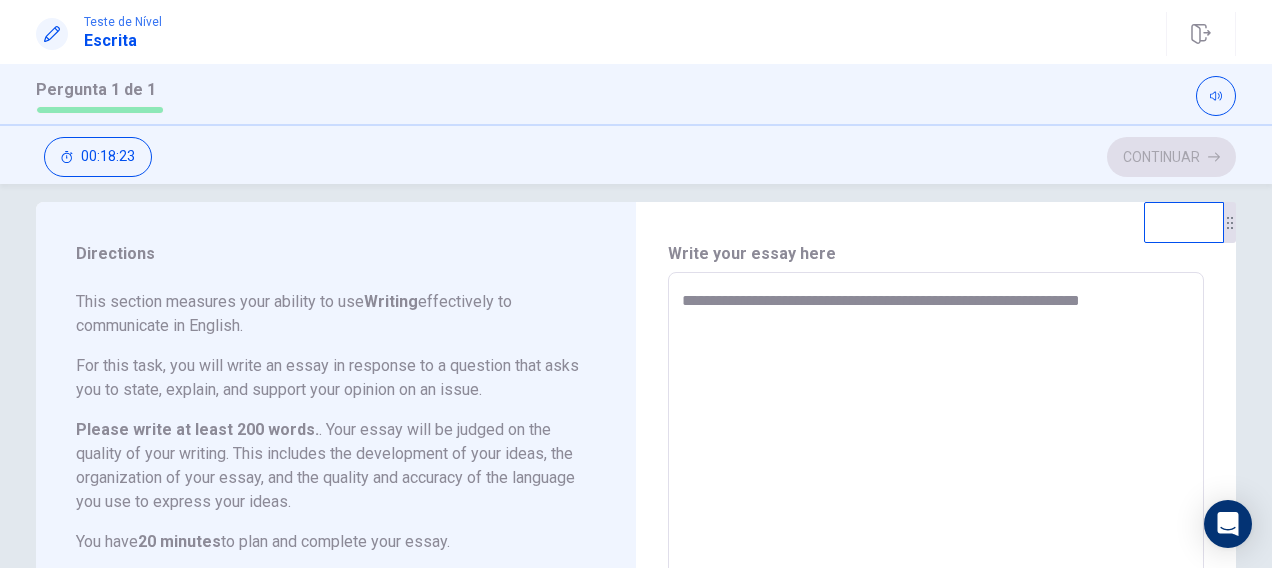 type on "**********" 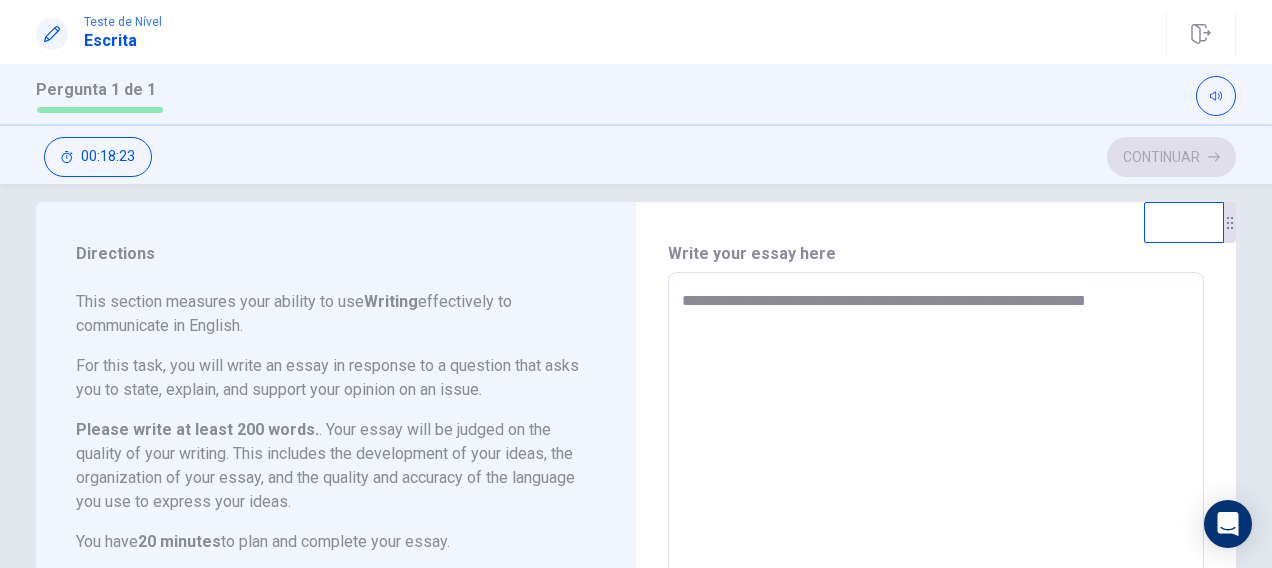 type on "*" 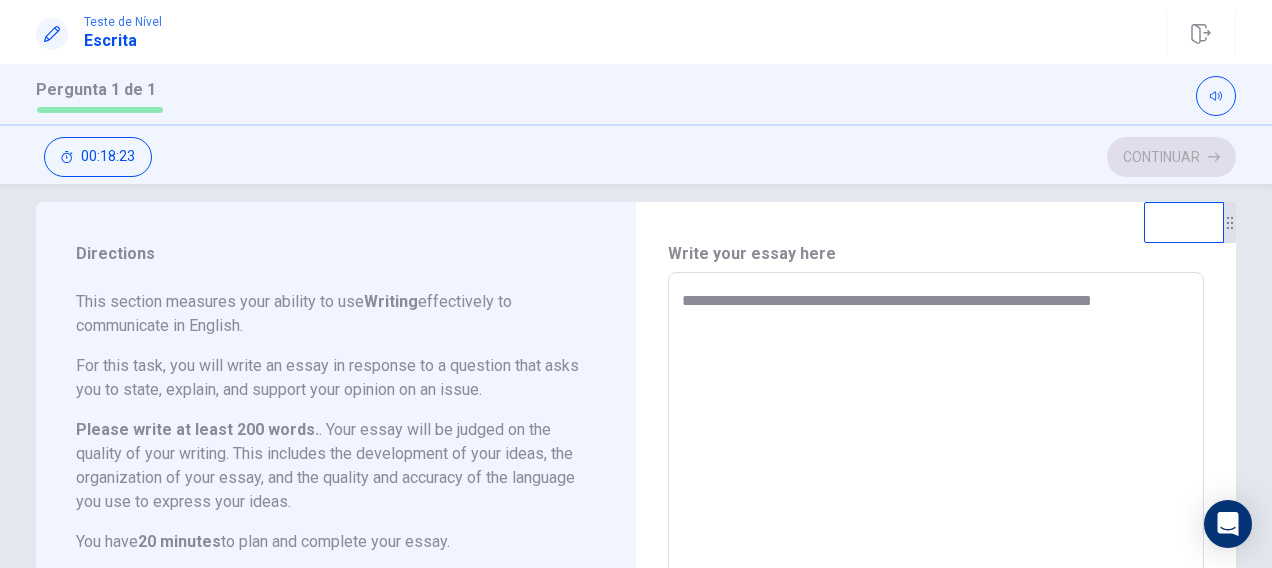 type on "*" 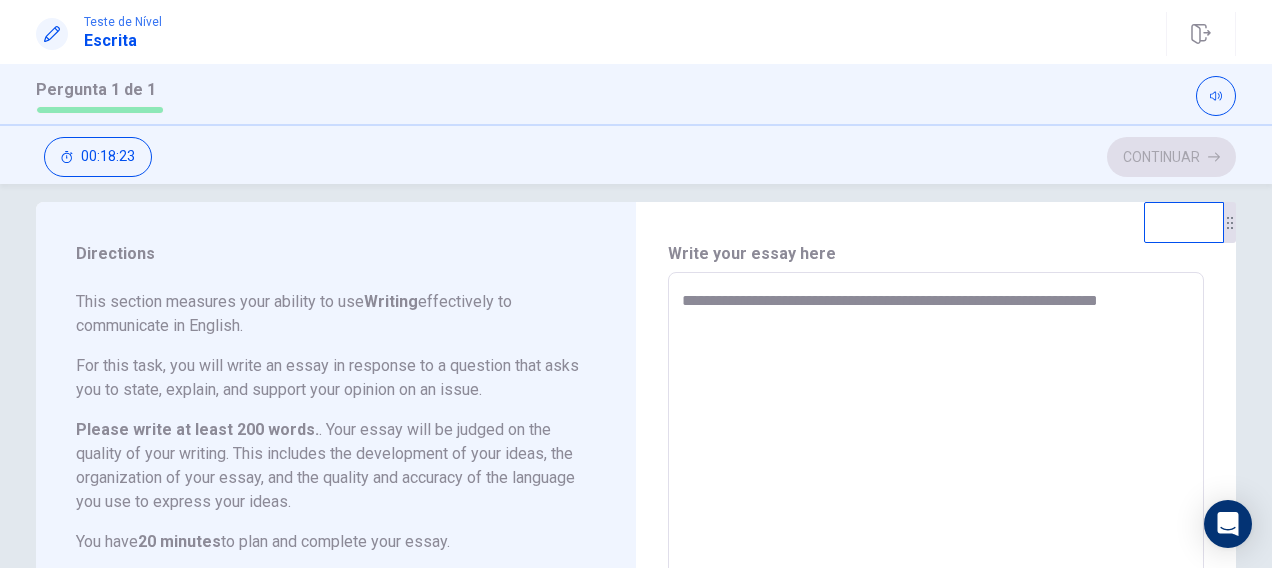 type on "*" 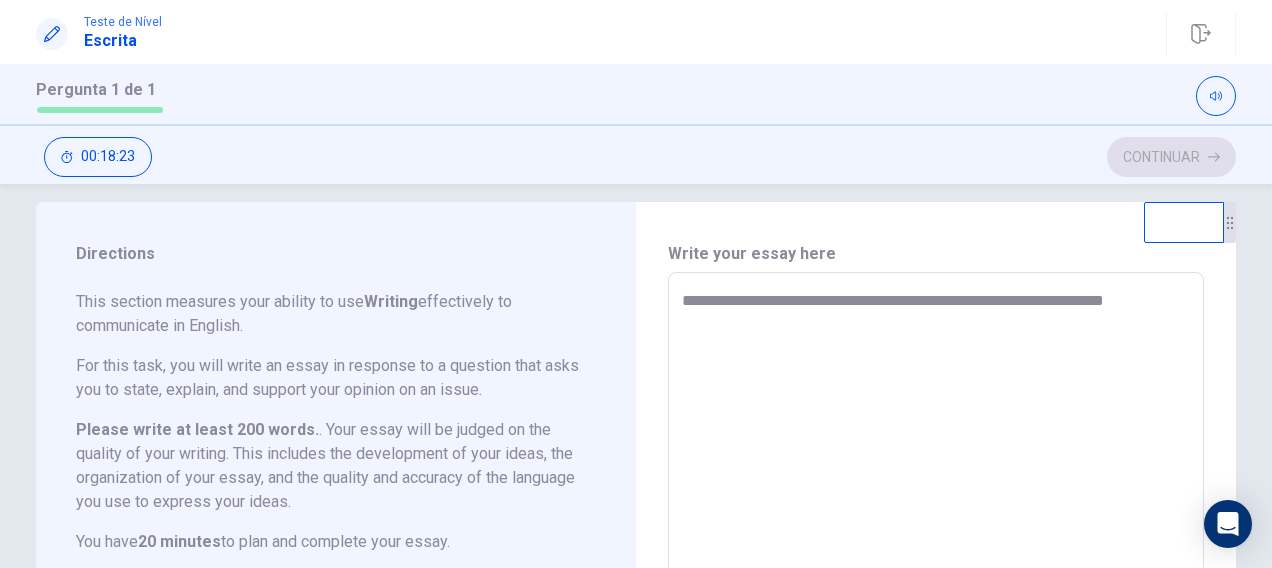 type on "*" 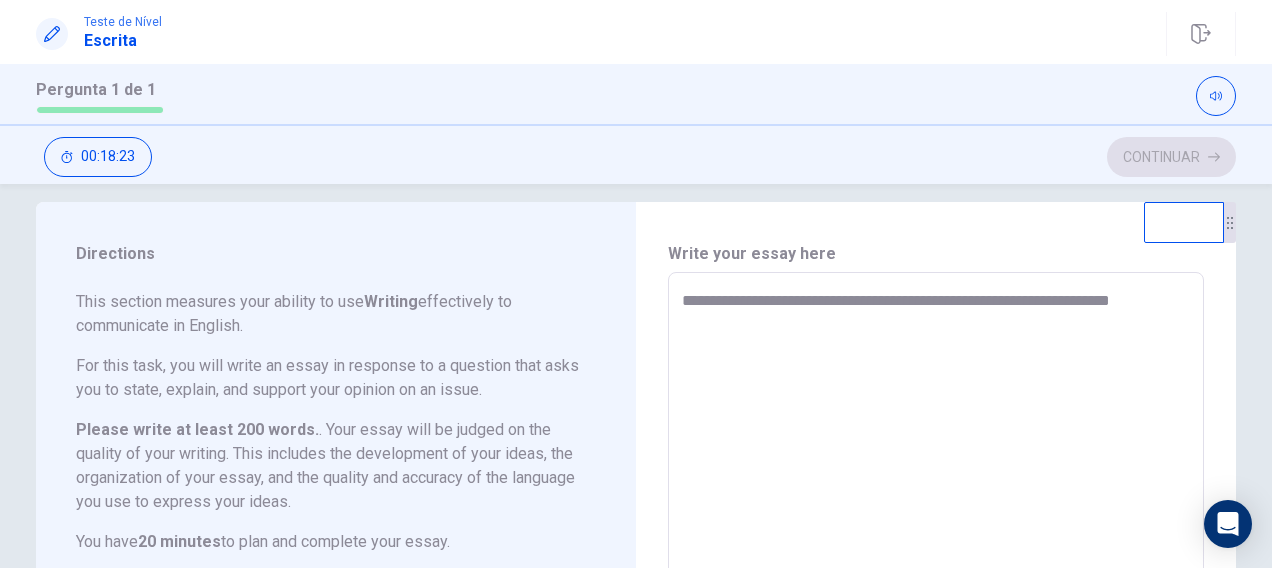 type on "*" 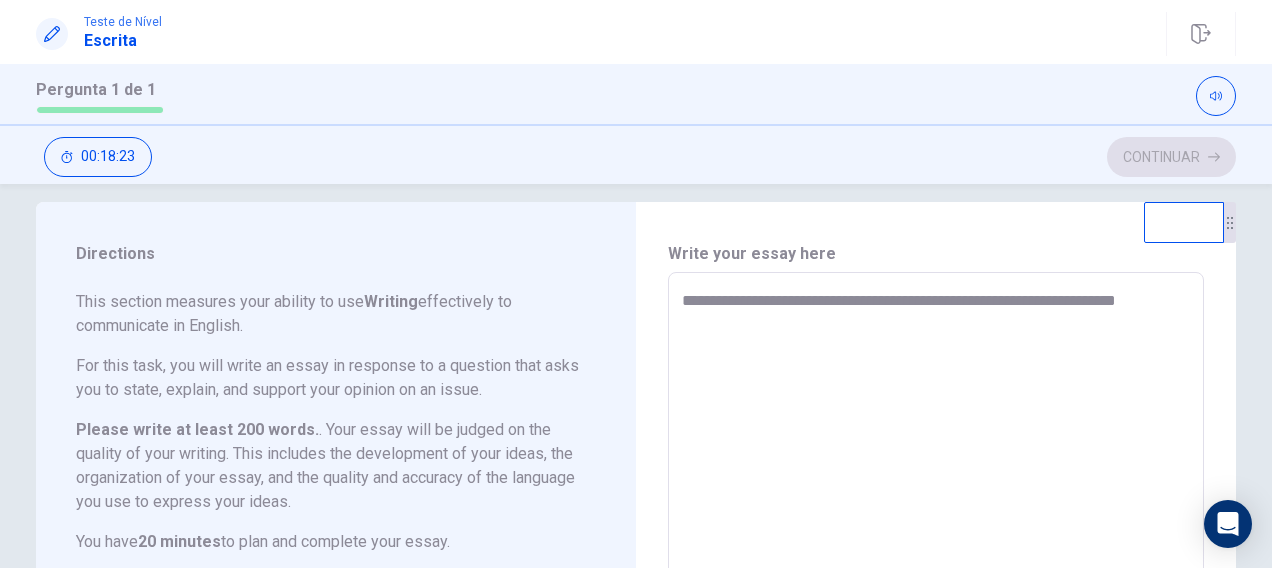 type on "**********" 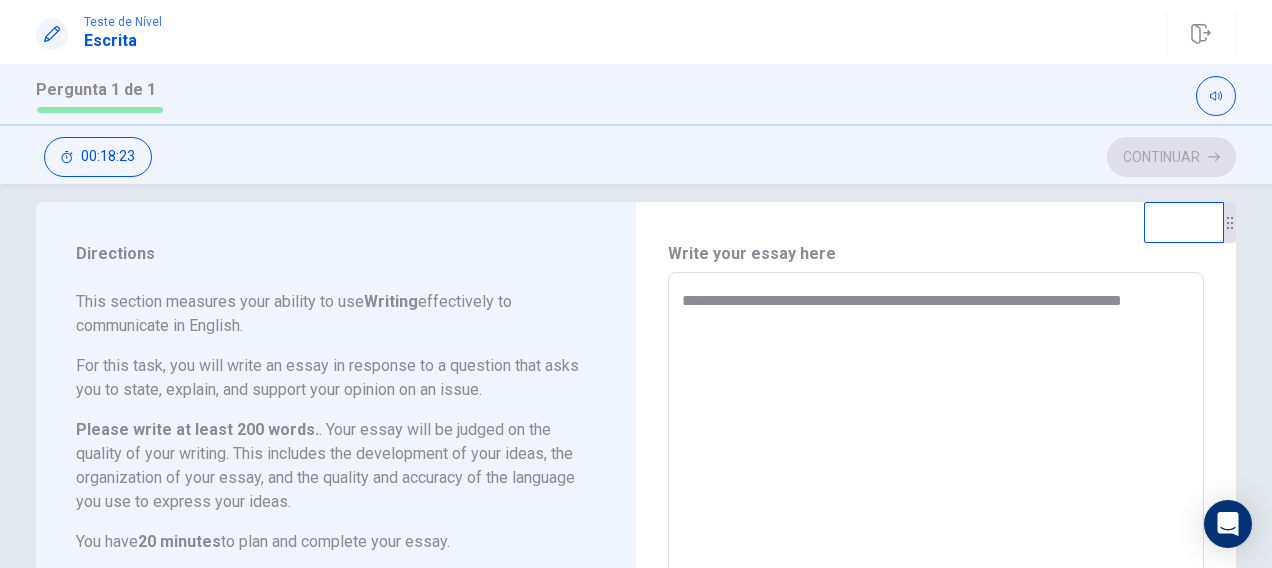 type on "*" 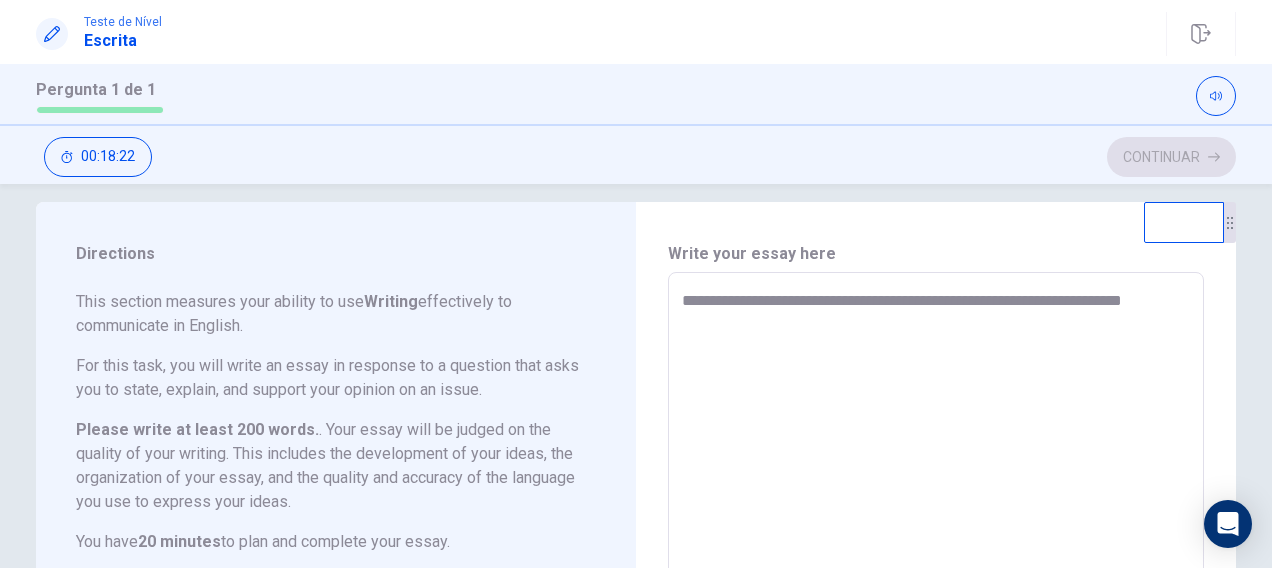 type on "**********" 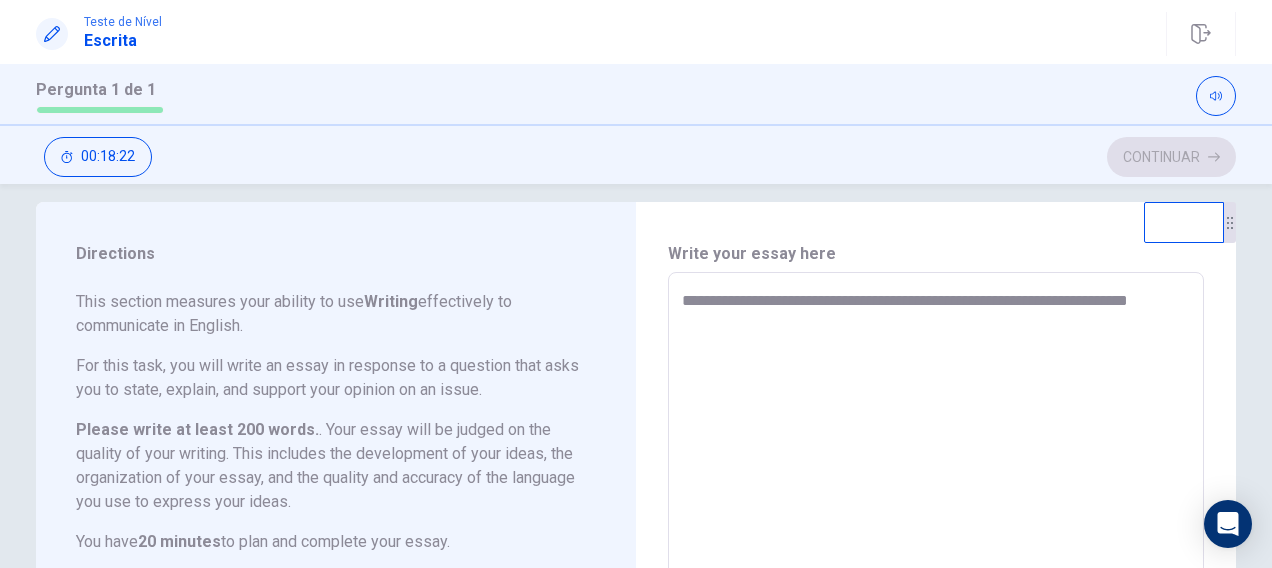 type on "*" 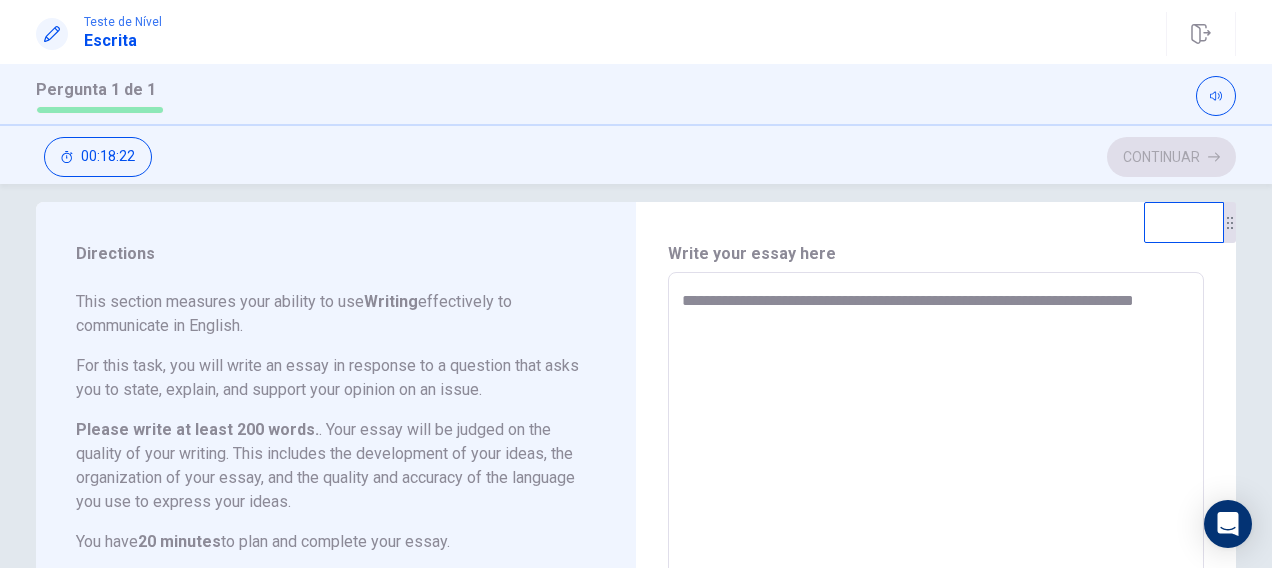 type on "*" 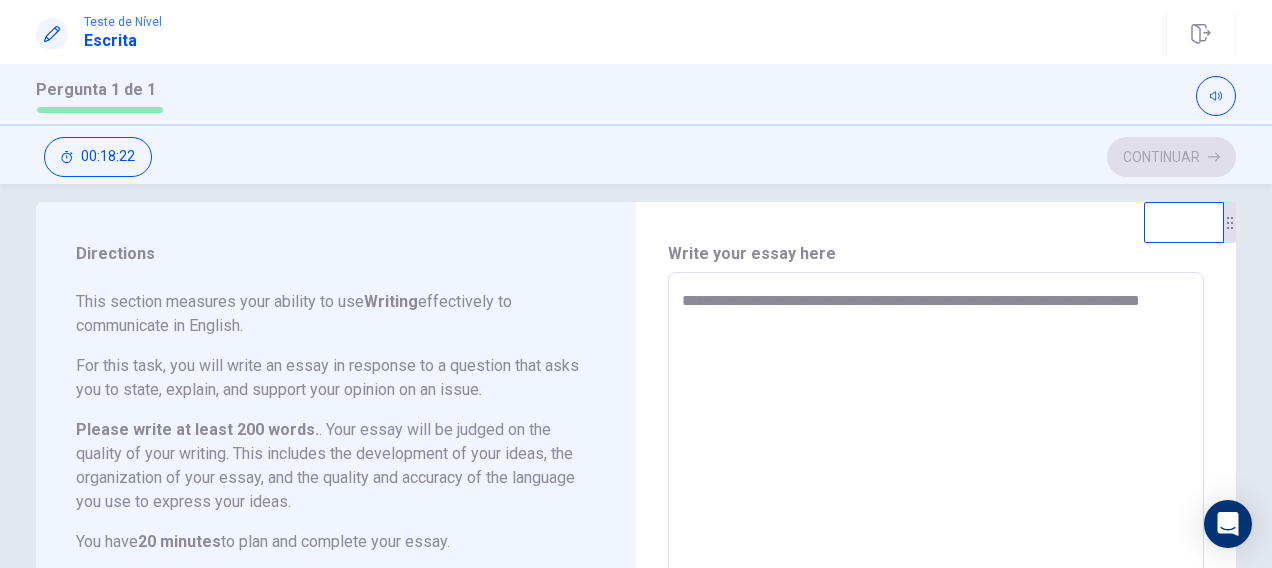 type on "*" 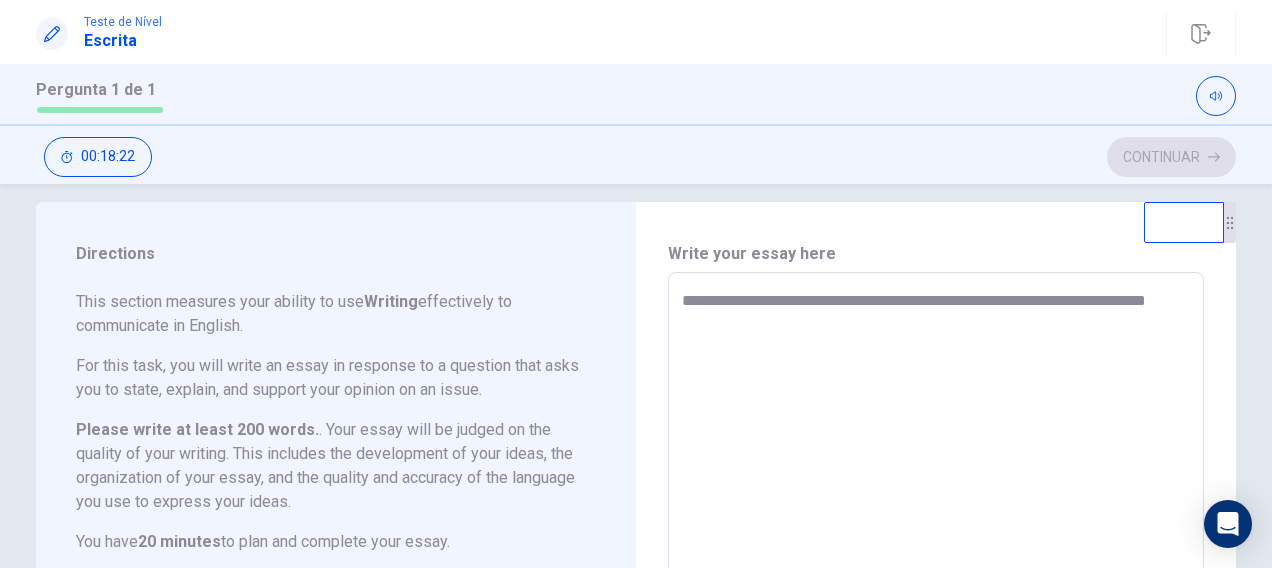 type on "*" 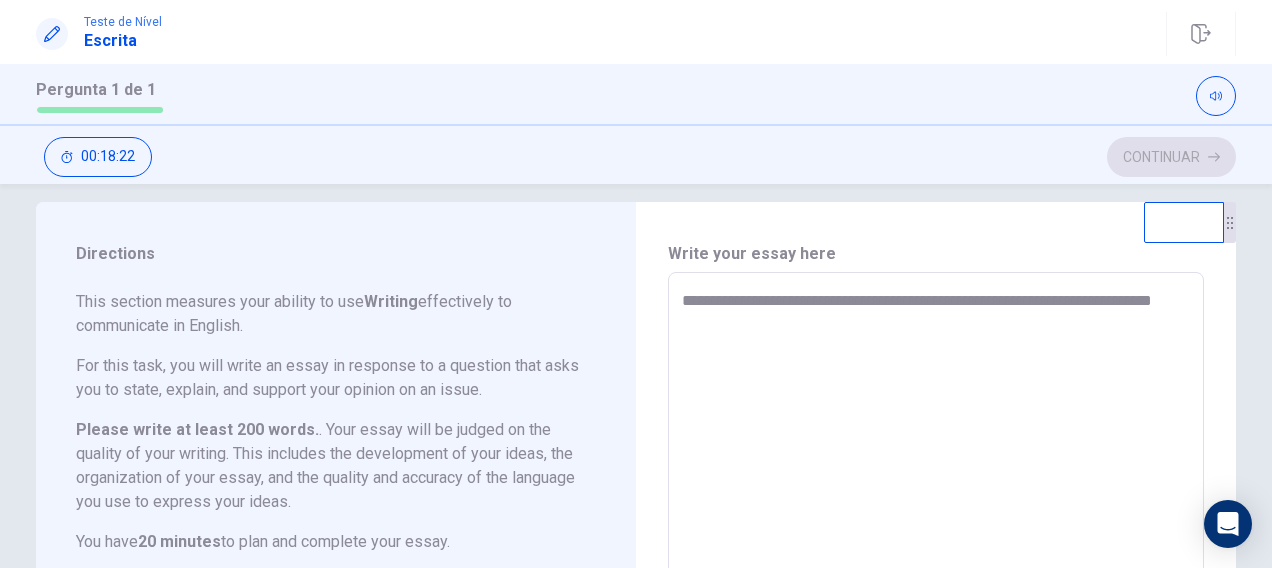 type on "*" 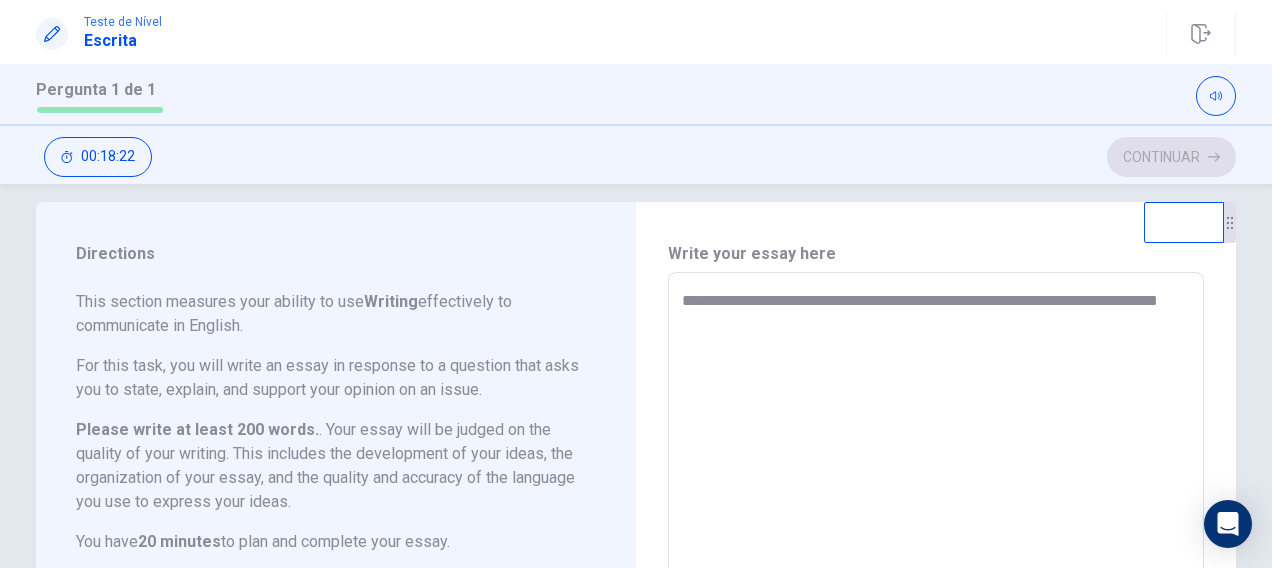 type on "*" 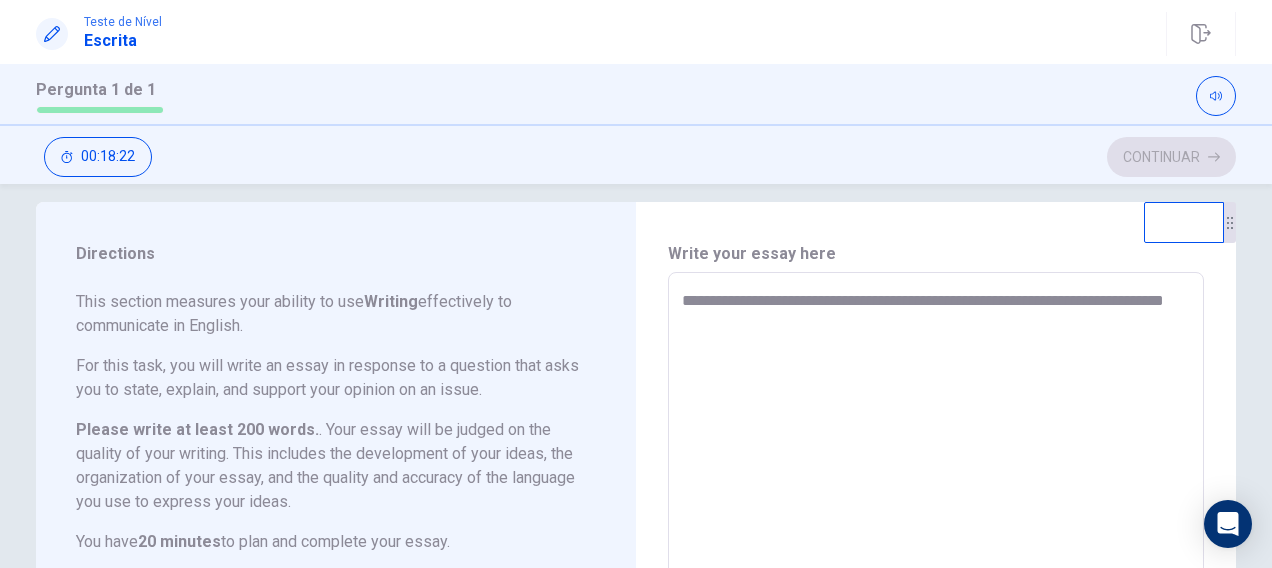type on "*" 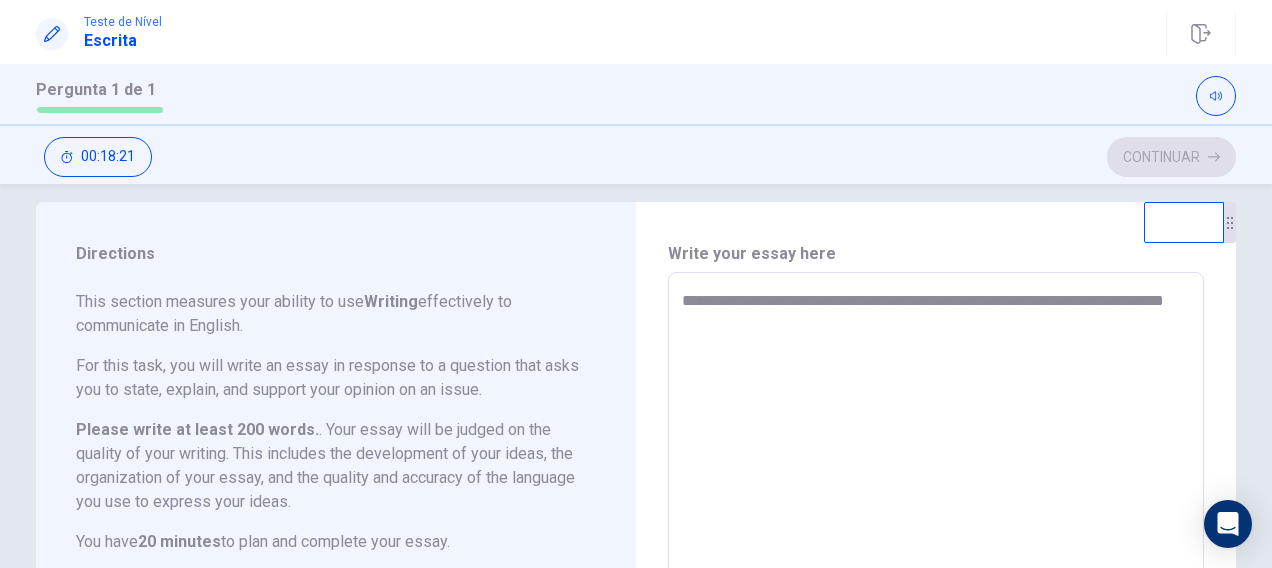 type on "**********" 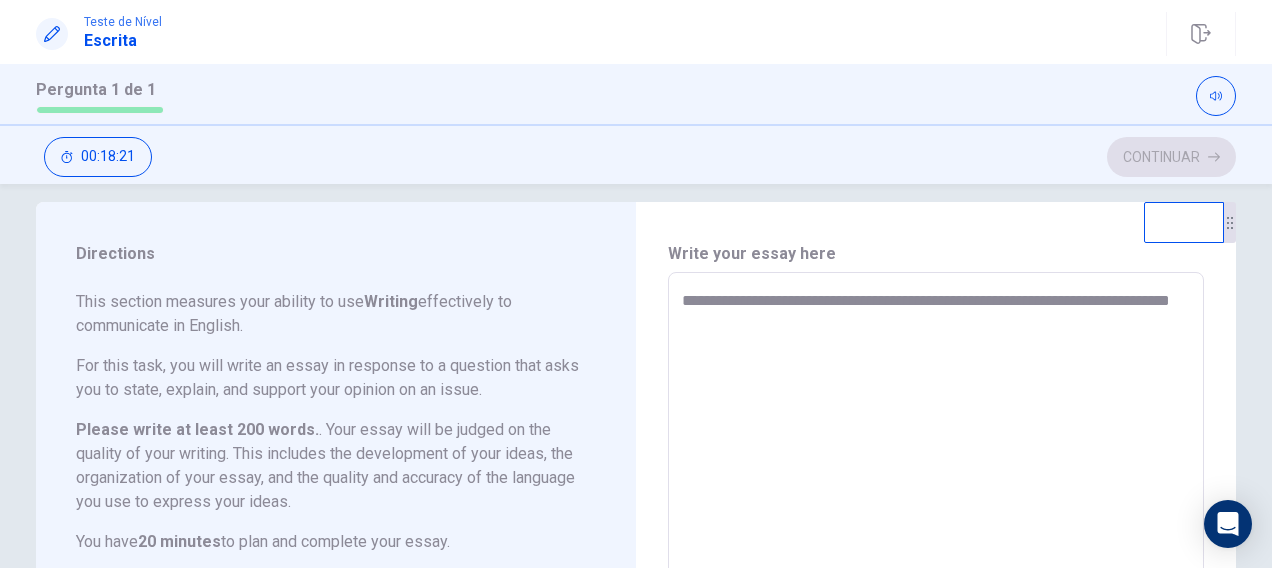 type on "*" 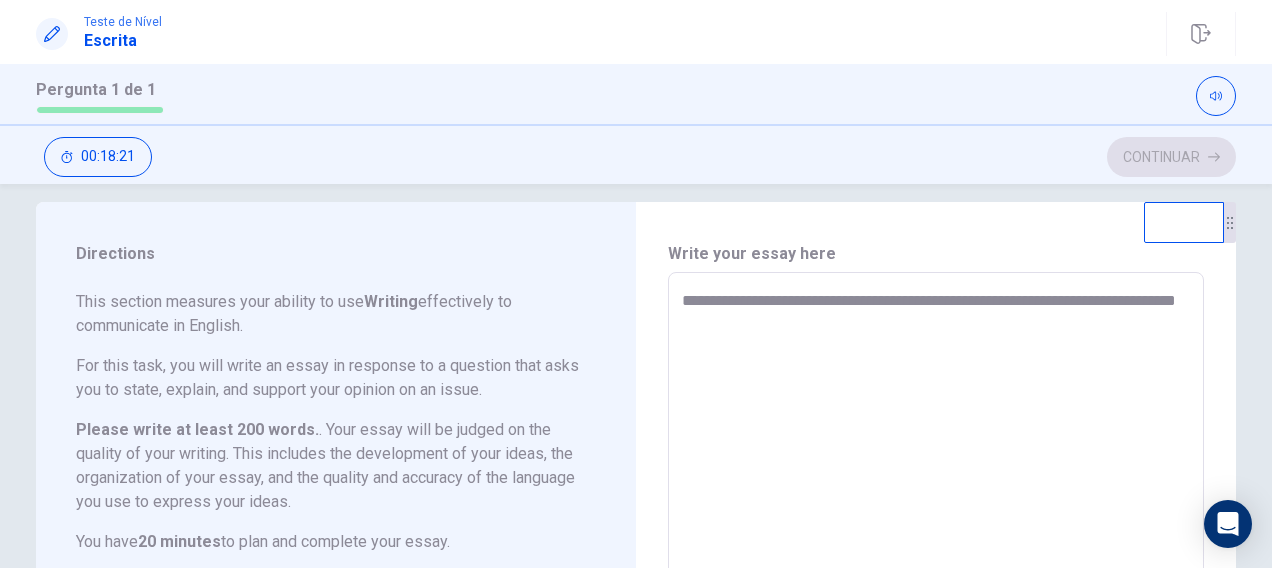 type on "*" 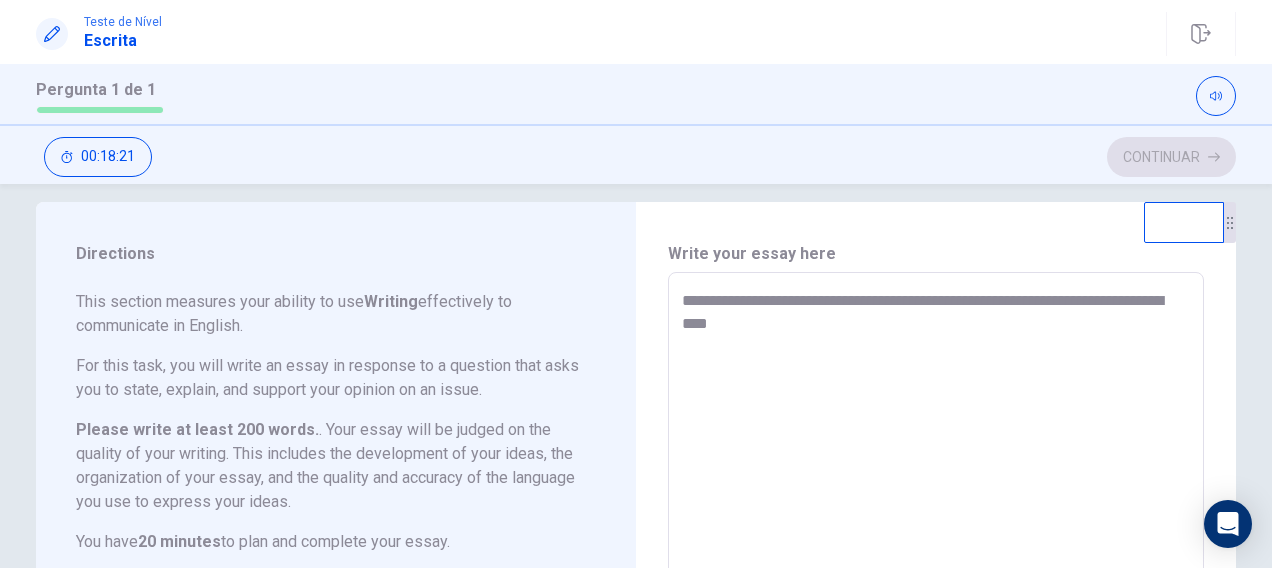 type on "*" 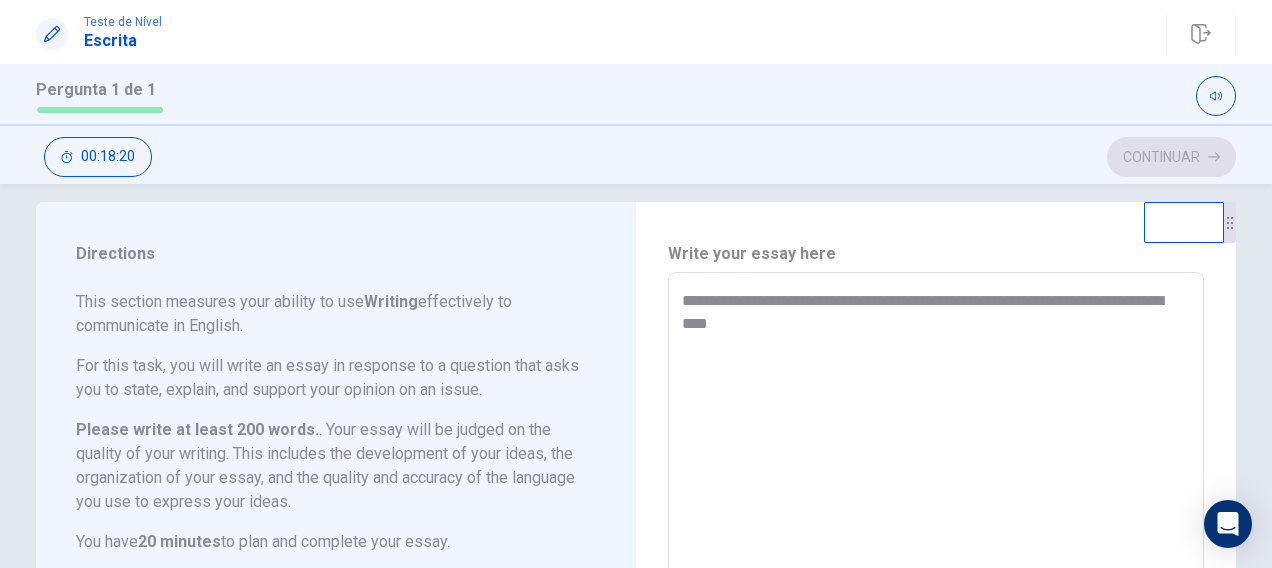 type on "**********" 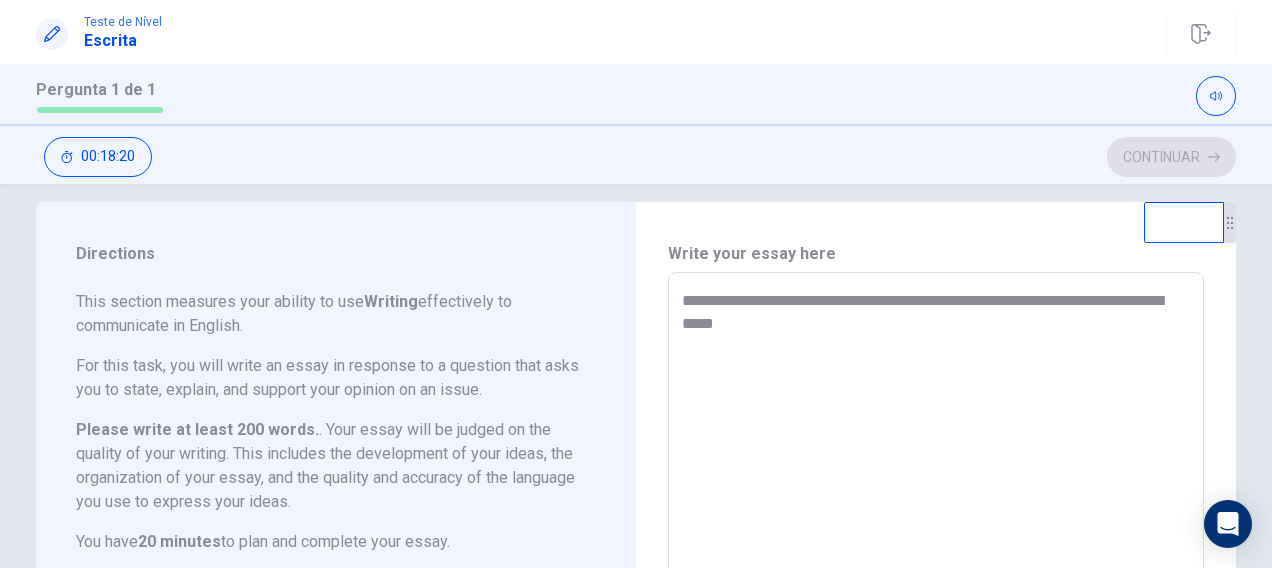 type on "*" 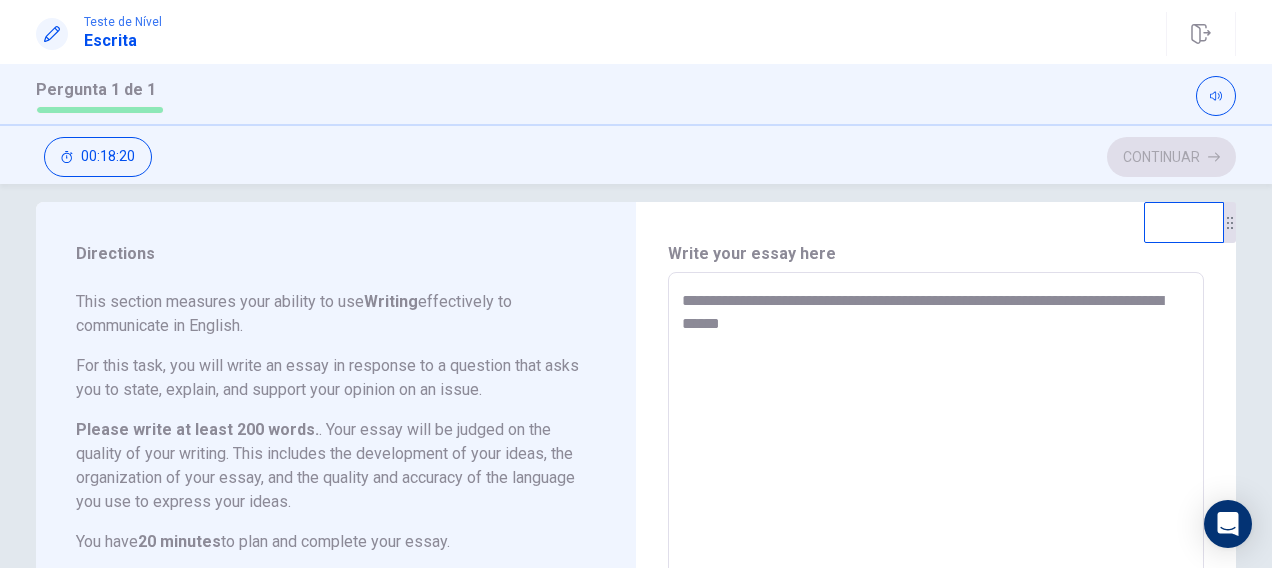 type on "*" 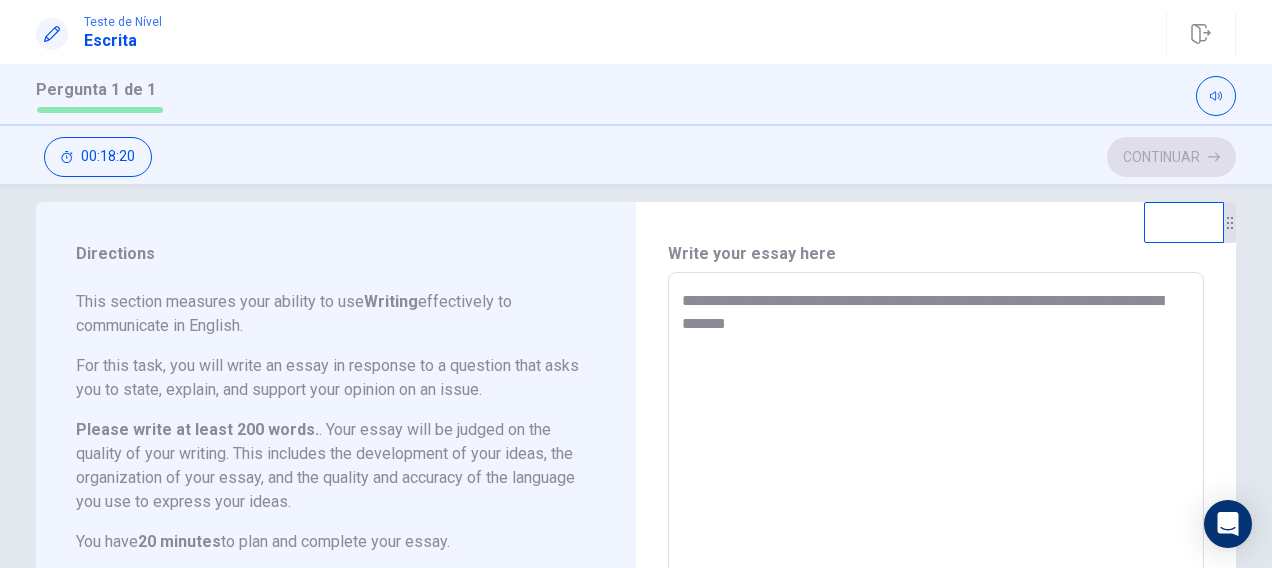 type on "*" 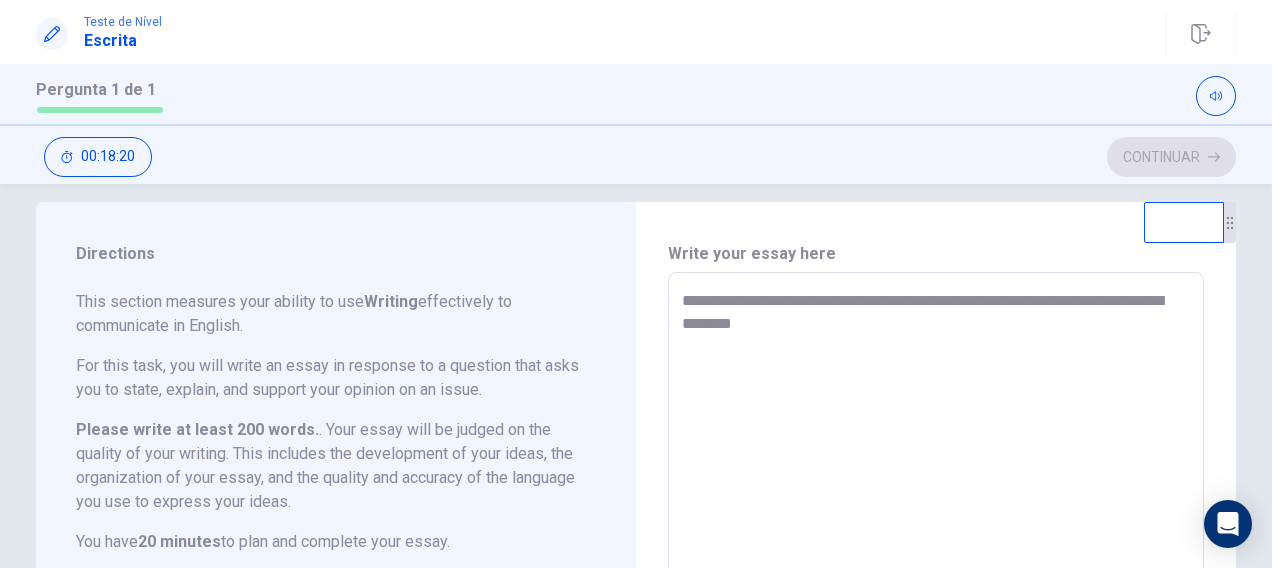 type on "*" 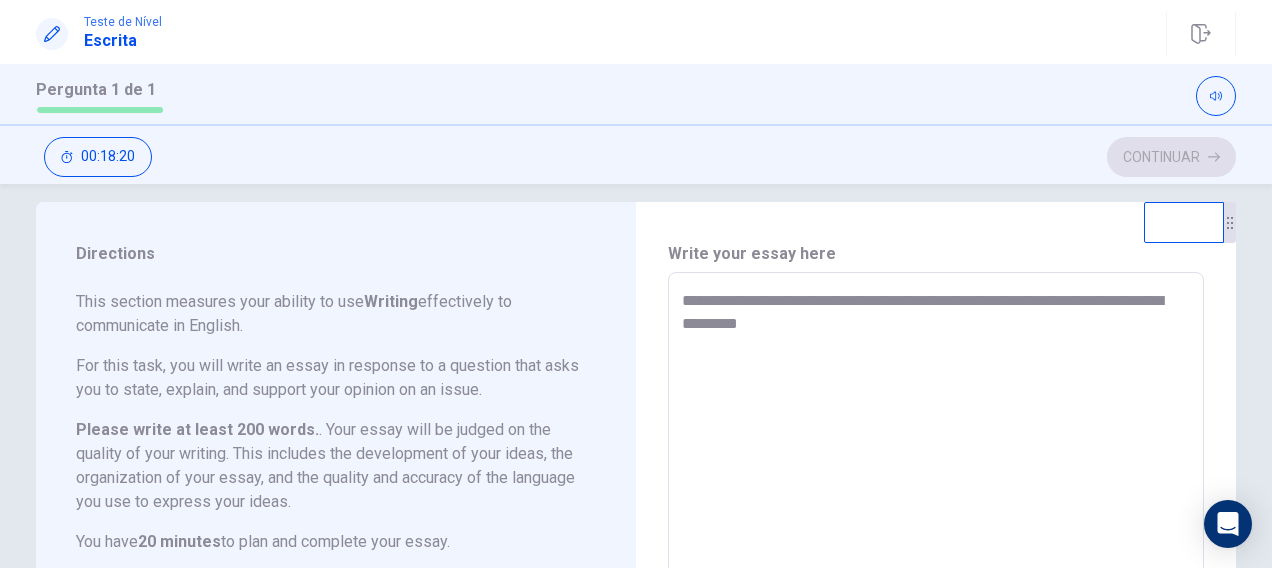 type on "*" 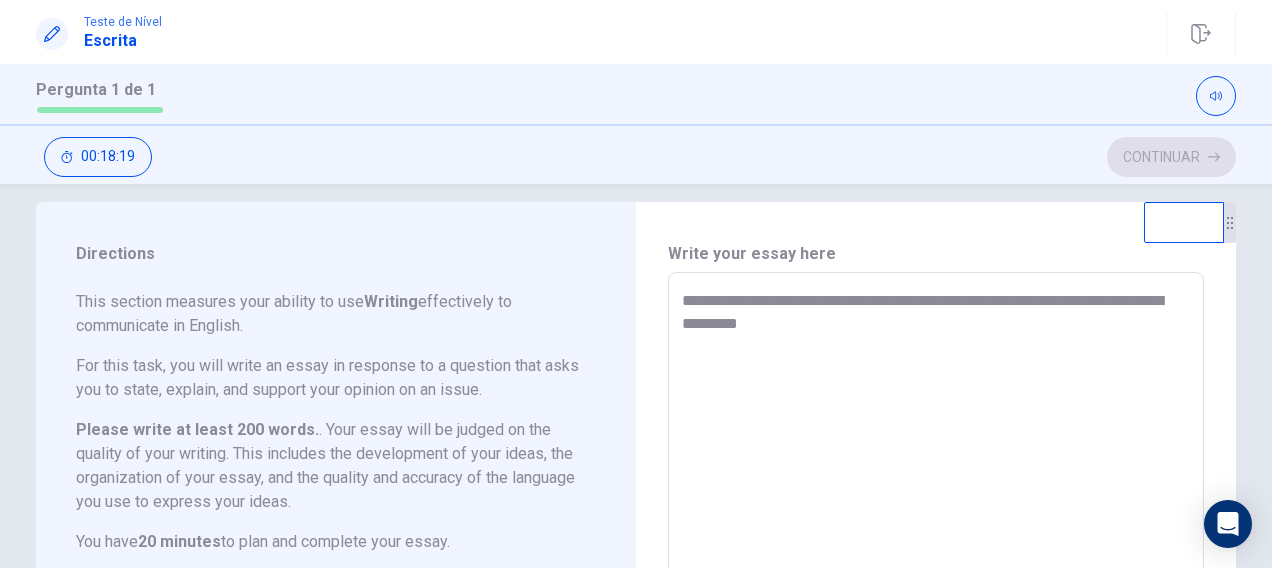 type on "**********" 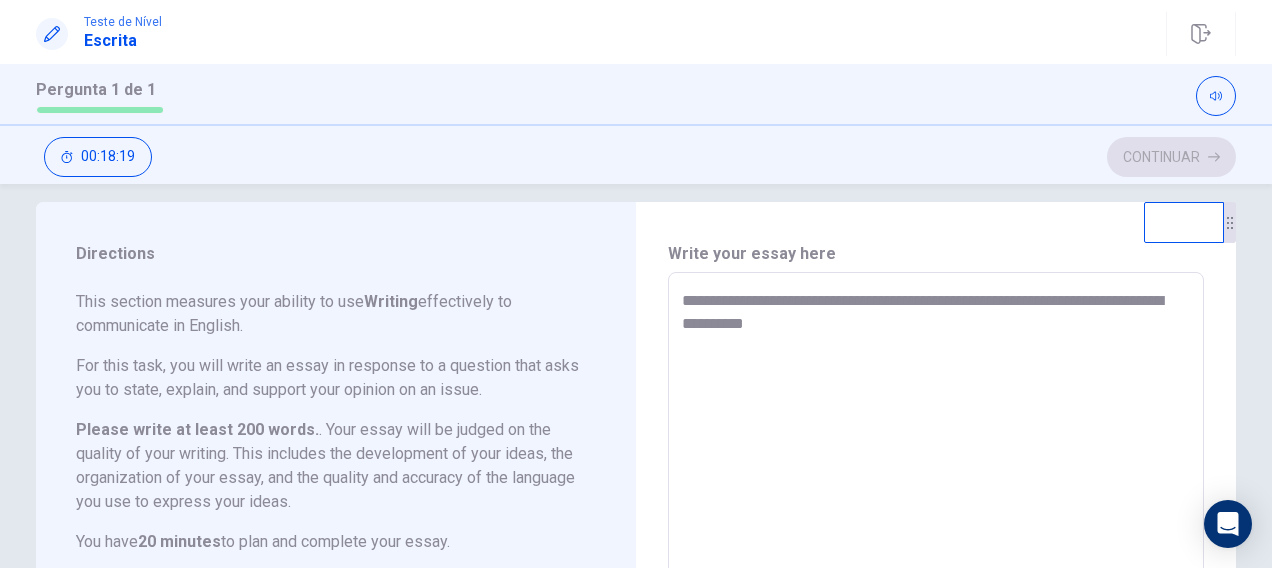 type on "*" 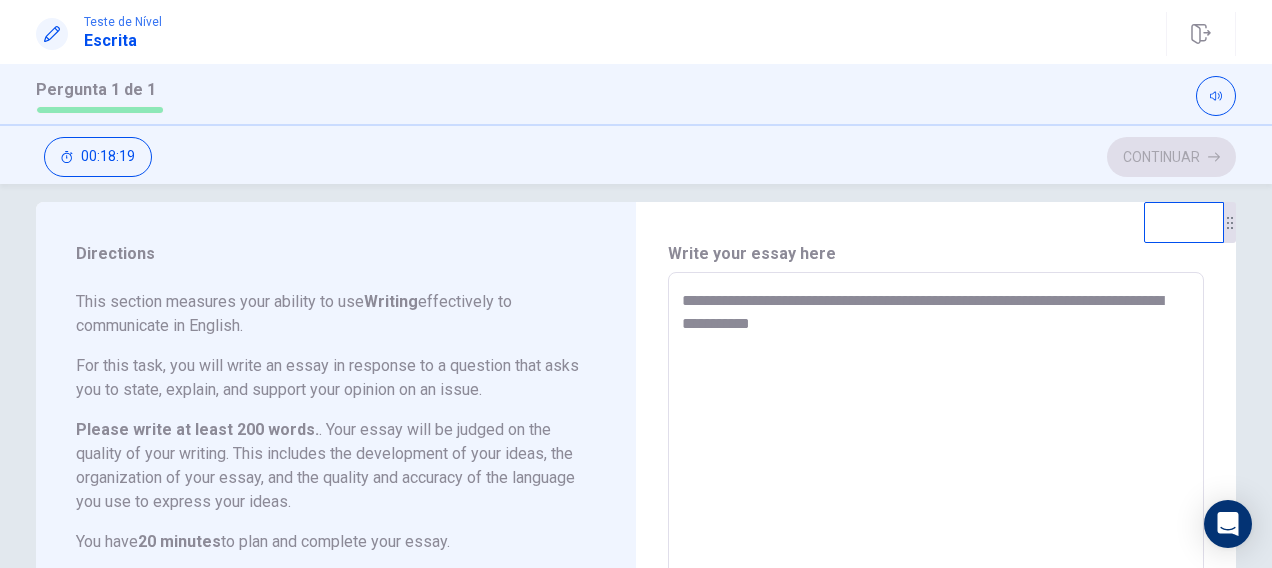 type on "*" 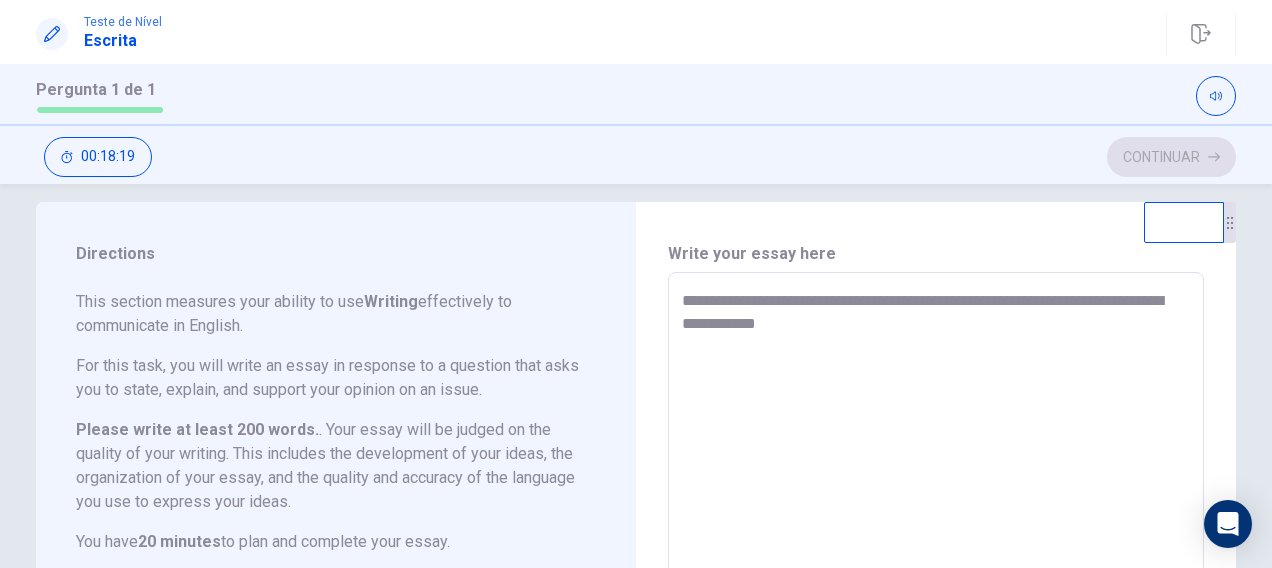 type on "*" 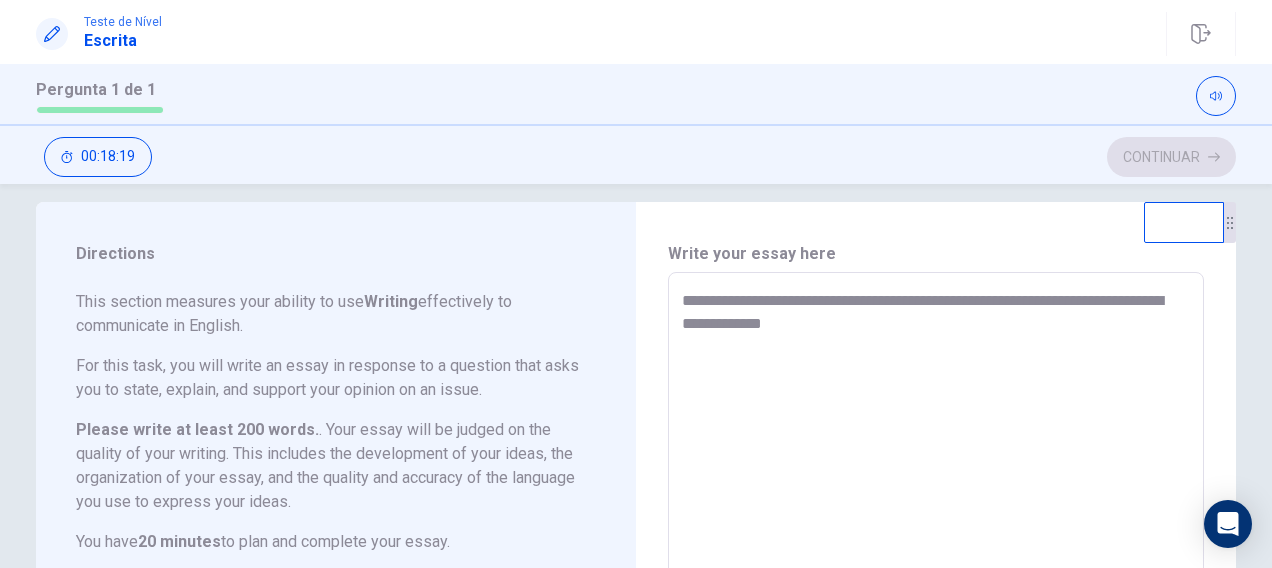 type on "*" 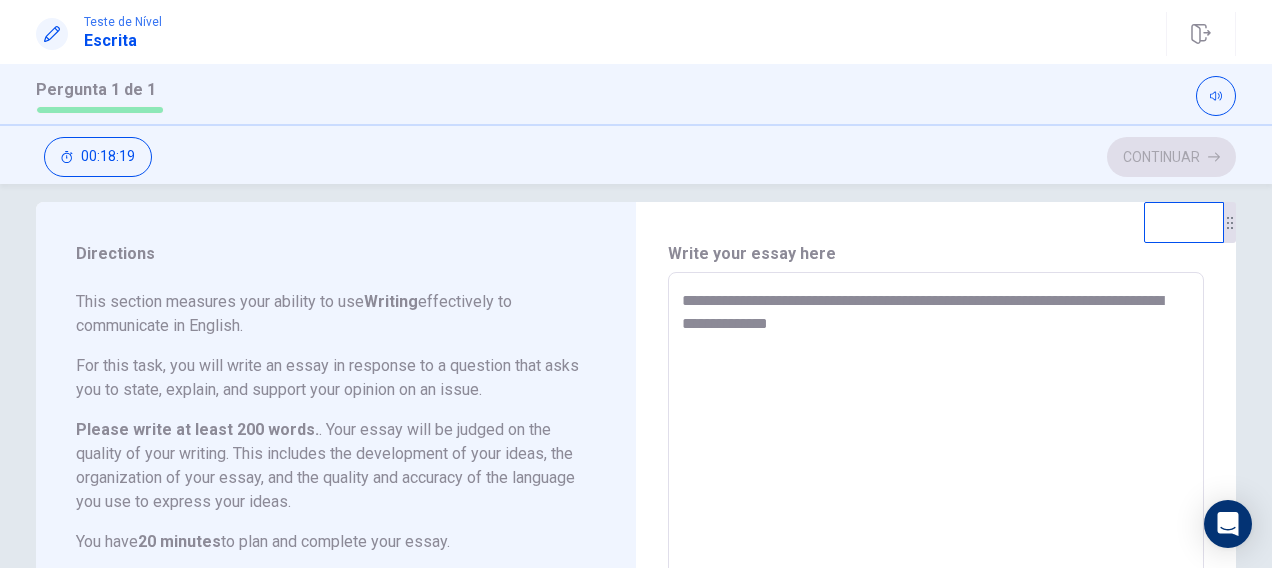 type on "*" 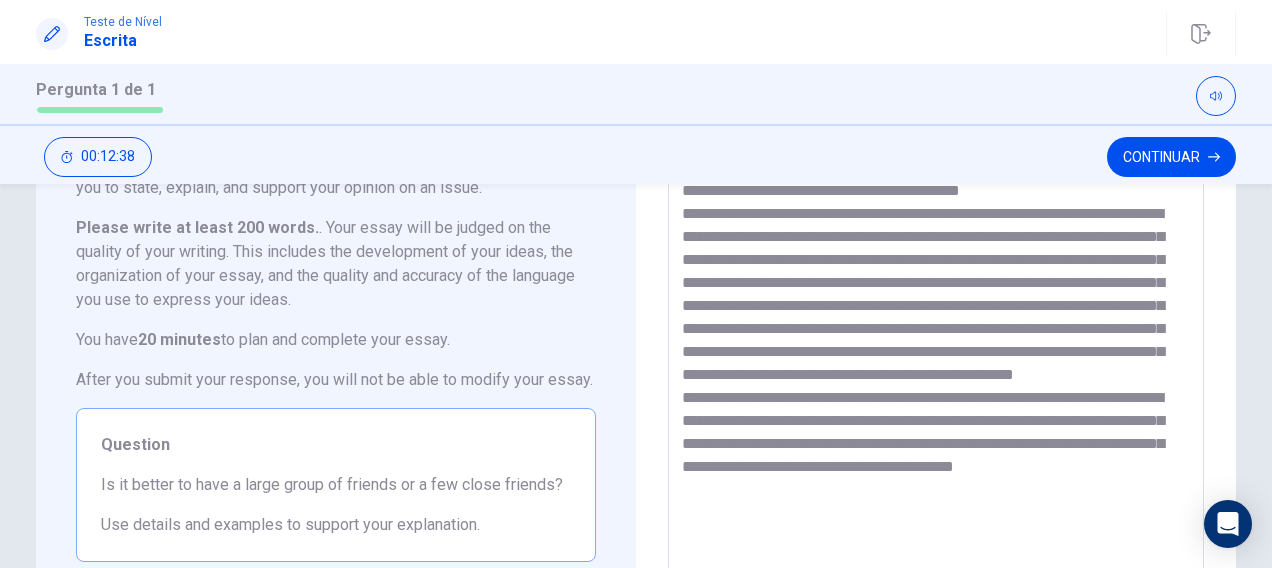 scroll, scrollTop: 246, scrollLeft: 0, axis: vertical 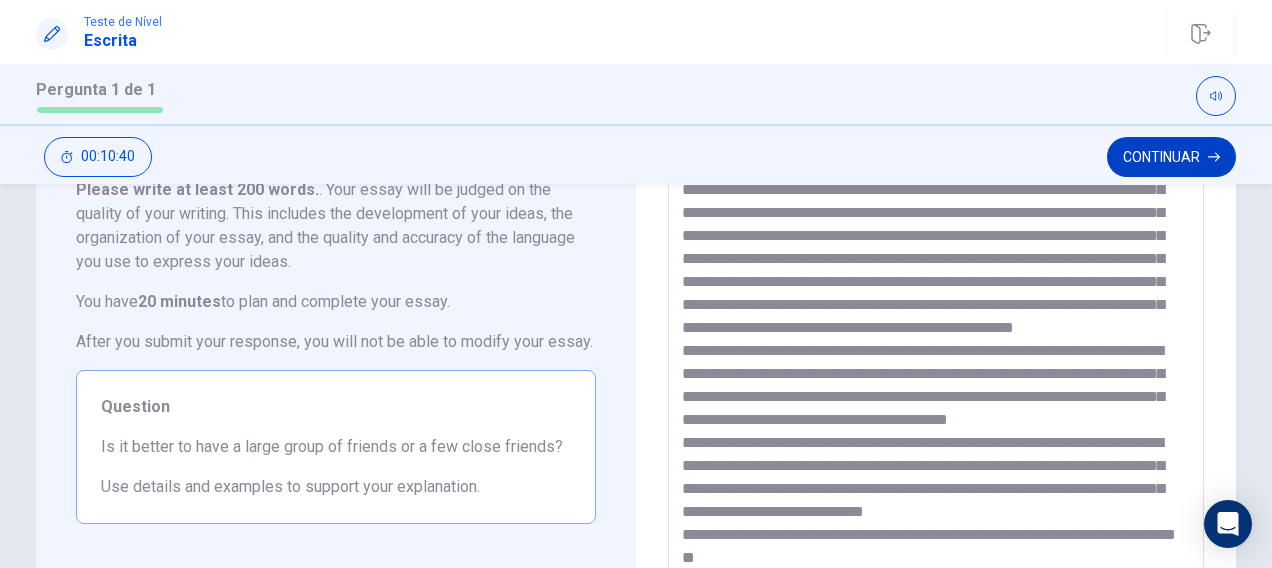 click on "Continuar" at bounding box center [1171, 157] 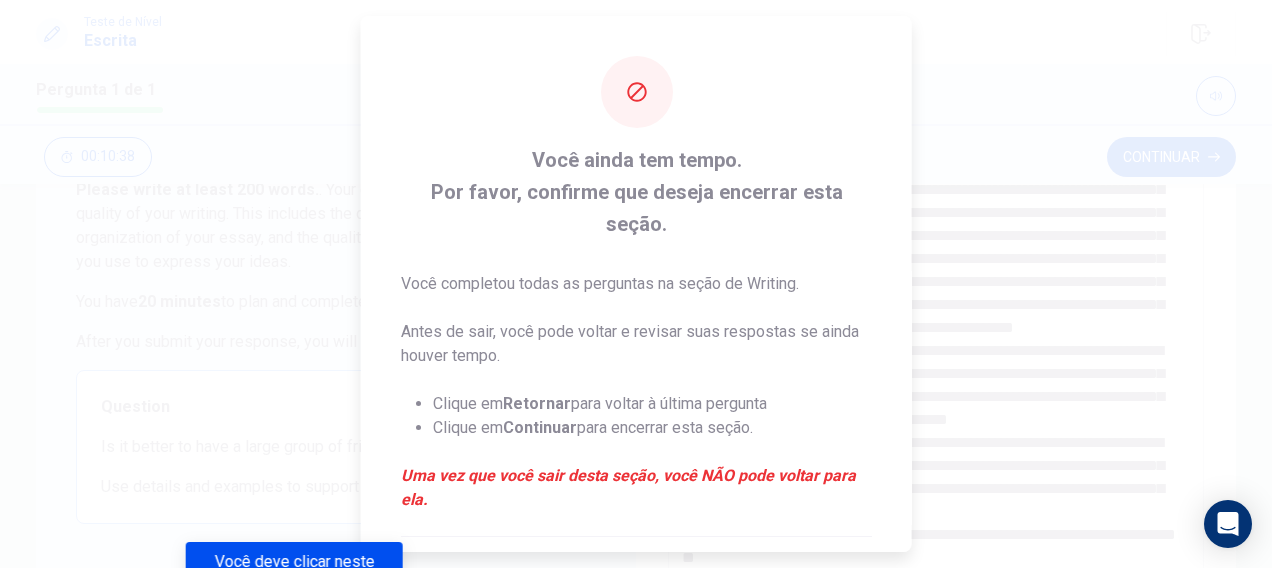 click on "Você deve clicar neste para continuar" at bounding box center [294, 574] 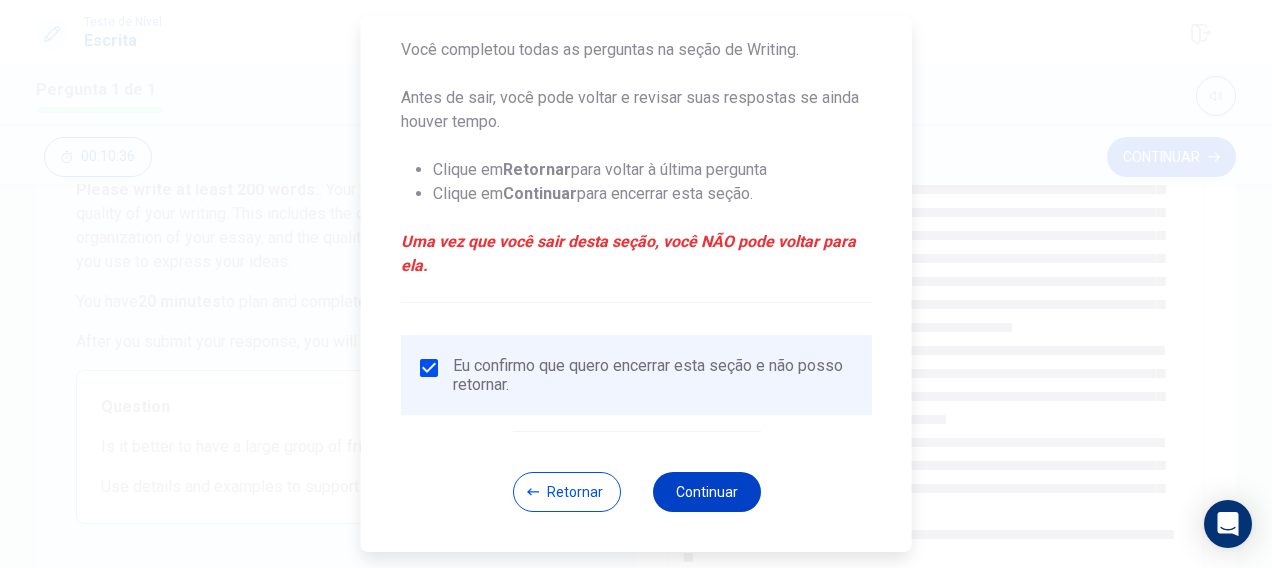 click on "Continuar" at bounding box center [706, 492] 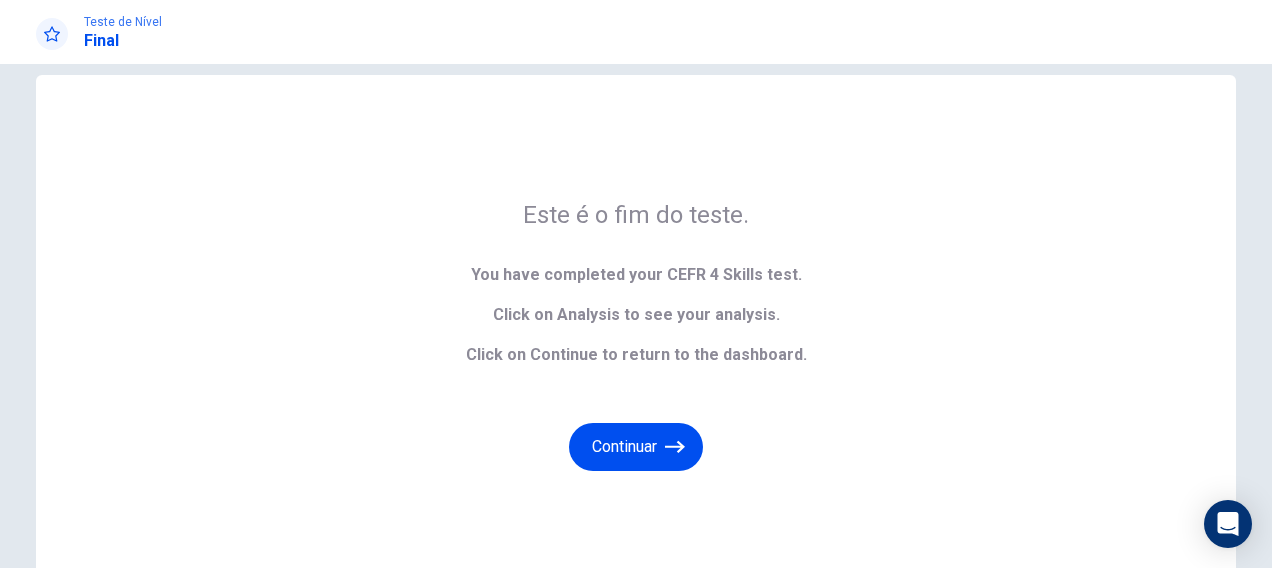 scroll, scrollTop: 27, scrollLeft: 0, axis: vertical 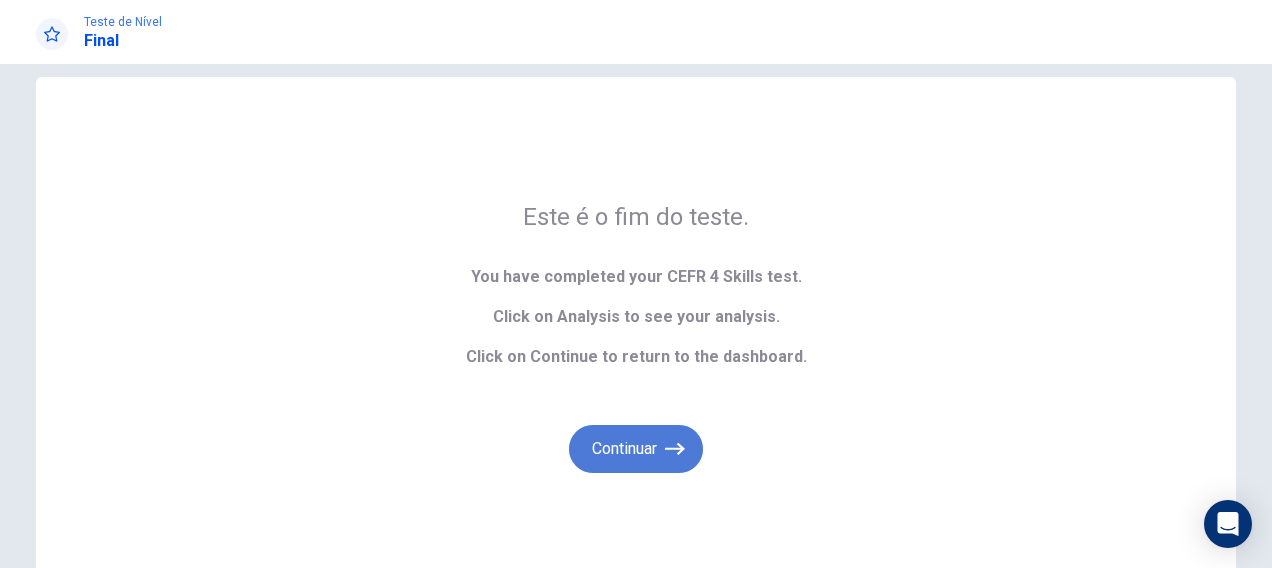 click on "Continuar" at bounding box center [636, 449] 